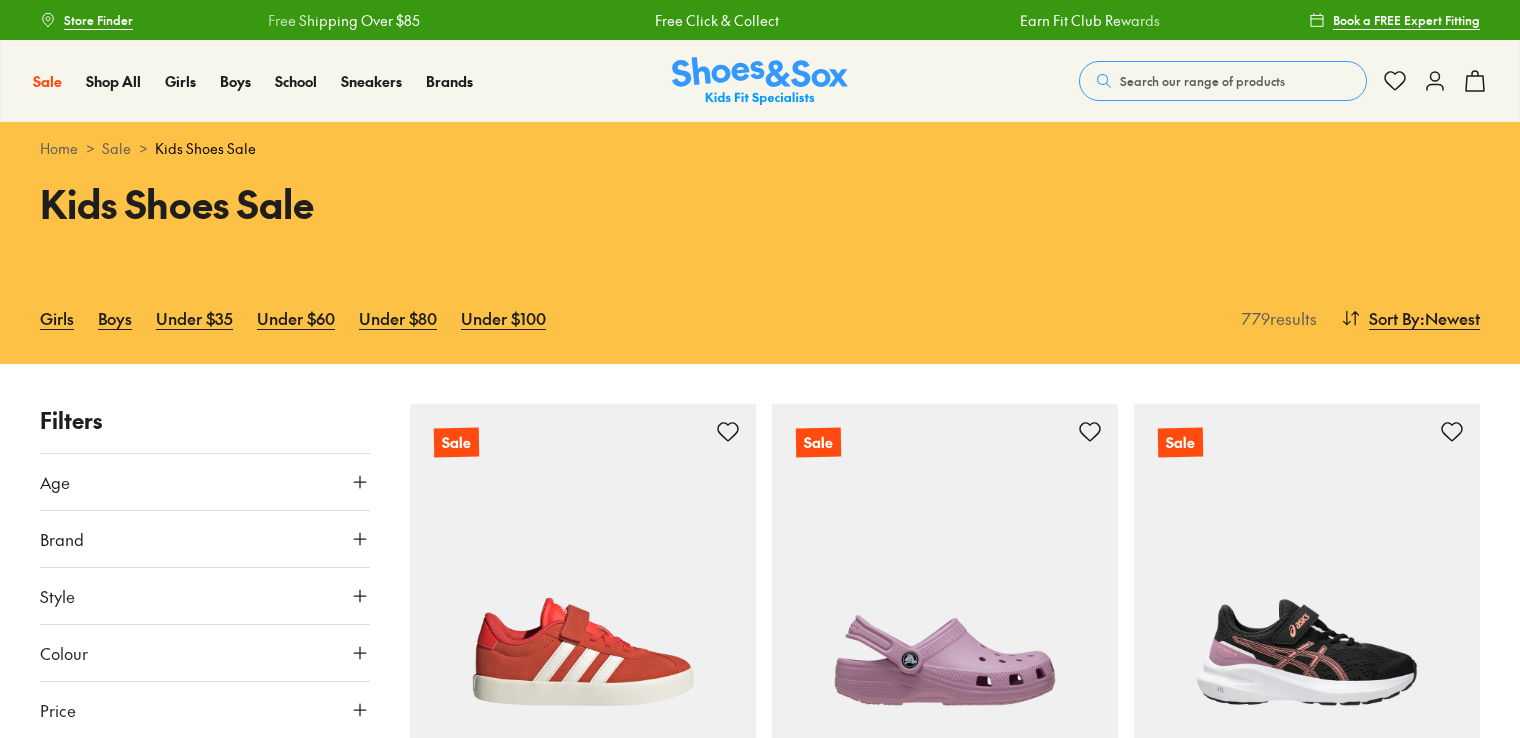 scroll, scrollTop: 0, scrollLeft: 0, axis: both 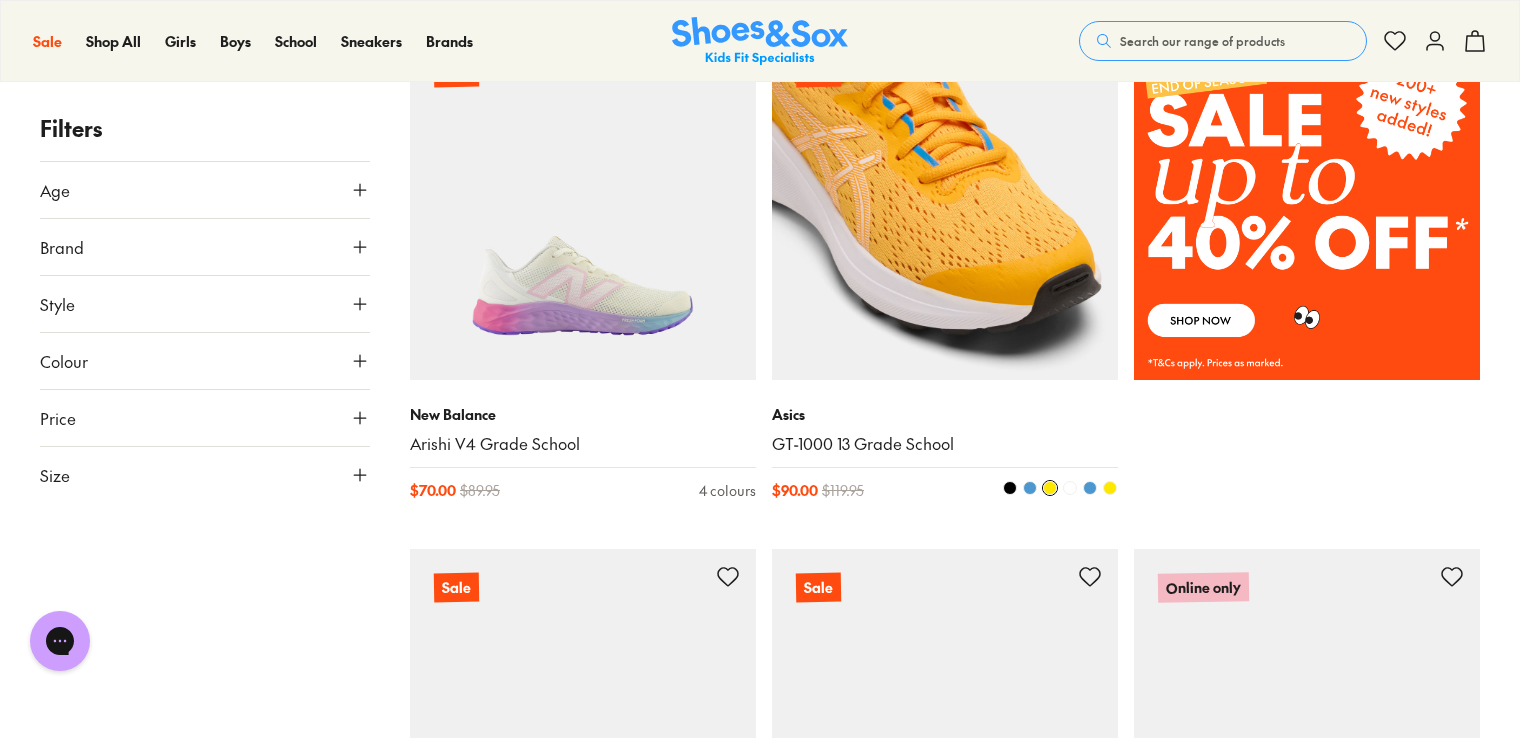 click at bounding box center (945, 207) 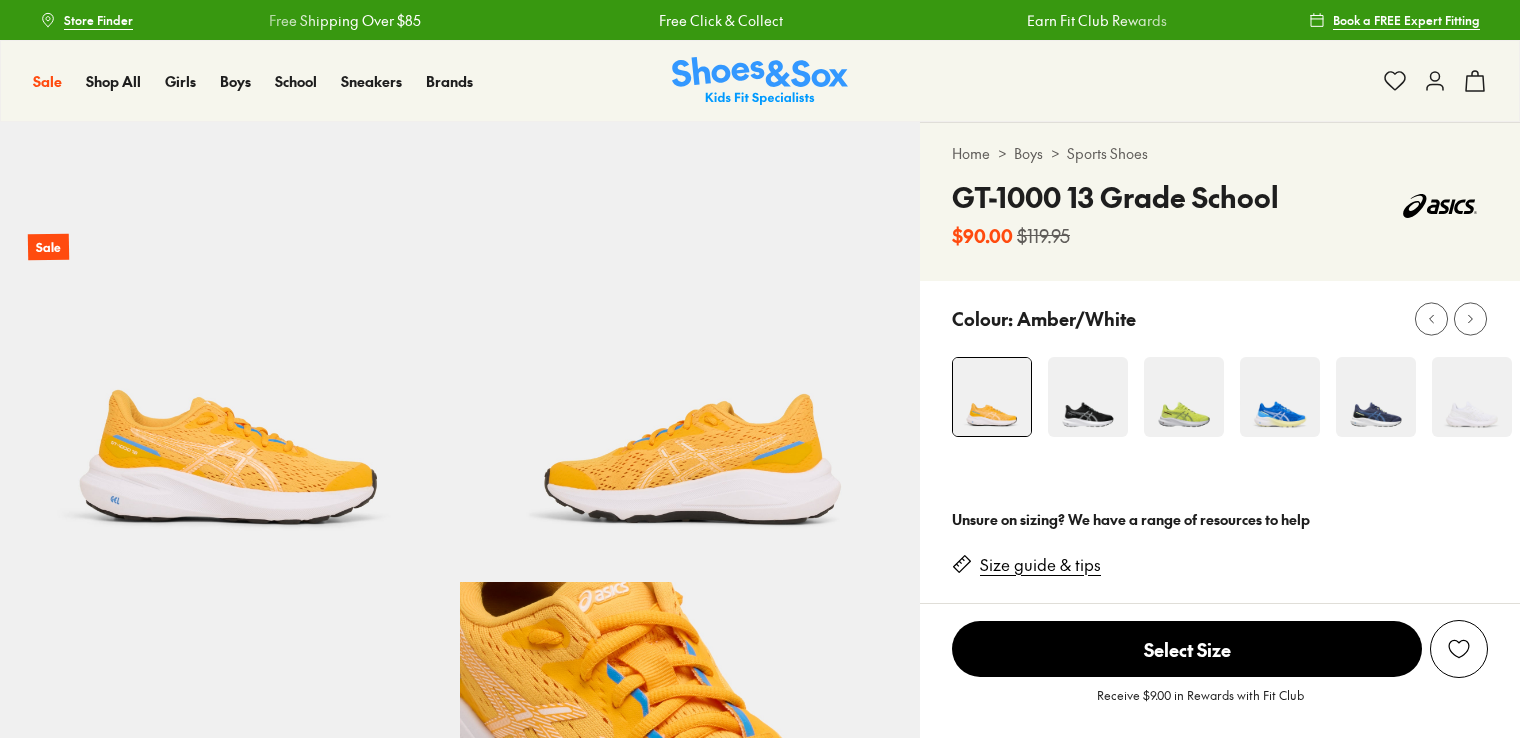 scroll, scrollTop: 0, scrollLeft: 0, axis: both 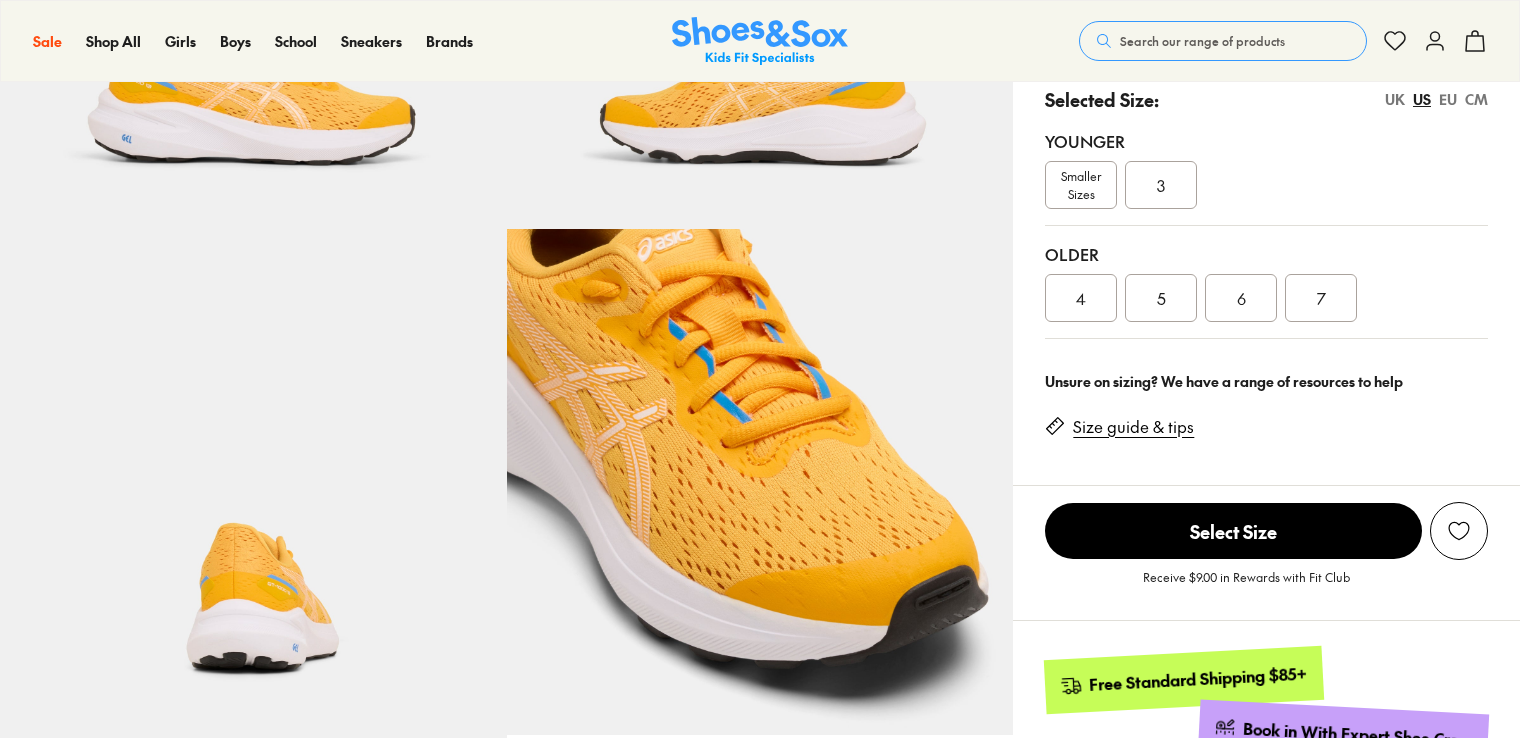 select on "*" 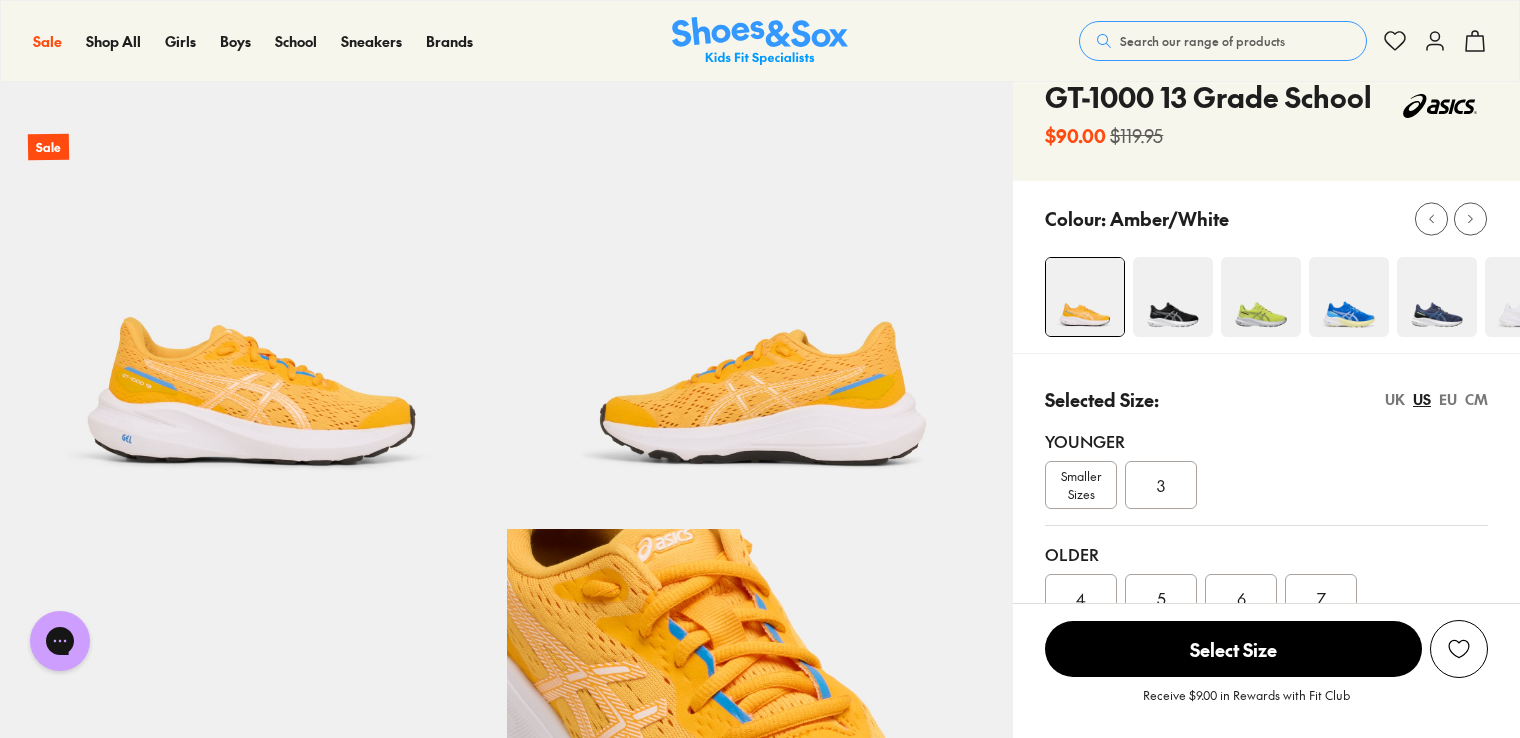 scroll, scrollTop: 0, scrollLeft: 0, axis: both 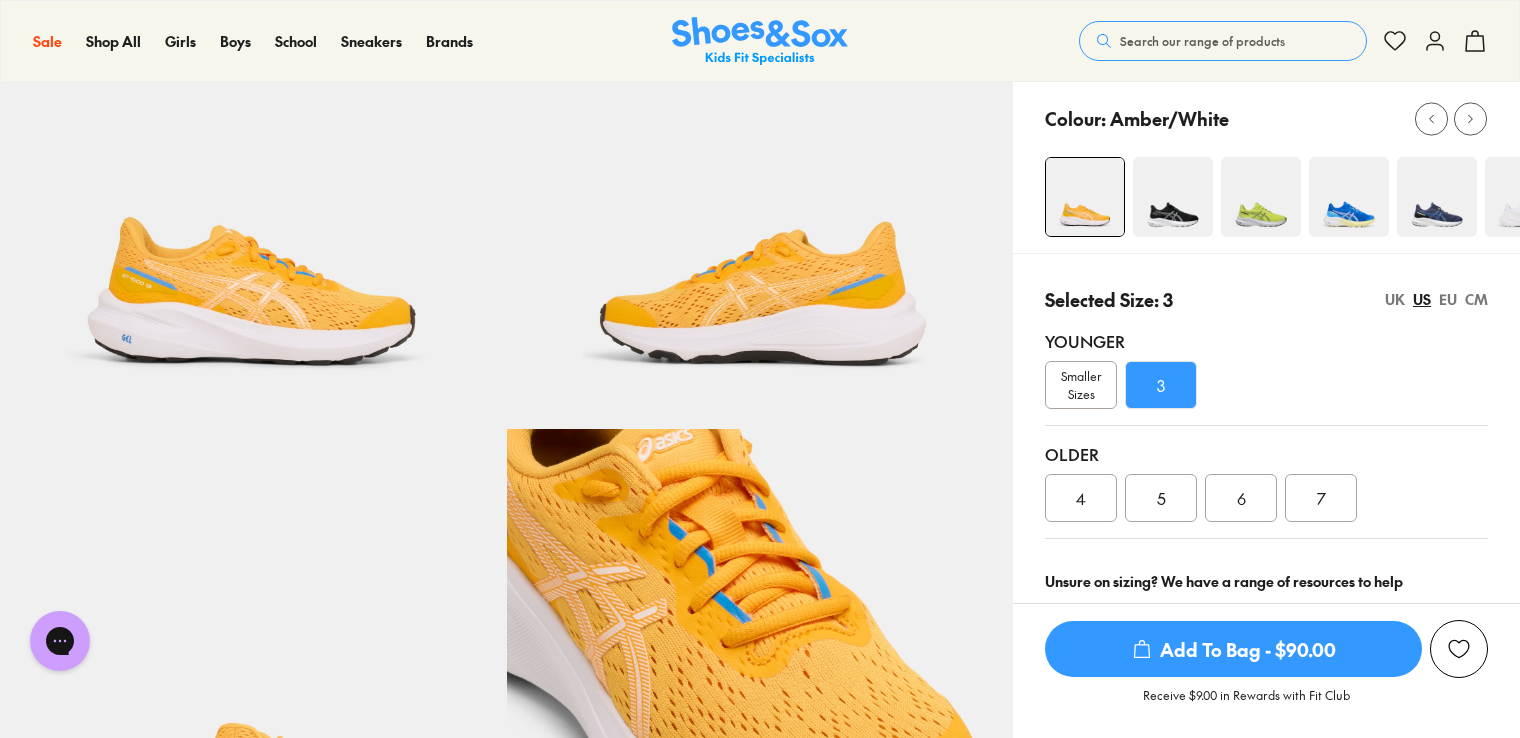click at bounding box center (1173, 197) 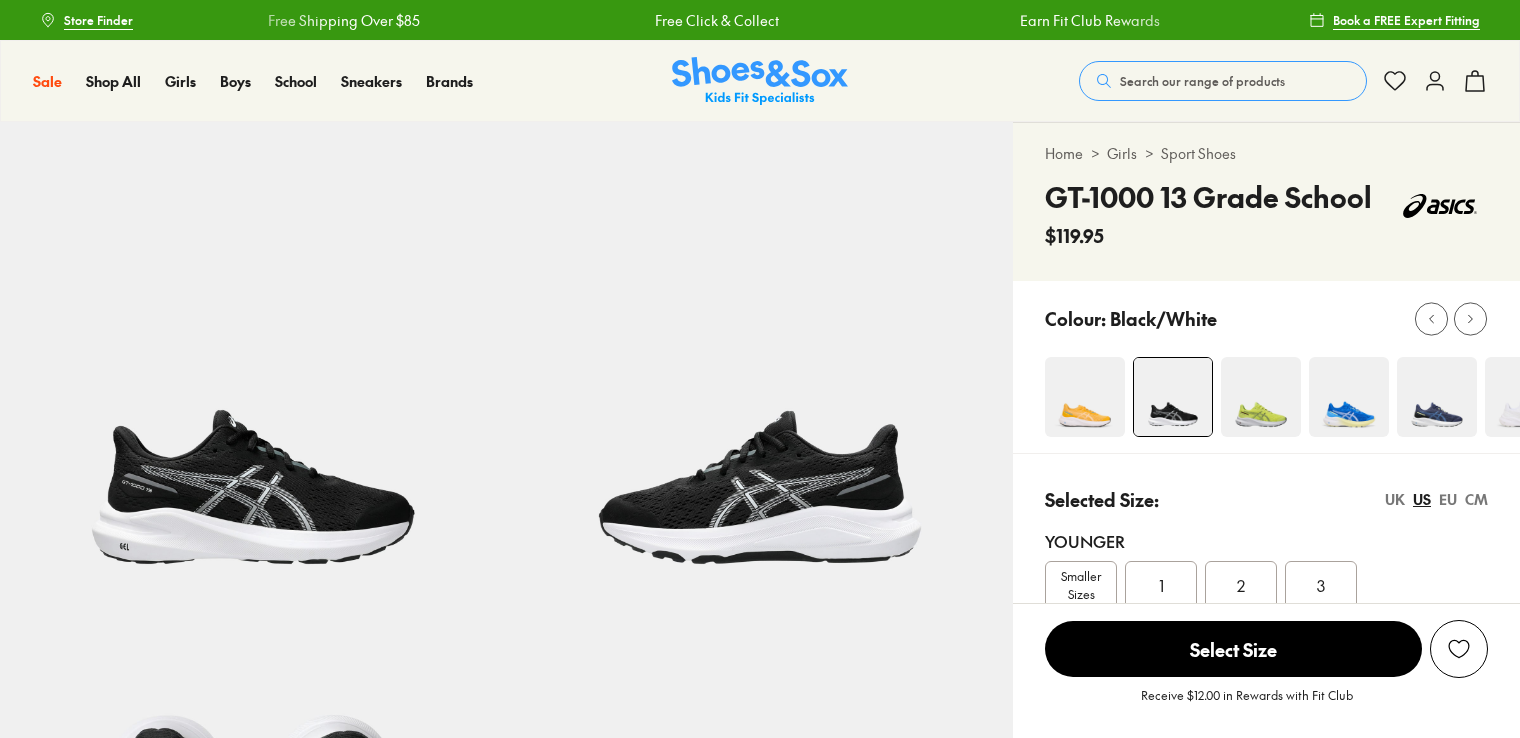 scroll, scrollTop: 0, scrollLeft: 0, axis: both 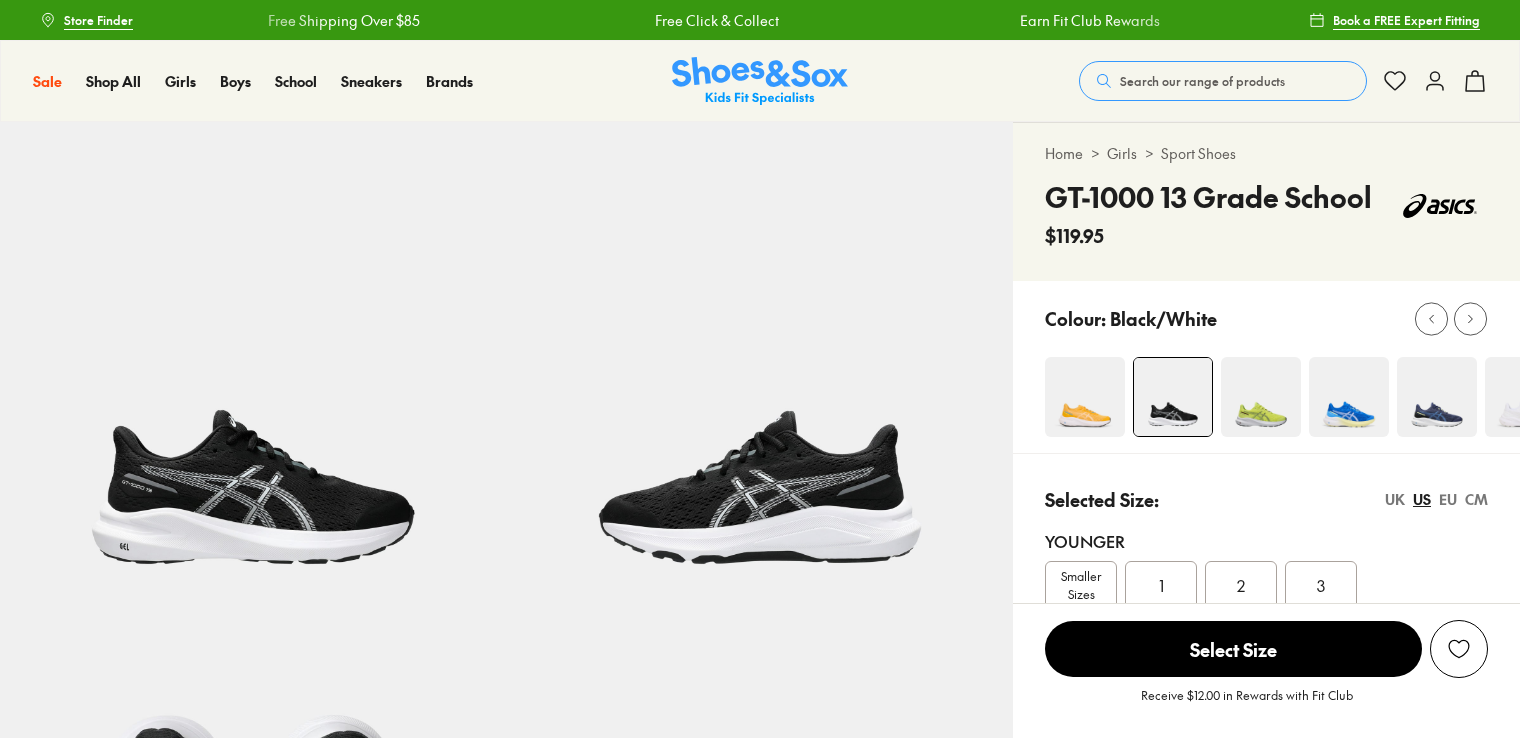 select on "*" 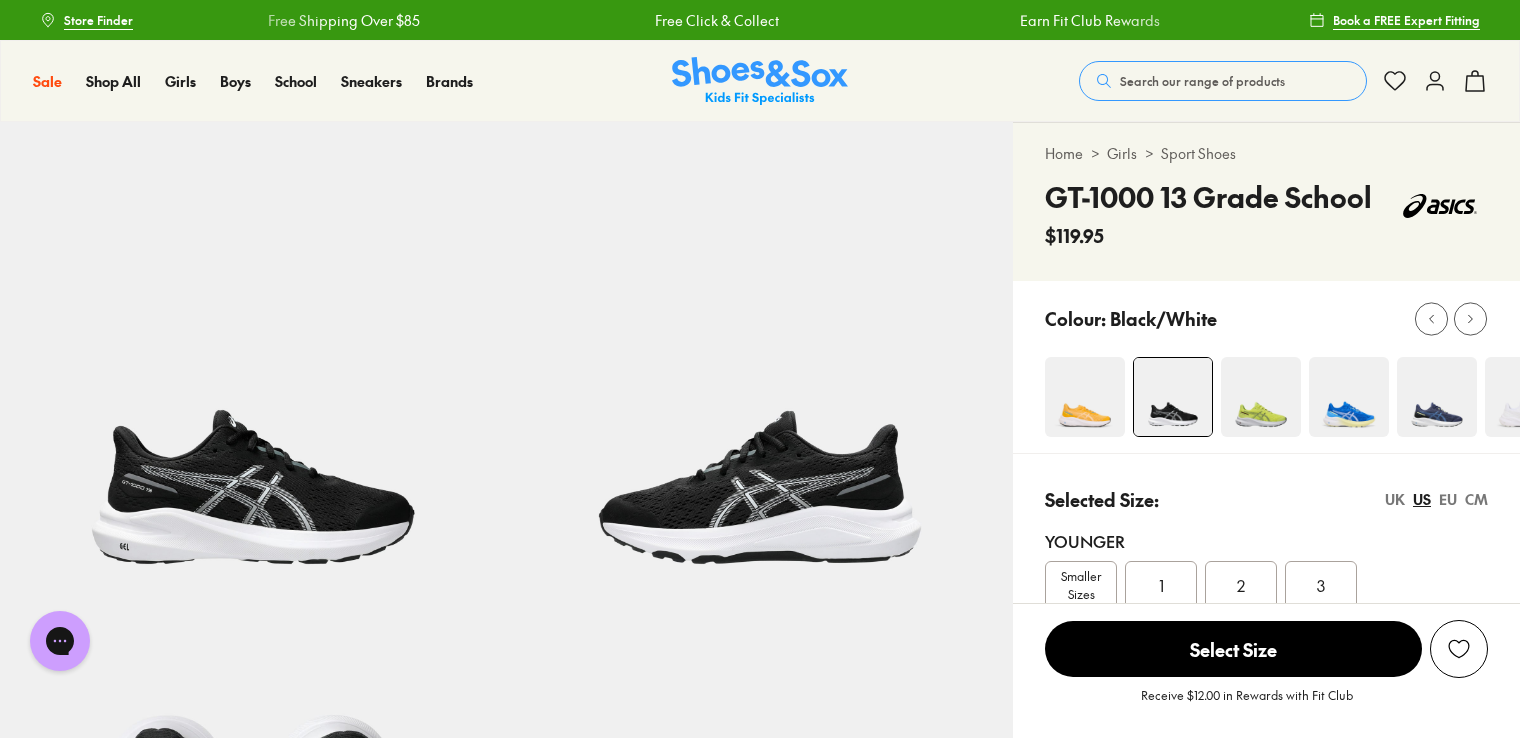 scroll, scrollTop: 0, scrollLeft: 0, axis: both 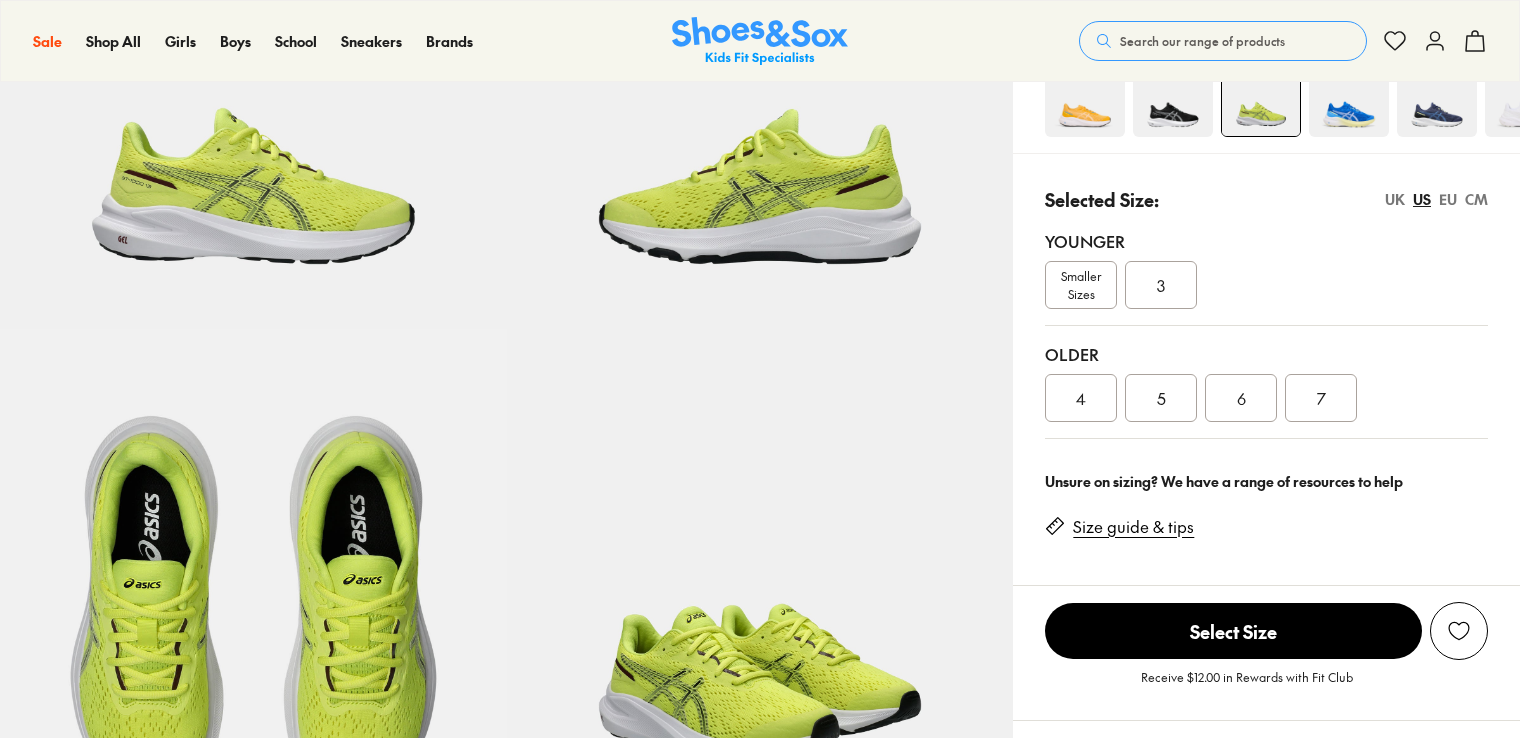 select on "*" 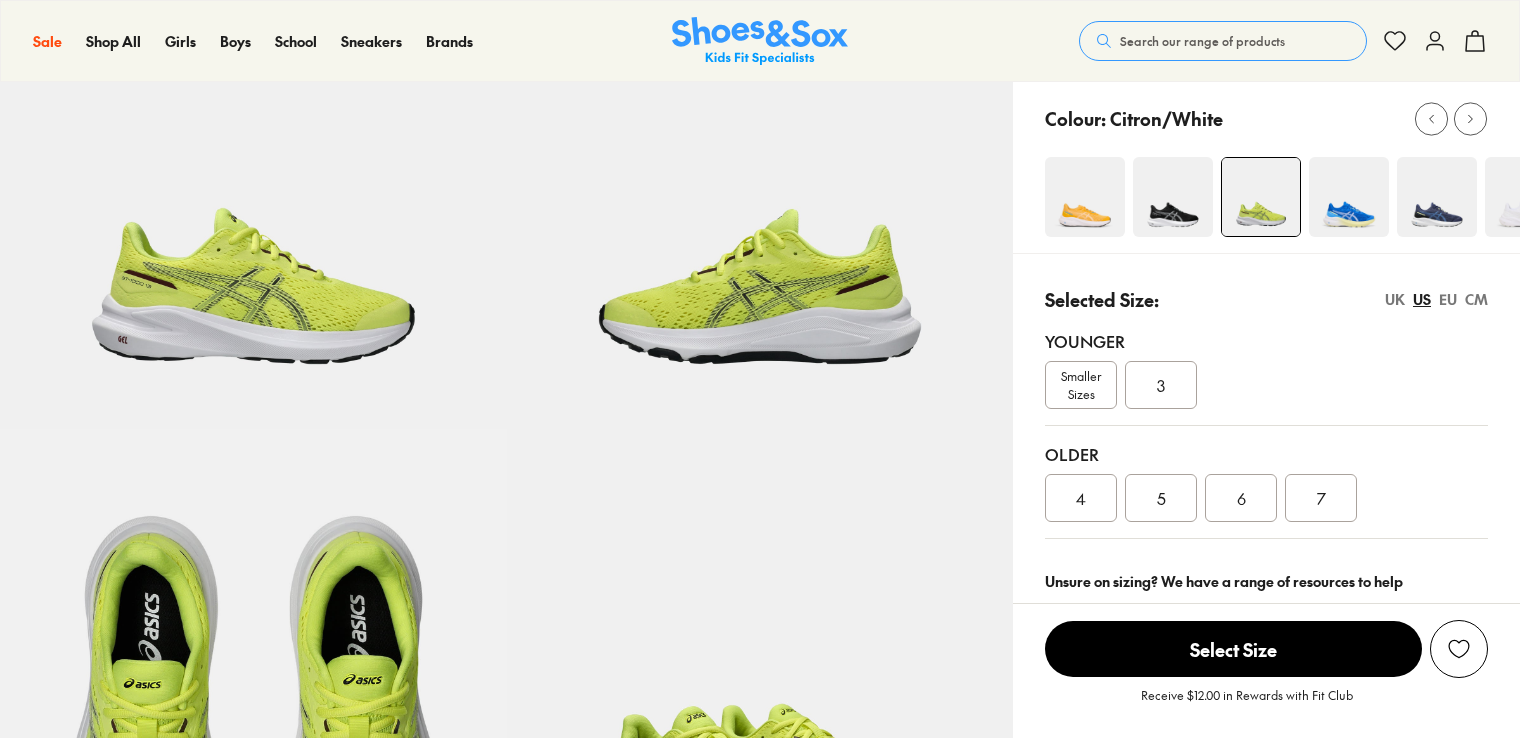 scroll, scrollTop: 0, scrollLeft: 0, axis: both 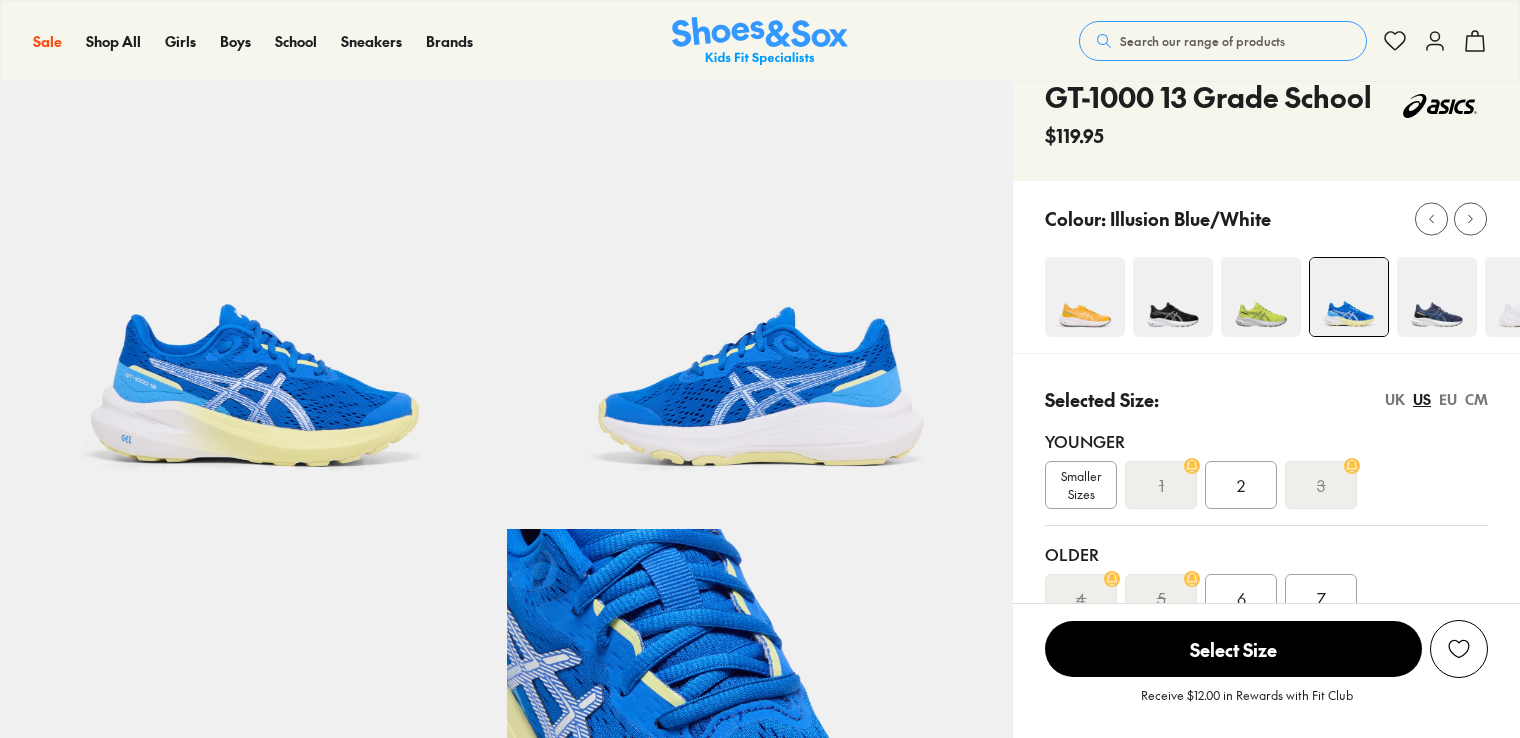 click at bounding box center [1437, 297] 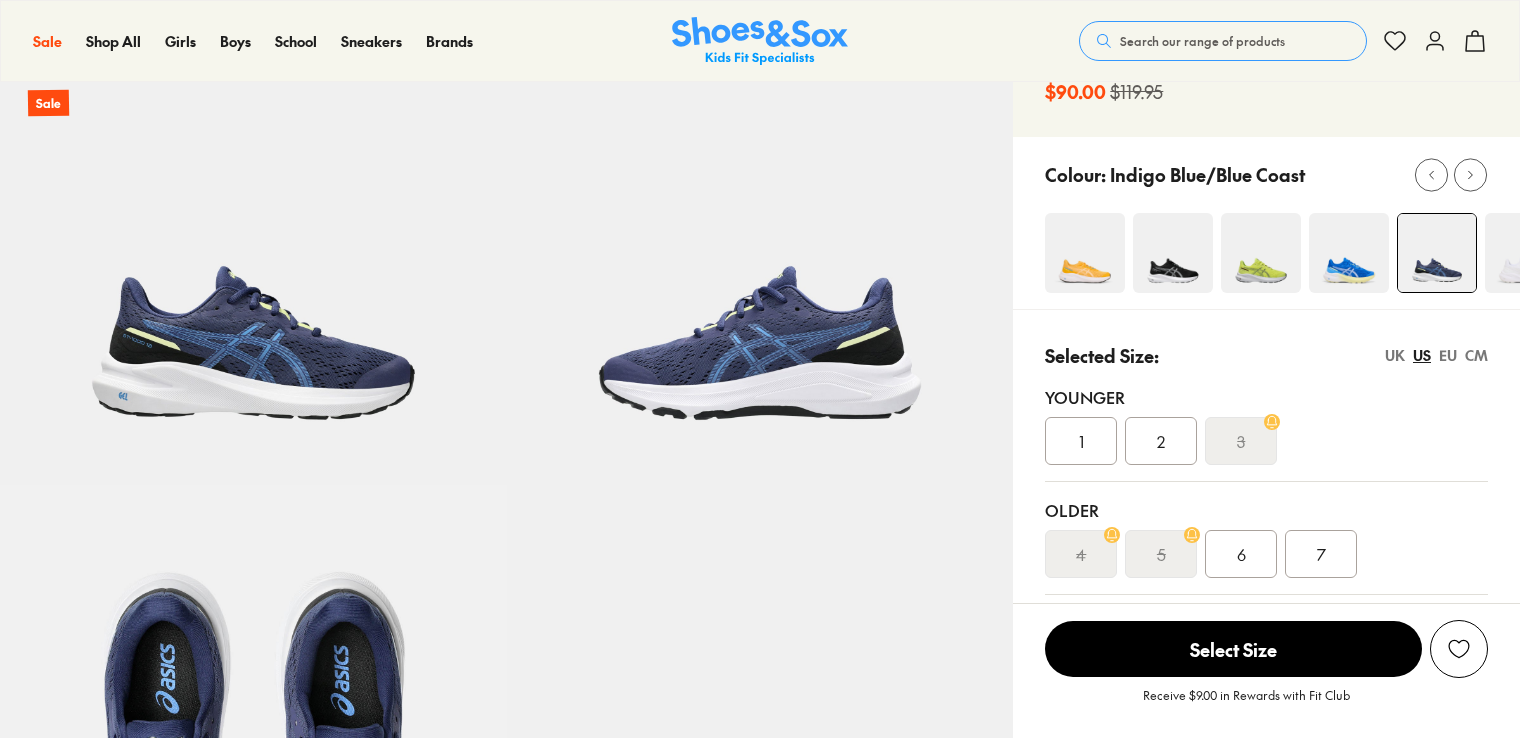 scroll, scrollTop: 0, scrollLeft: 0, axis: both 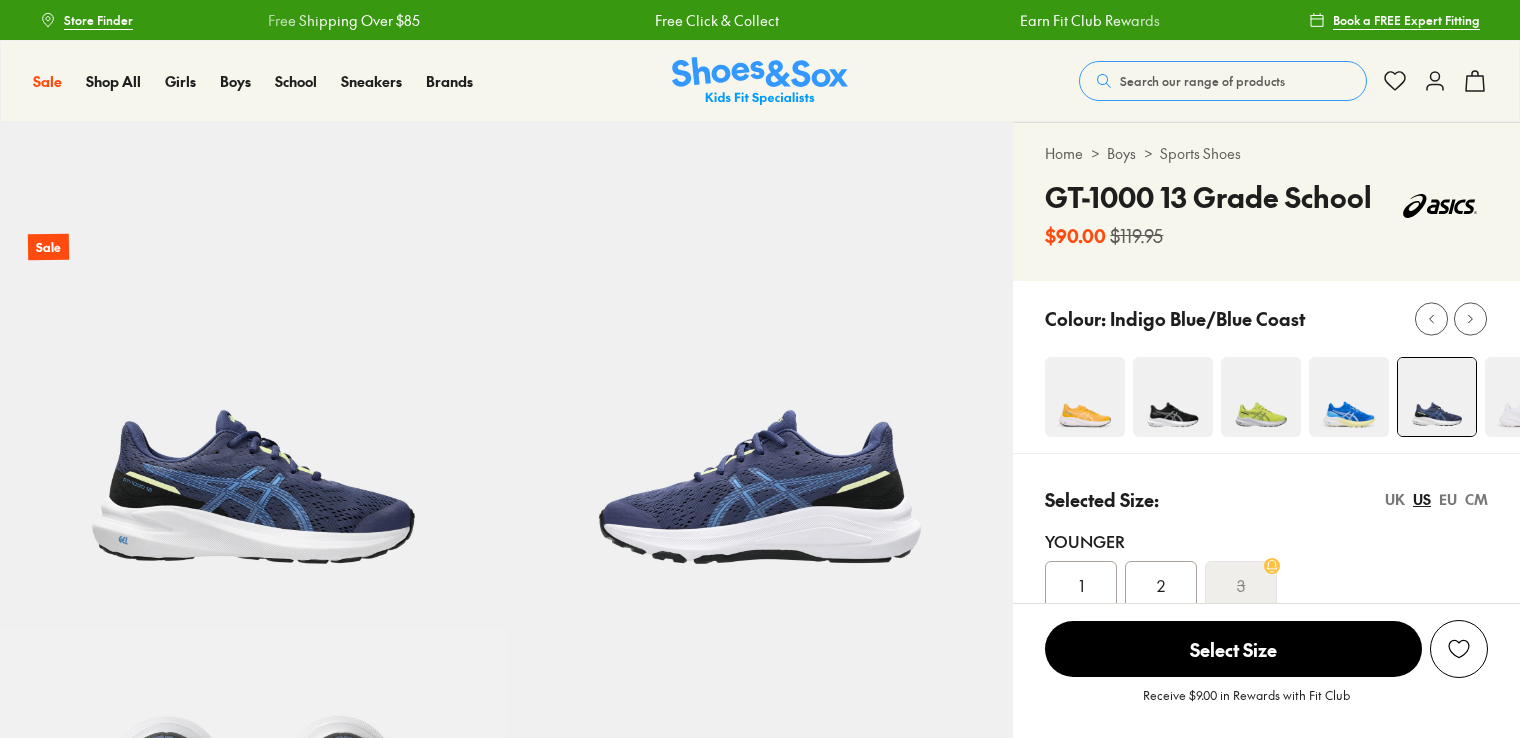 select on "*" 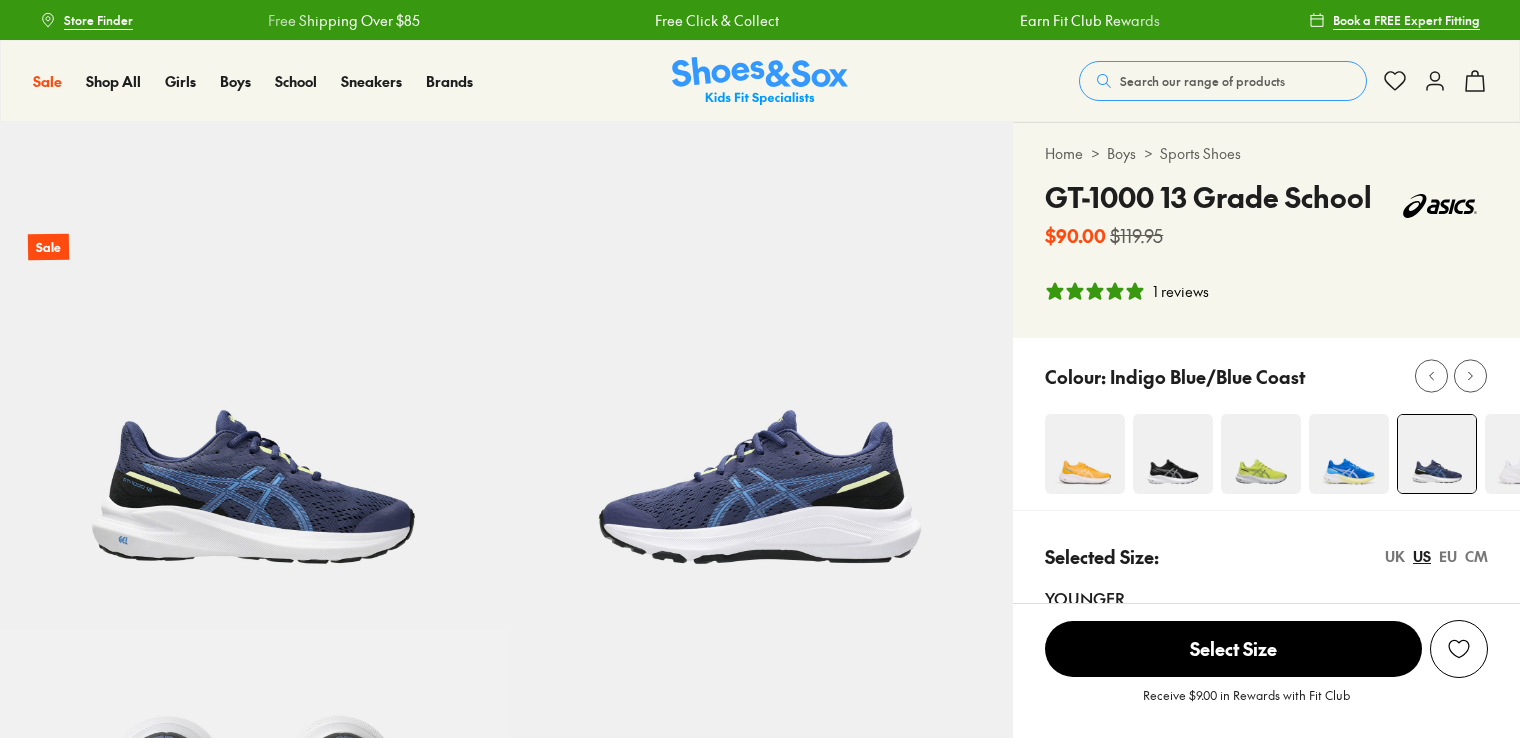 click on "Colour:
Indigo Blue/Blue Coast" at bounding box center (1266, 424) 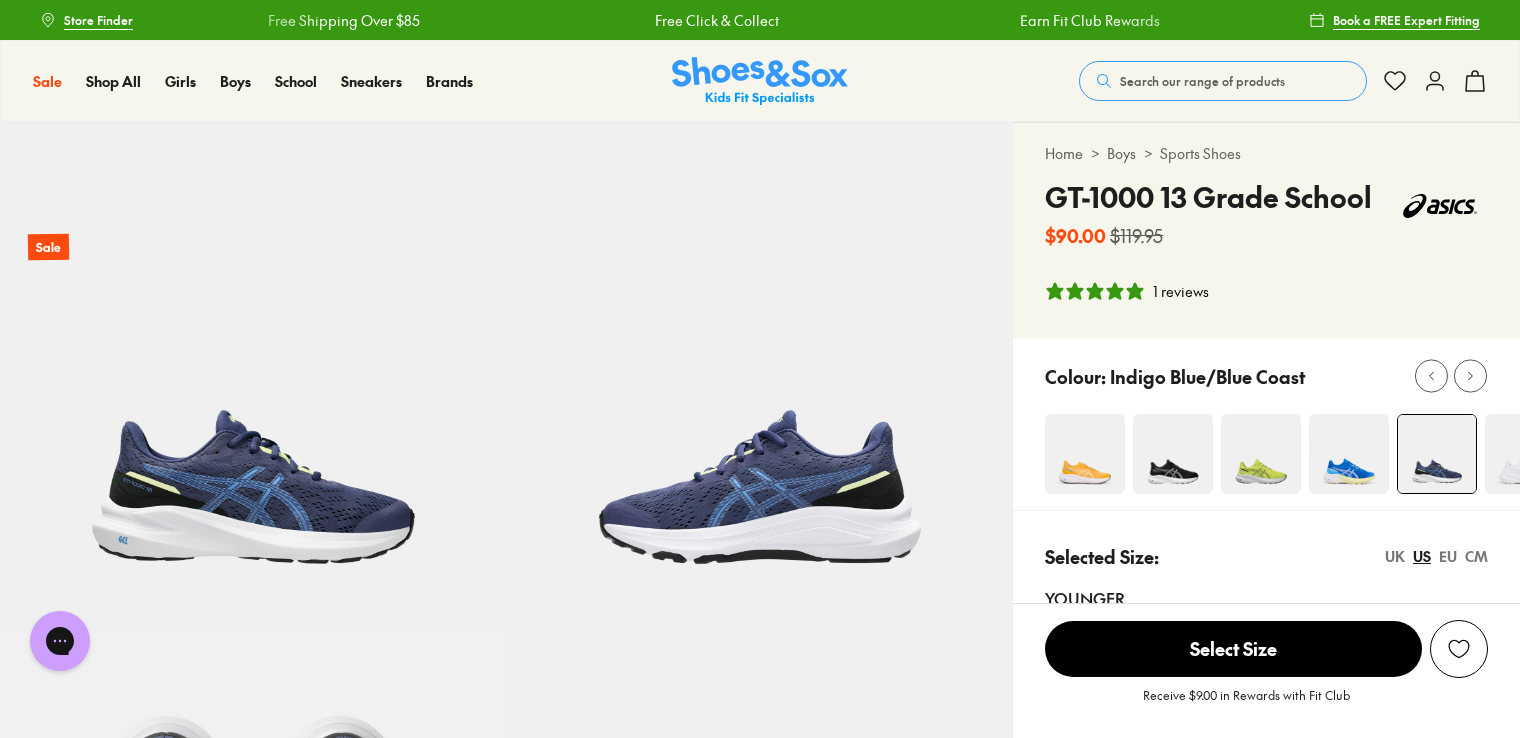 scroll, scrollTop: 0, scrollLeft: 0, axis: both 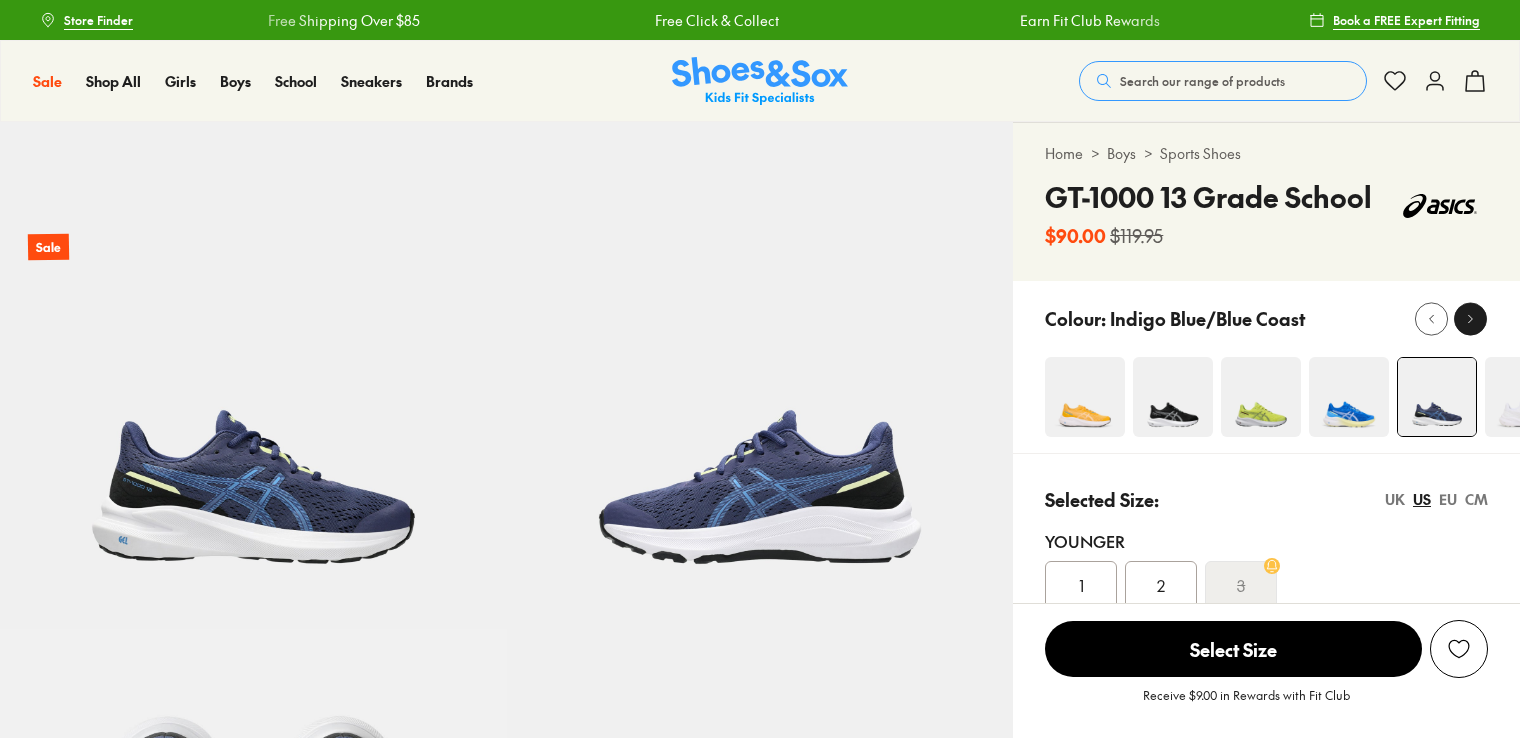 click at bounding box center [1470, 318] 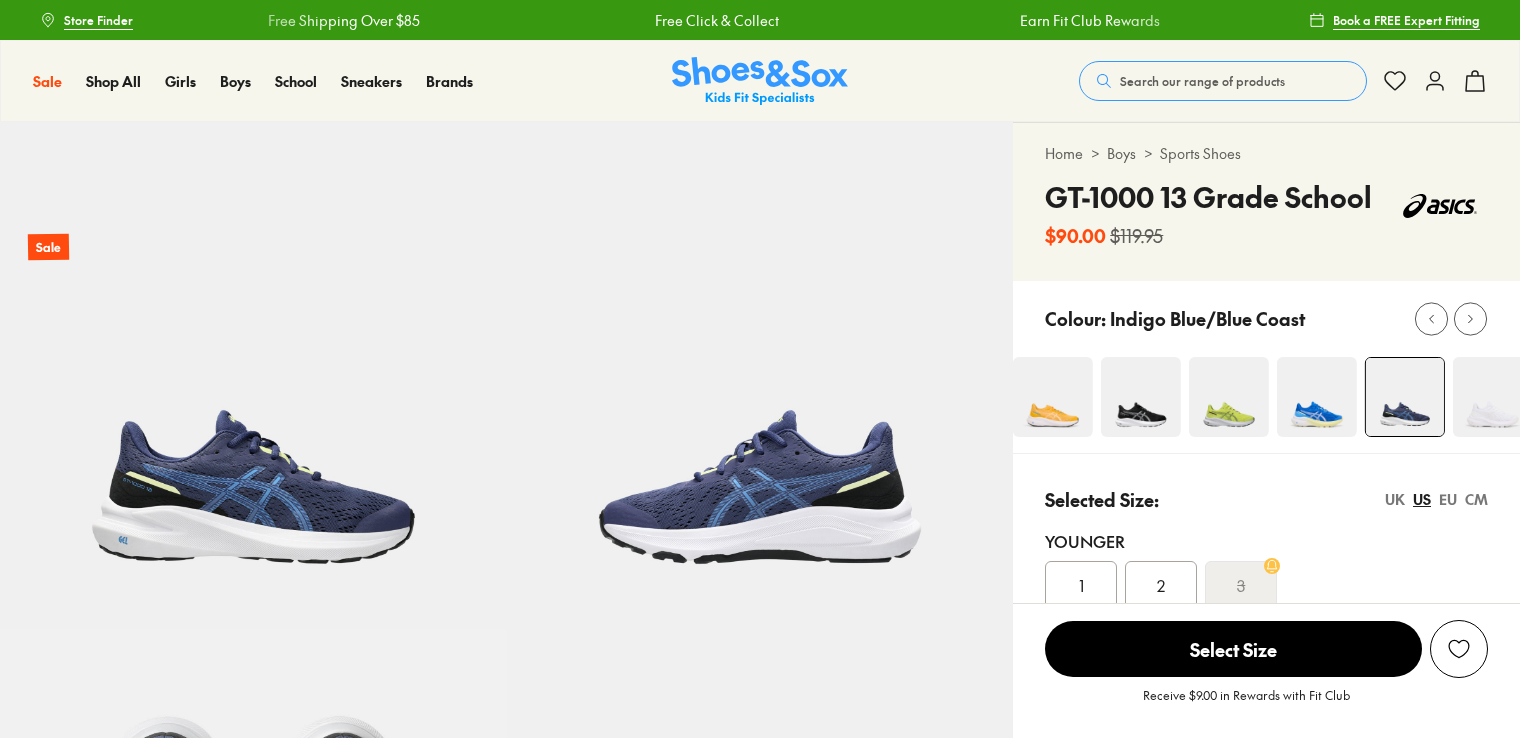select on "*" 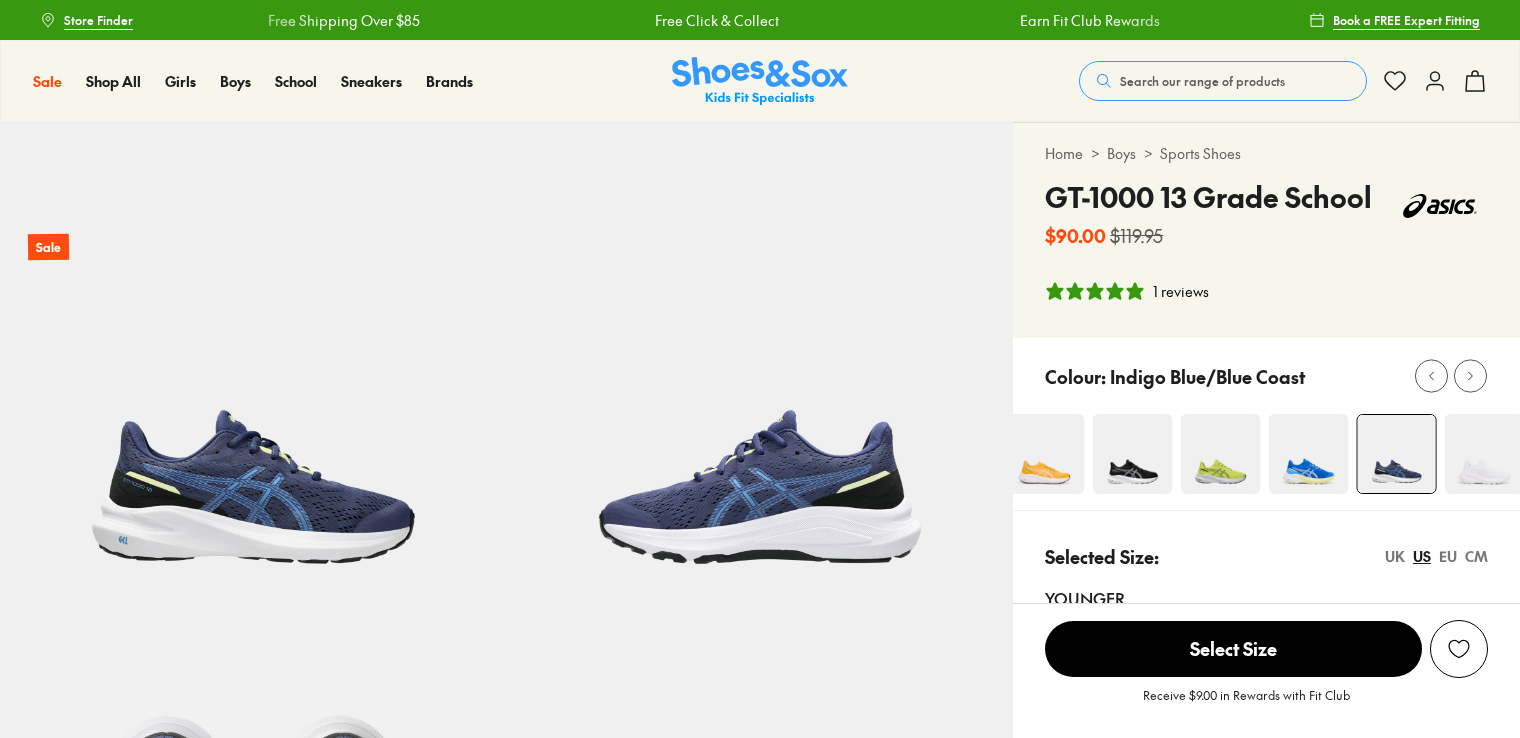 click on "Home
>
Boys
>
Sports Shoes
GT-1000 13 Grade School
$90.00 $119.95
1 reviews" at bounding box center [1266, 230] 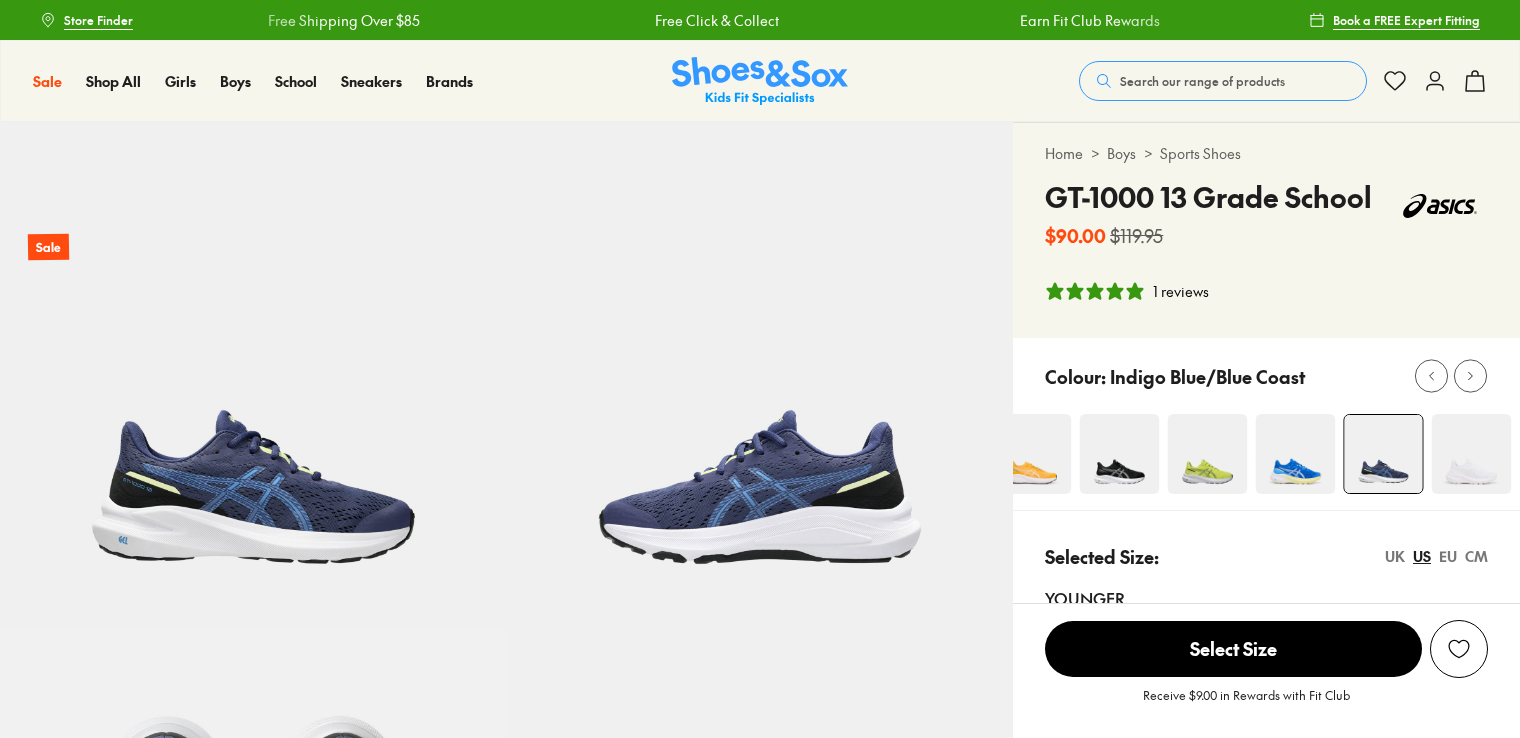 scroll, scrollTop: 0, scrollLeft: 0, axis: both 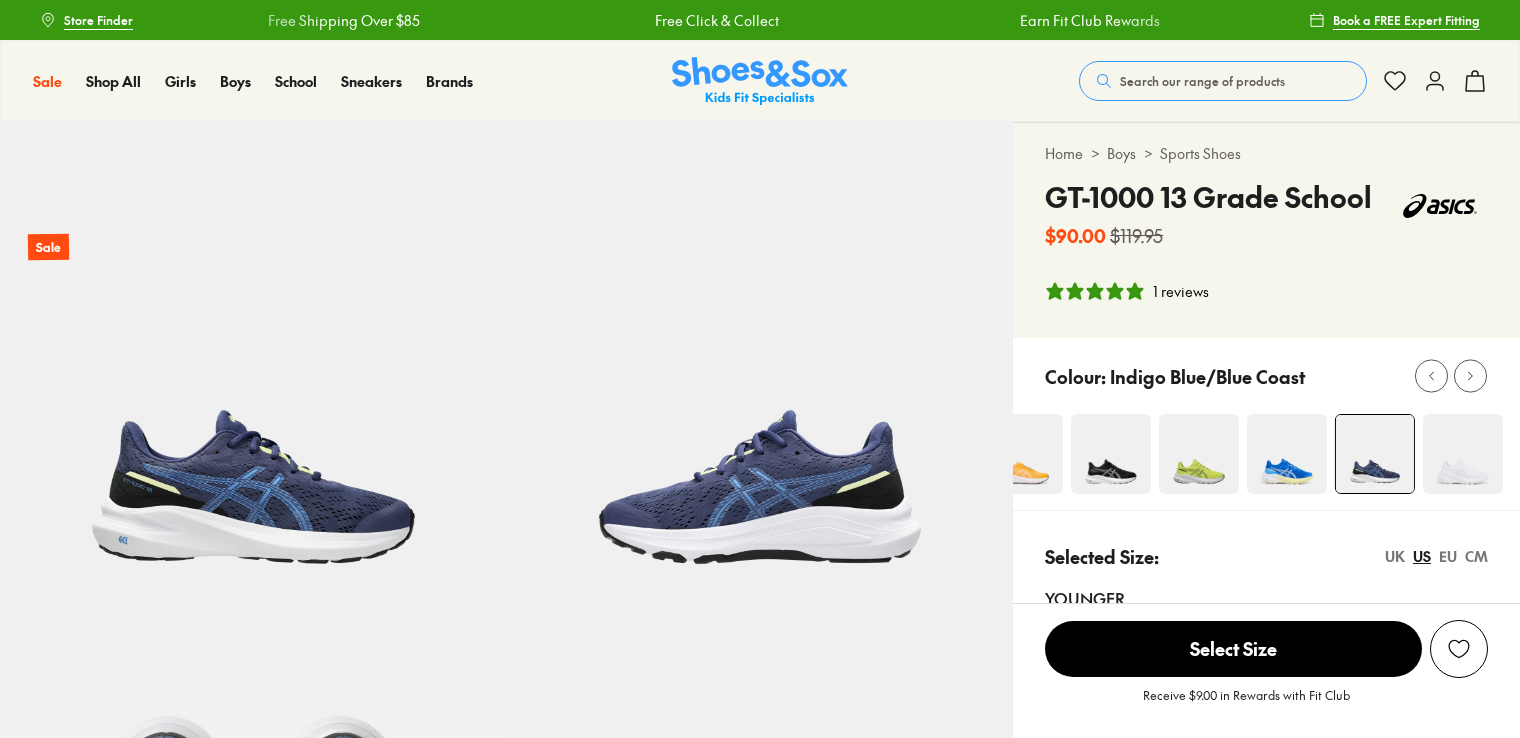 click on "Home
>
Boys
>
Sports Shoes
GT-1000 13 Grade School
$90.00 $119.95
1 reviews" at bounding box center (1266, 230) 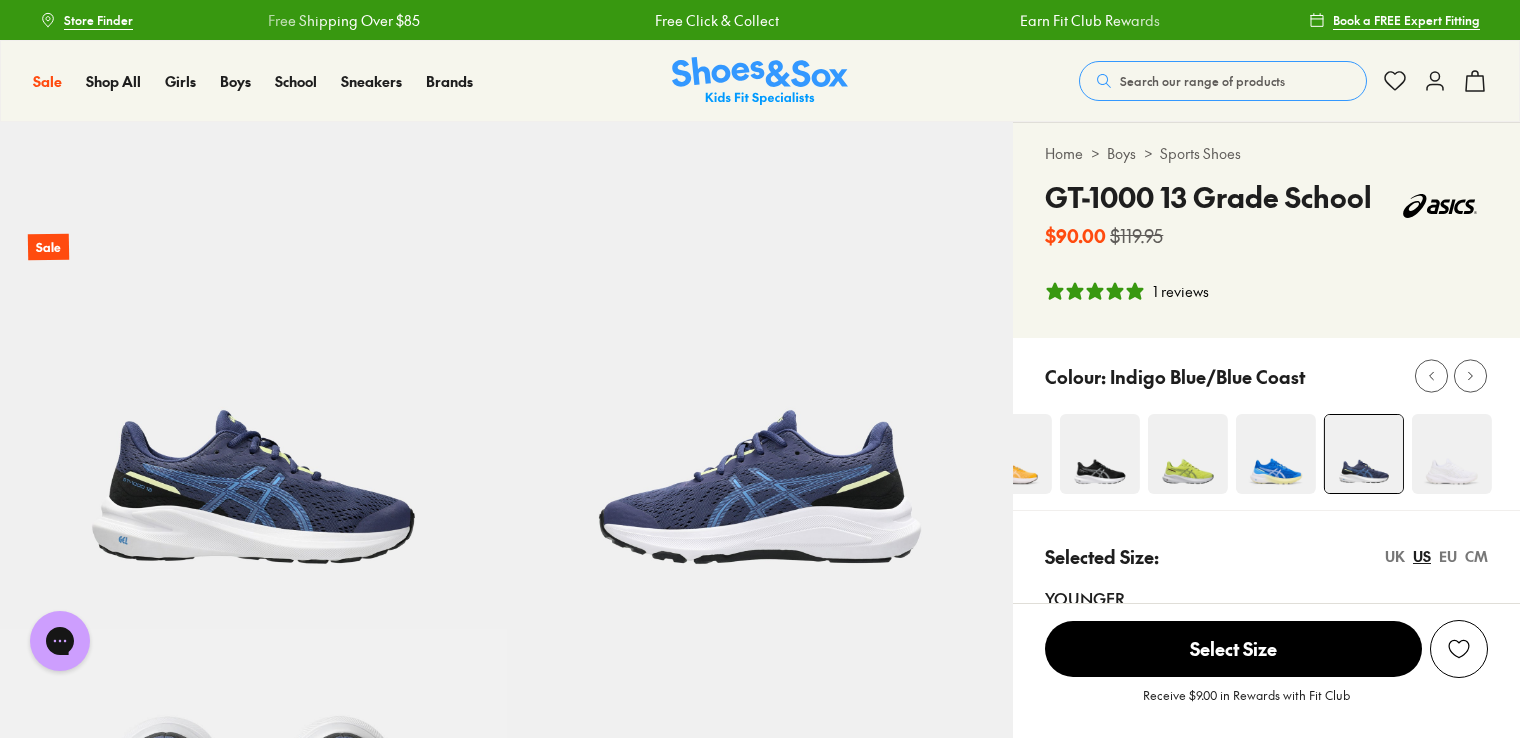 scroll, scrollTop: 0, scrollLeft: 0, axis: both 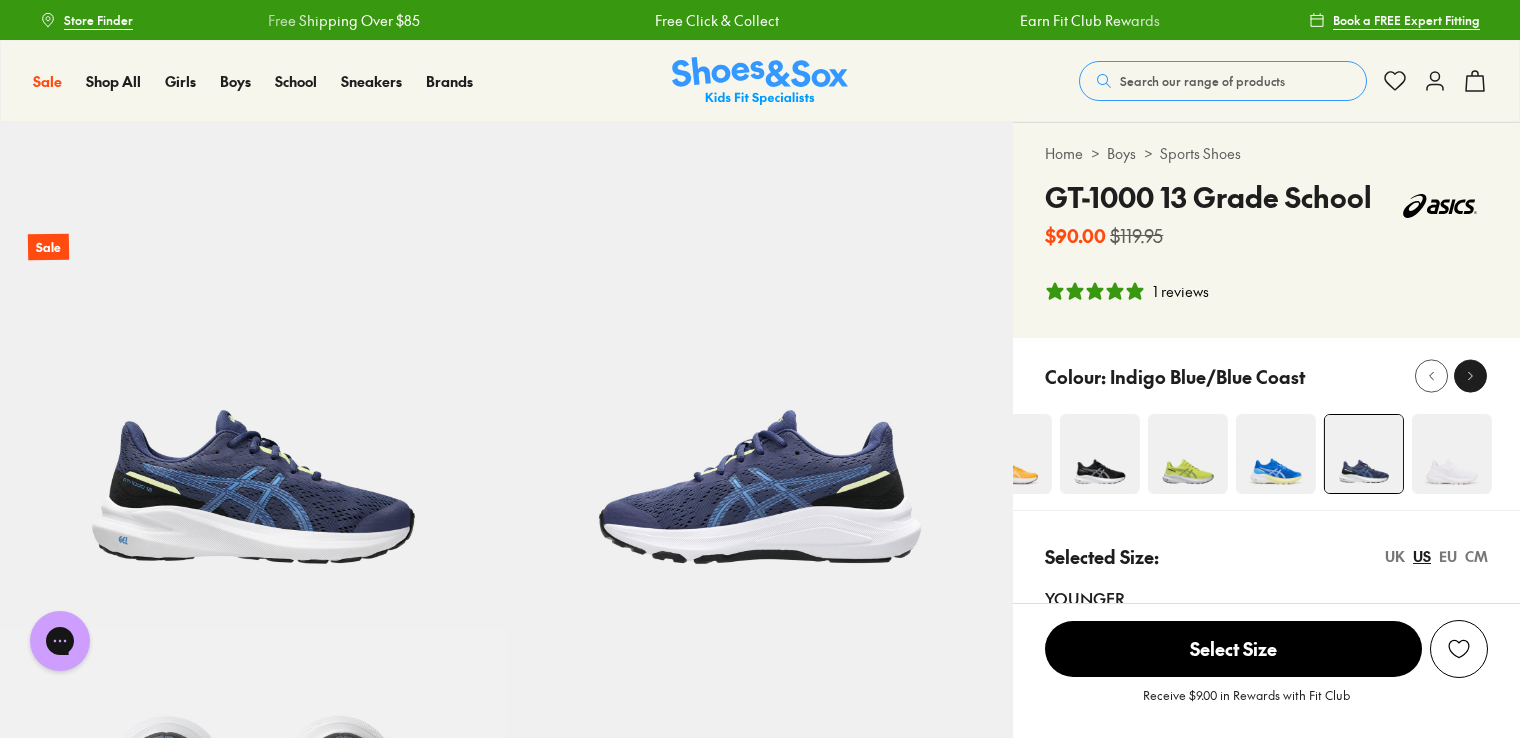 drag, startPoint x: 1468, startPoint y: 327, endPoint x: 1465, endPoint y: 376, distance: 49.09175 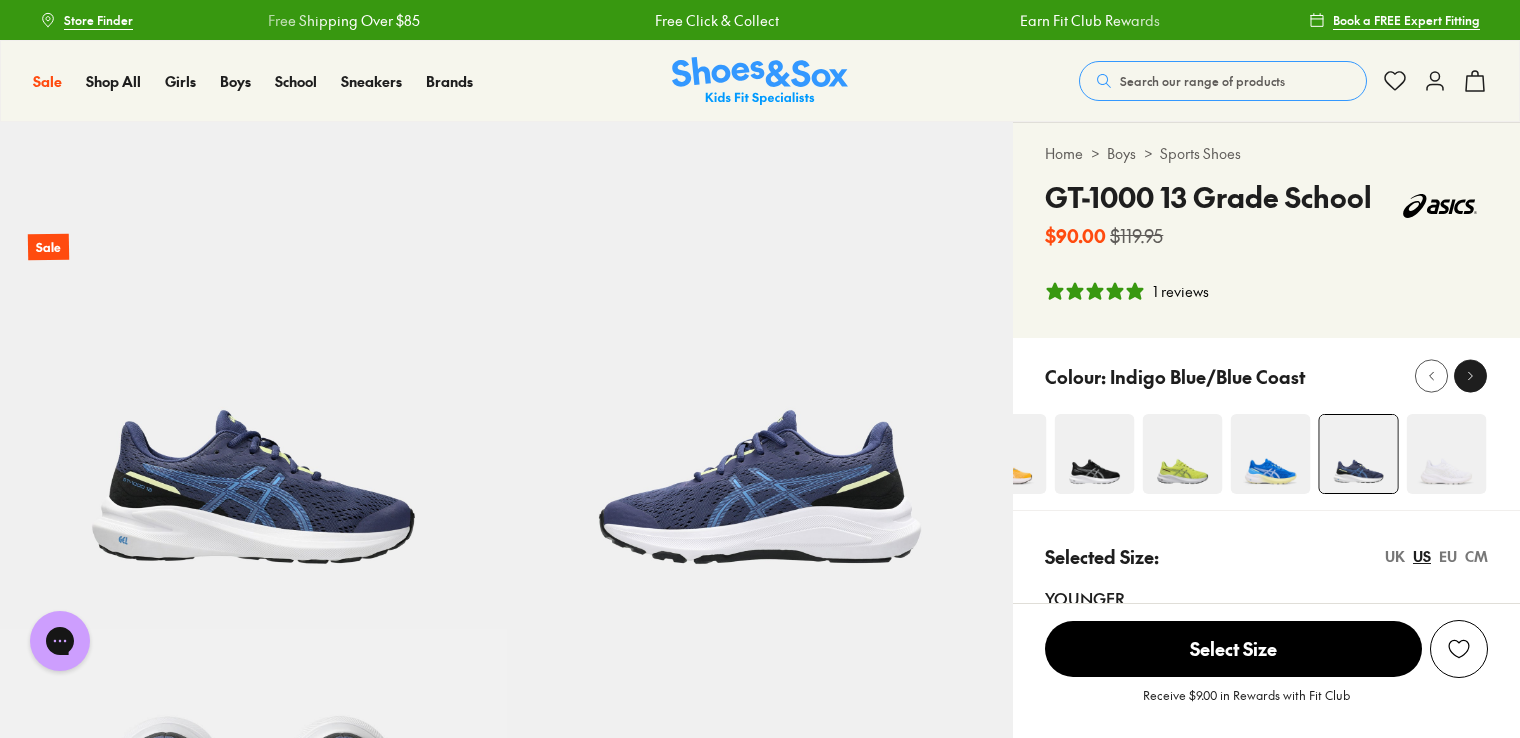 scroll, scrollTop: 0, scrollLeft: 0, axis: both 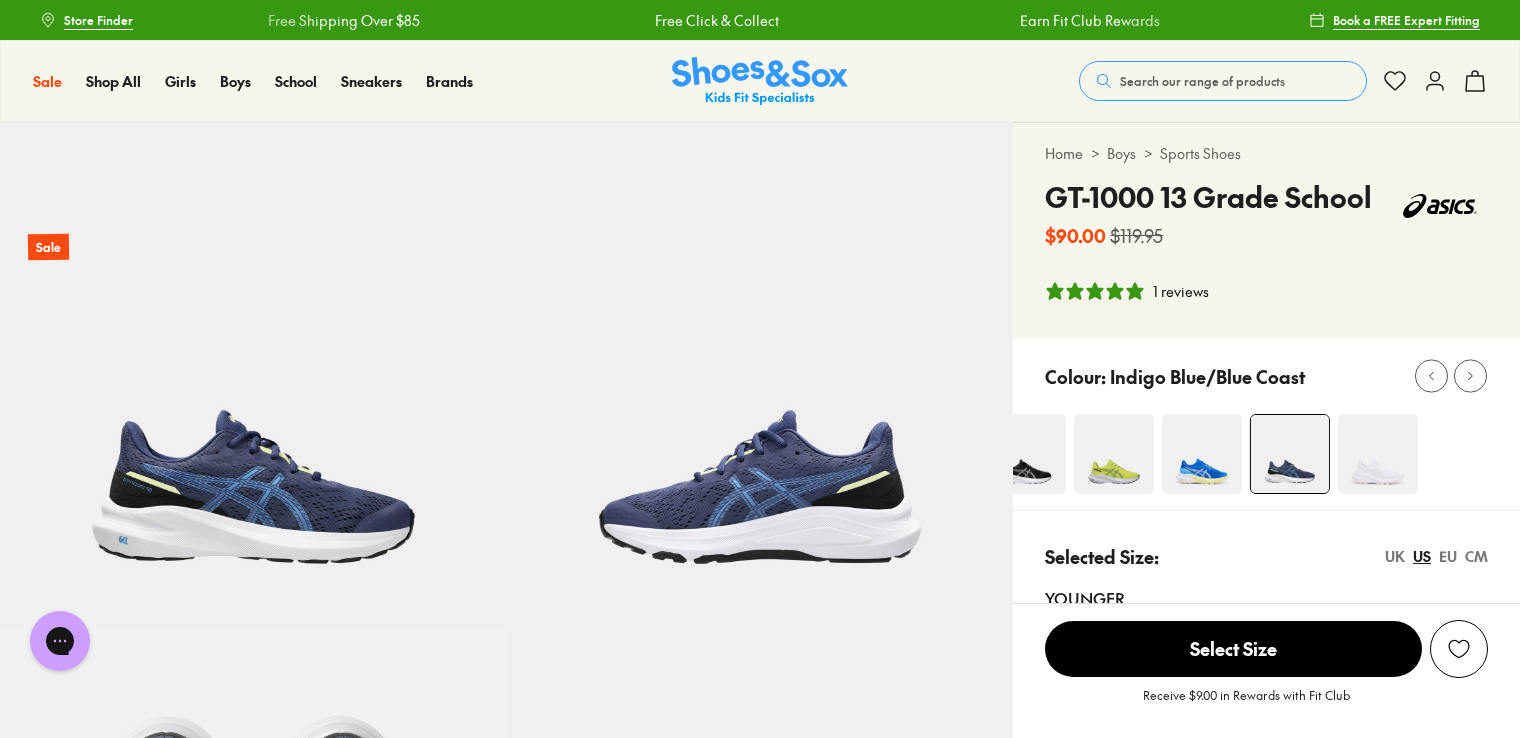 click at bounding box center (1378, 454) 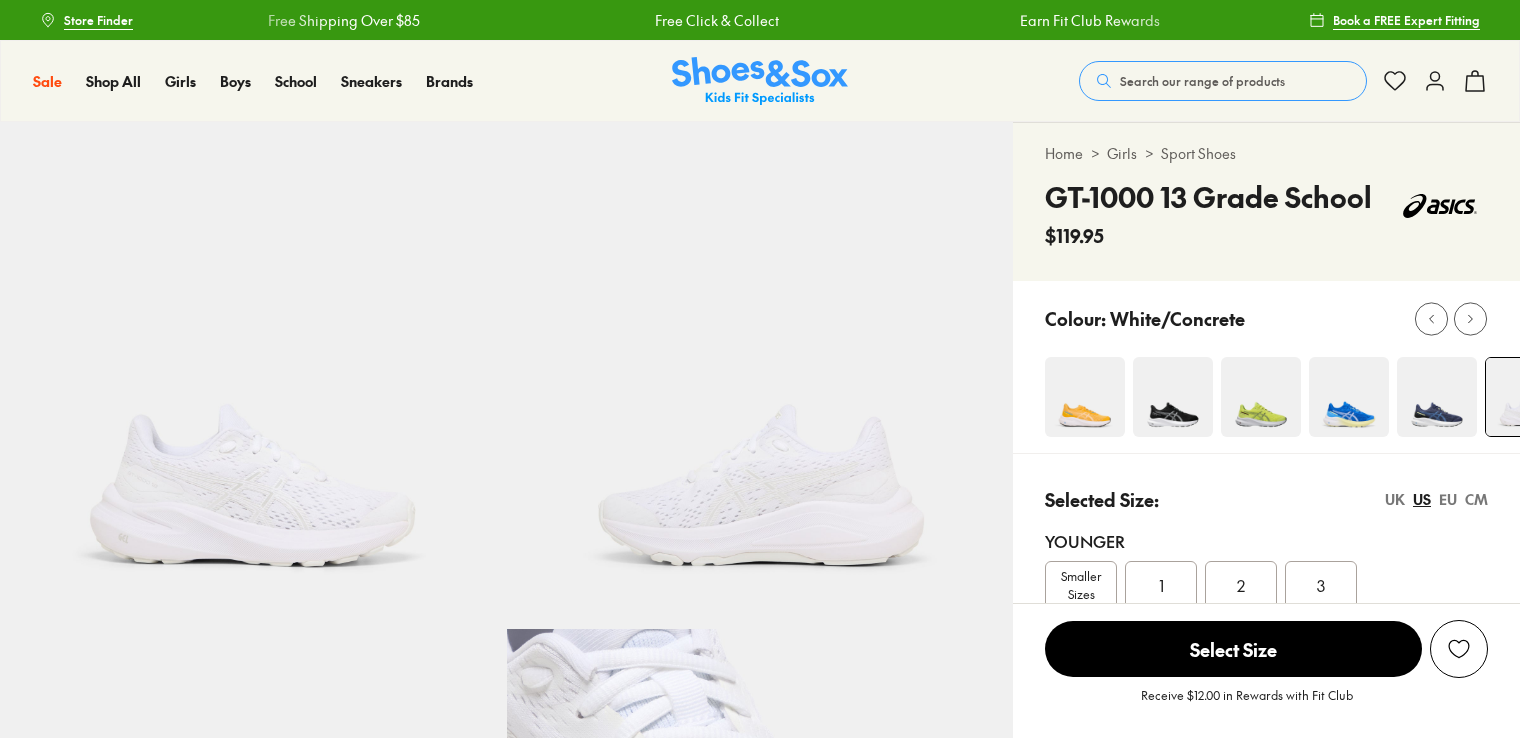 scroll, scrollTop: 300, scrollLeft: 0, axis: vertical 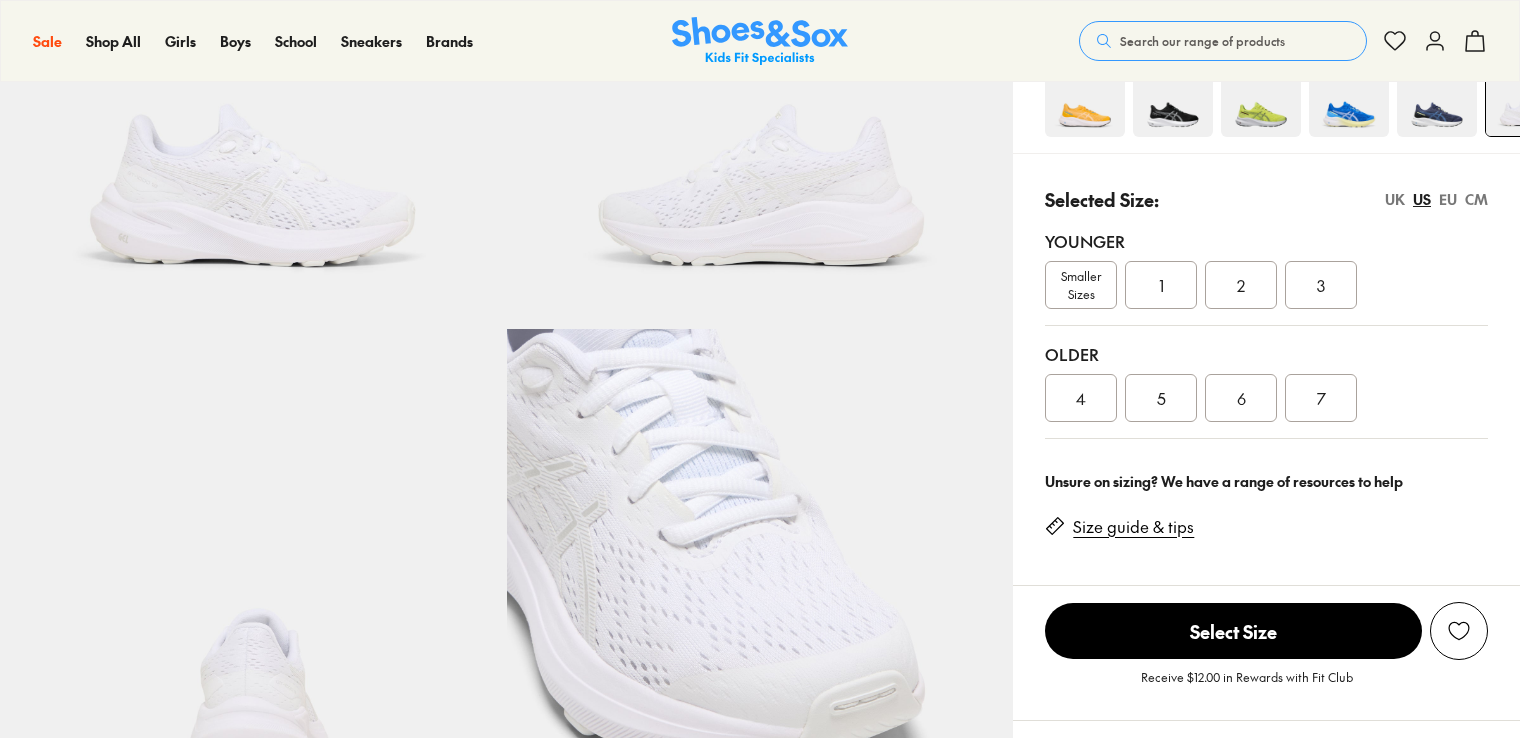 select on "*" 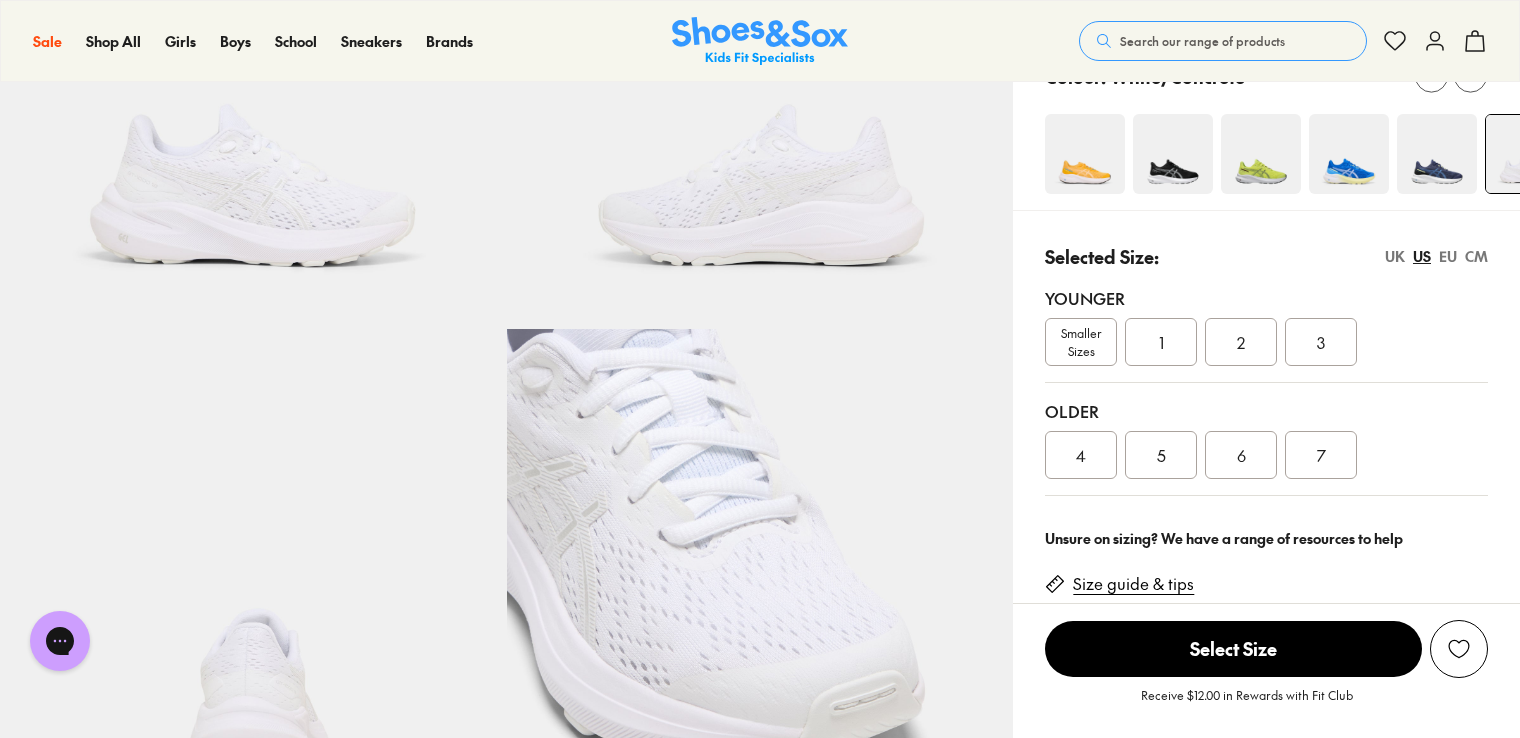 scroll, scrollTop: 0, scrollLeft: 0, axis: both 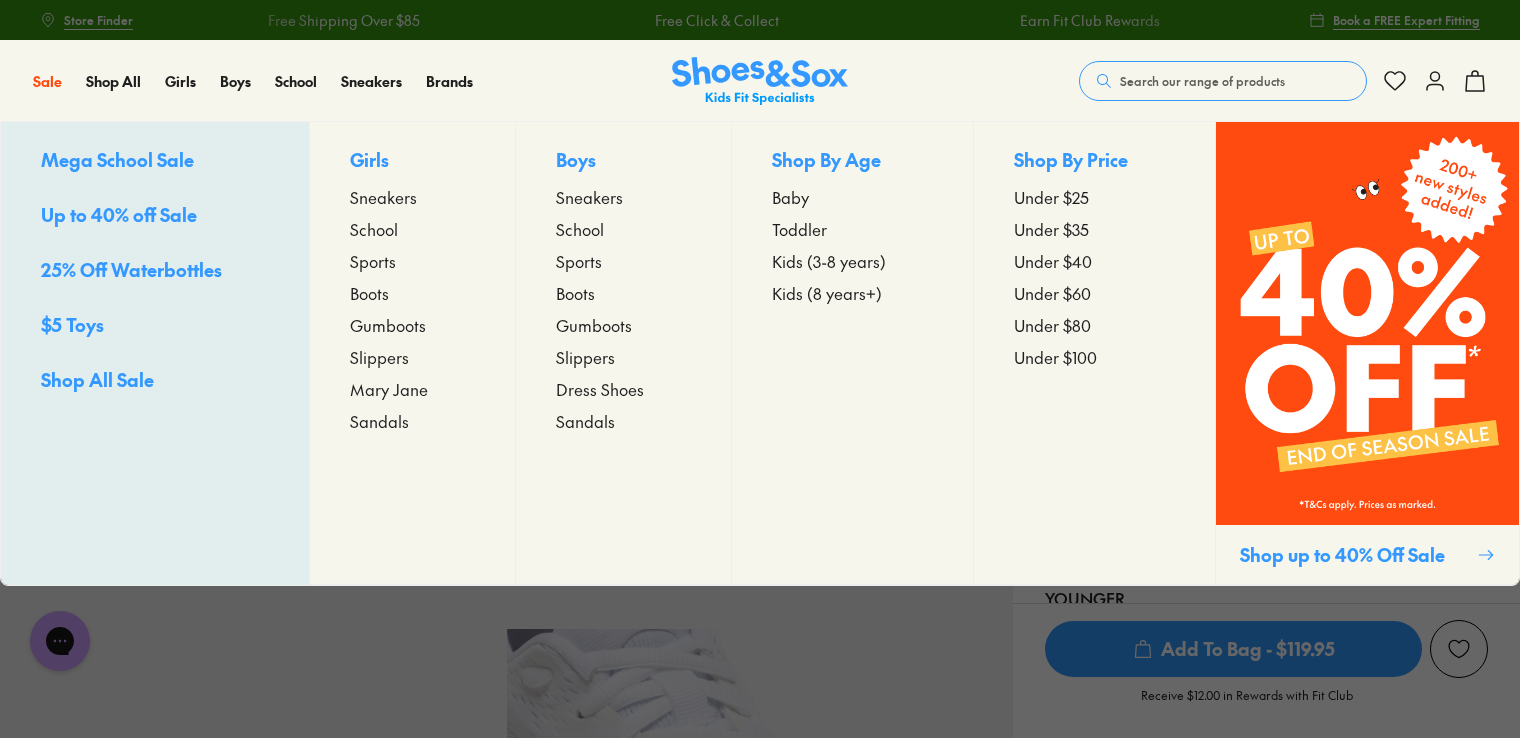click on "Kids (3-8 years)" at bounding box center (829, 261) 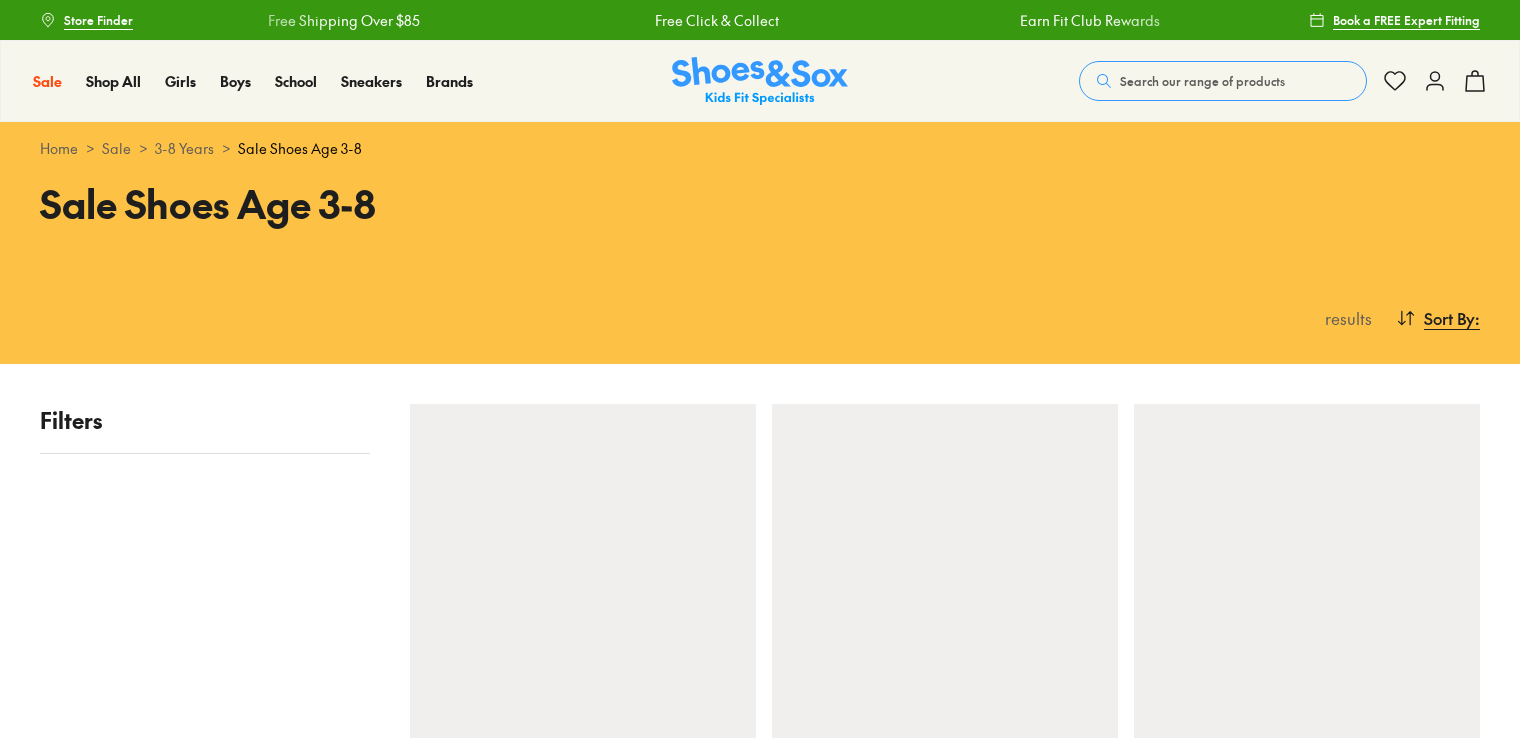 scroll, scrollTop: 0, scrollLeft: 0, axis: both 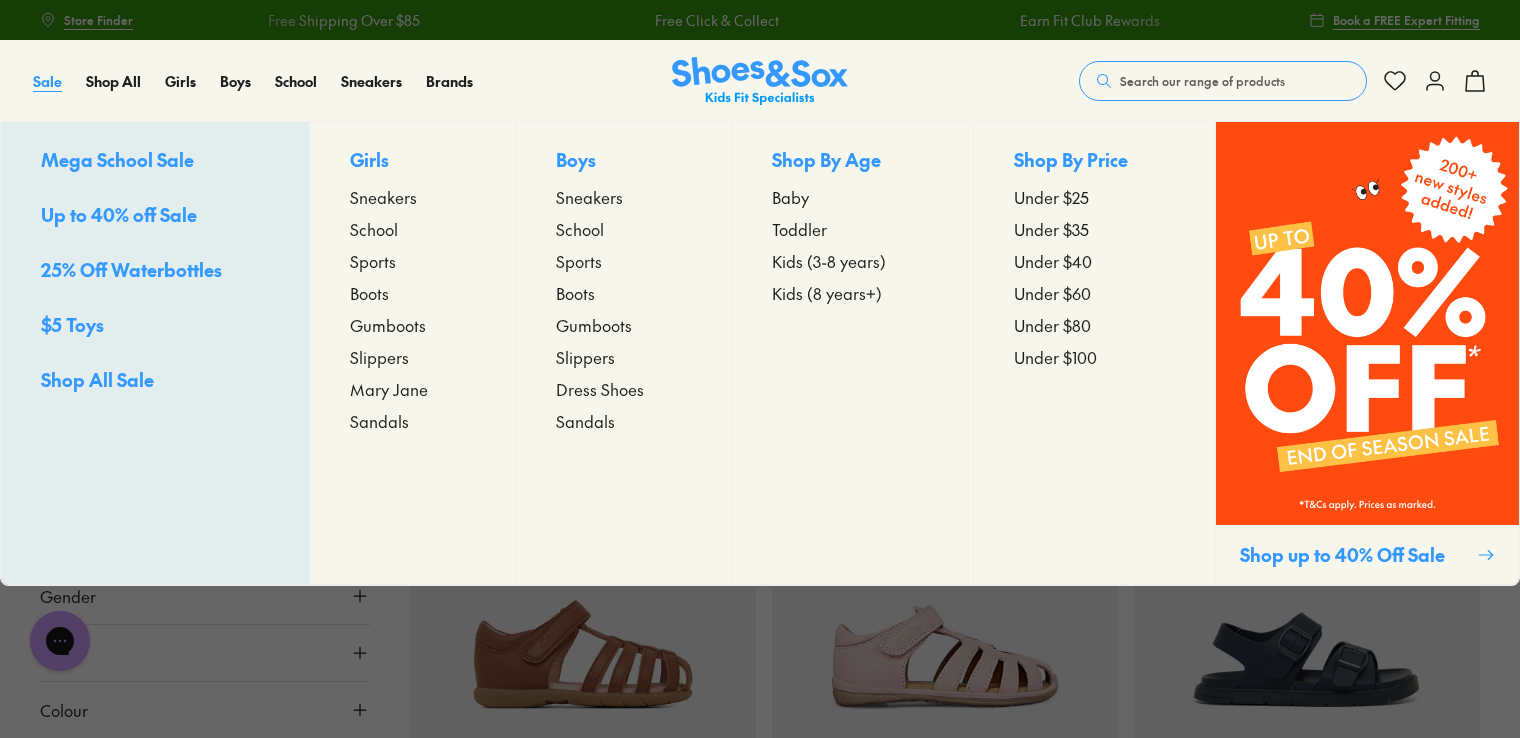 click on "Sale" at bounding box center (47, 81) 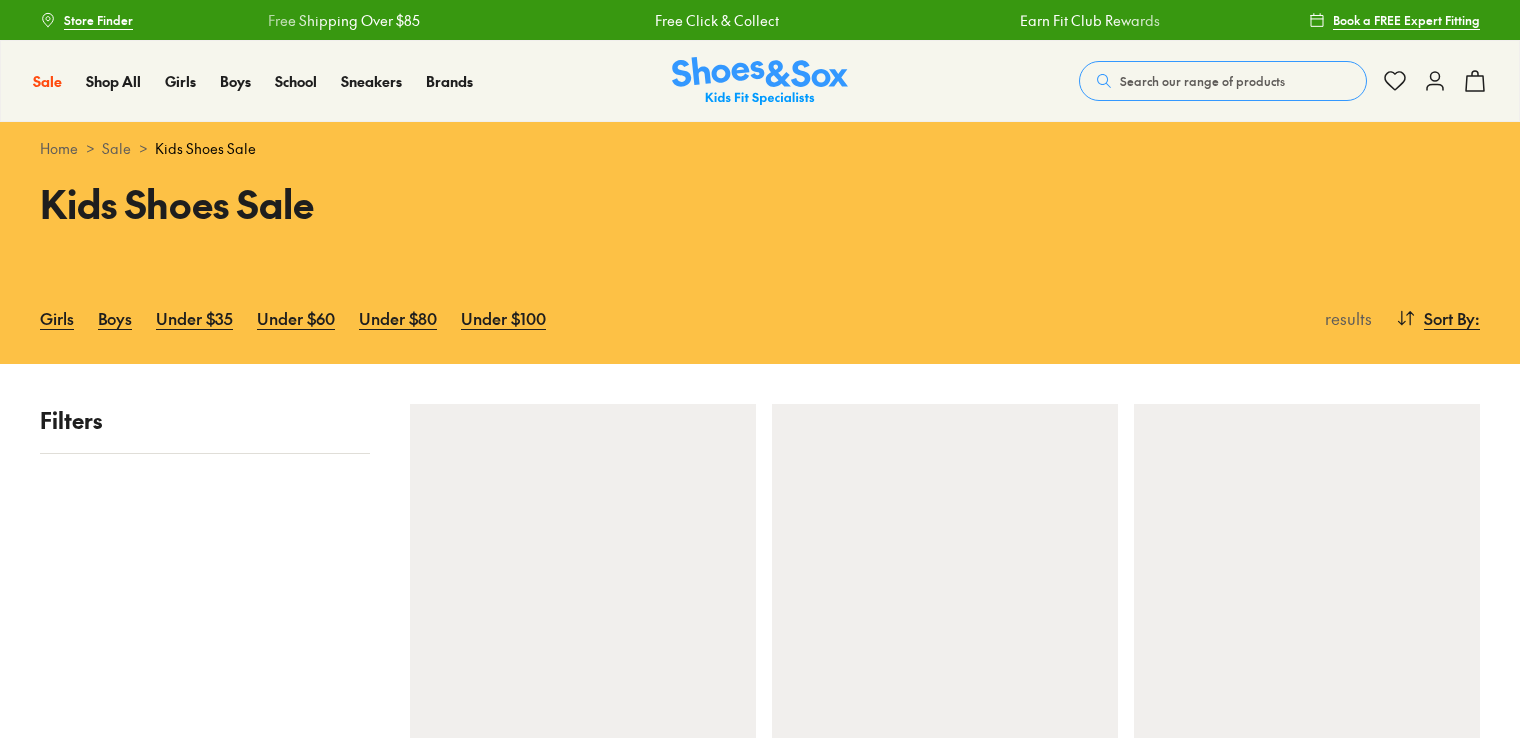 scroll, scrollTop: 0, scrollLeft: 0, axis: both 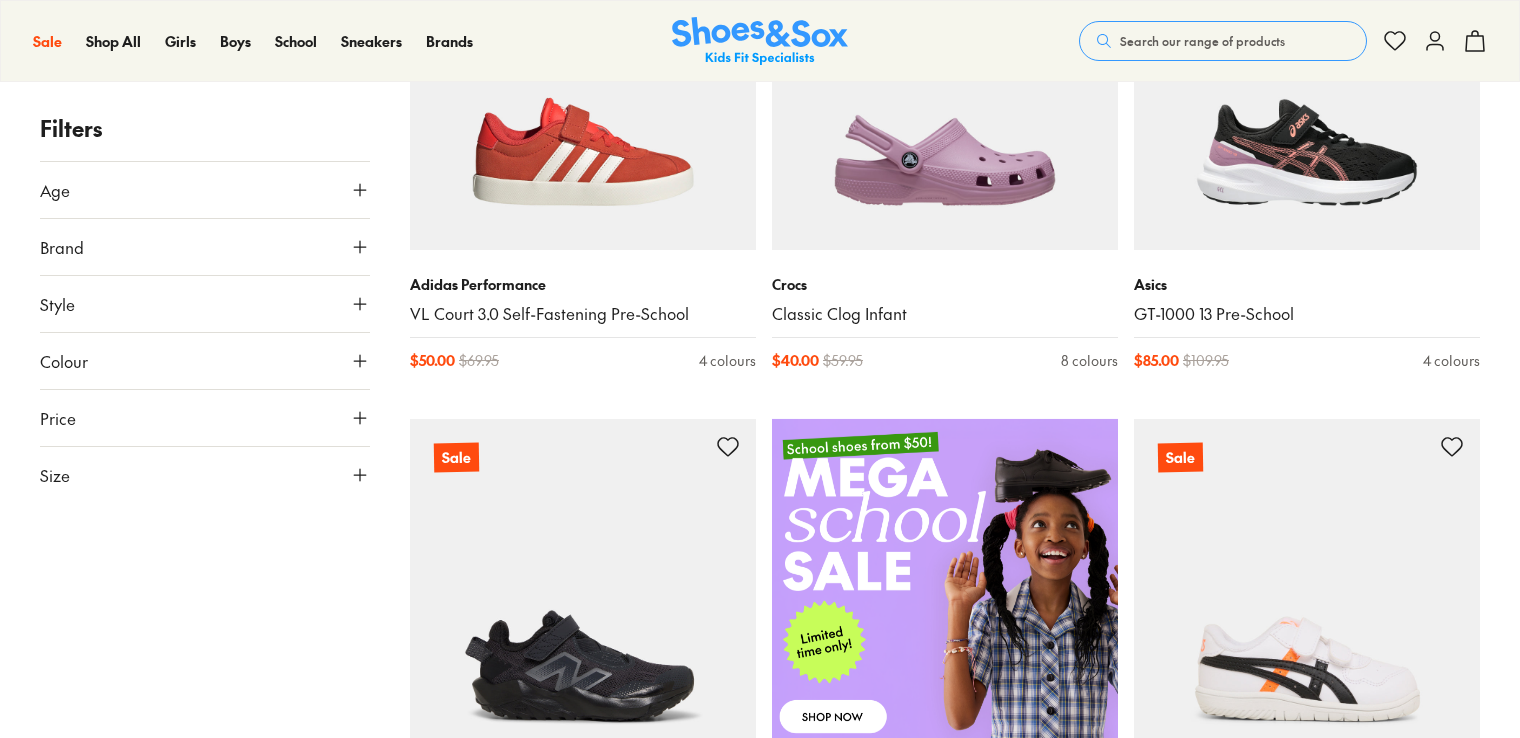 click on "Age" at bounding box center (205, 190) 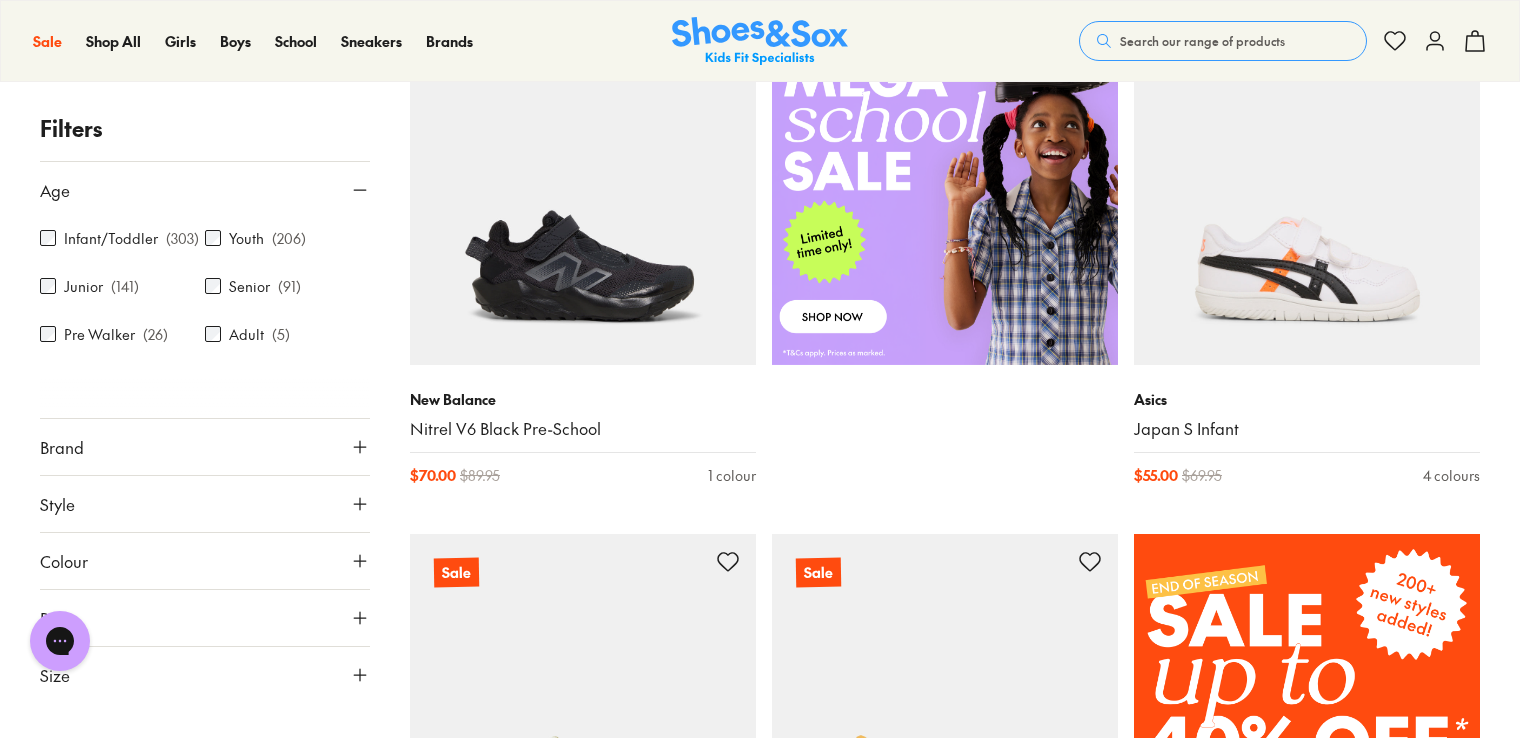scroll, scrollTop: 1200, scrollLeft: 0, axis: vertical 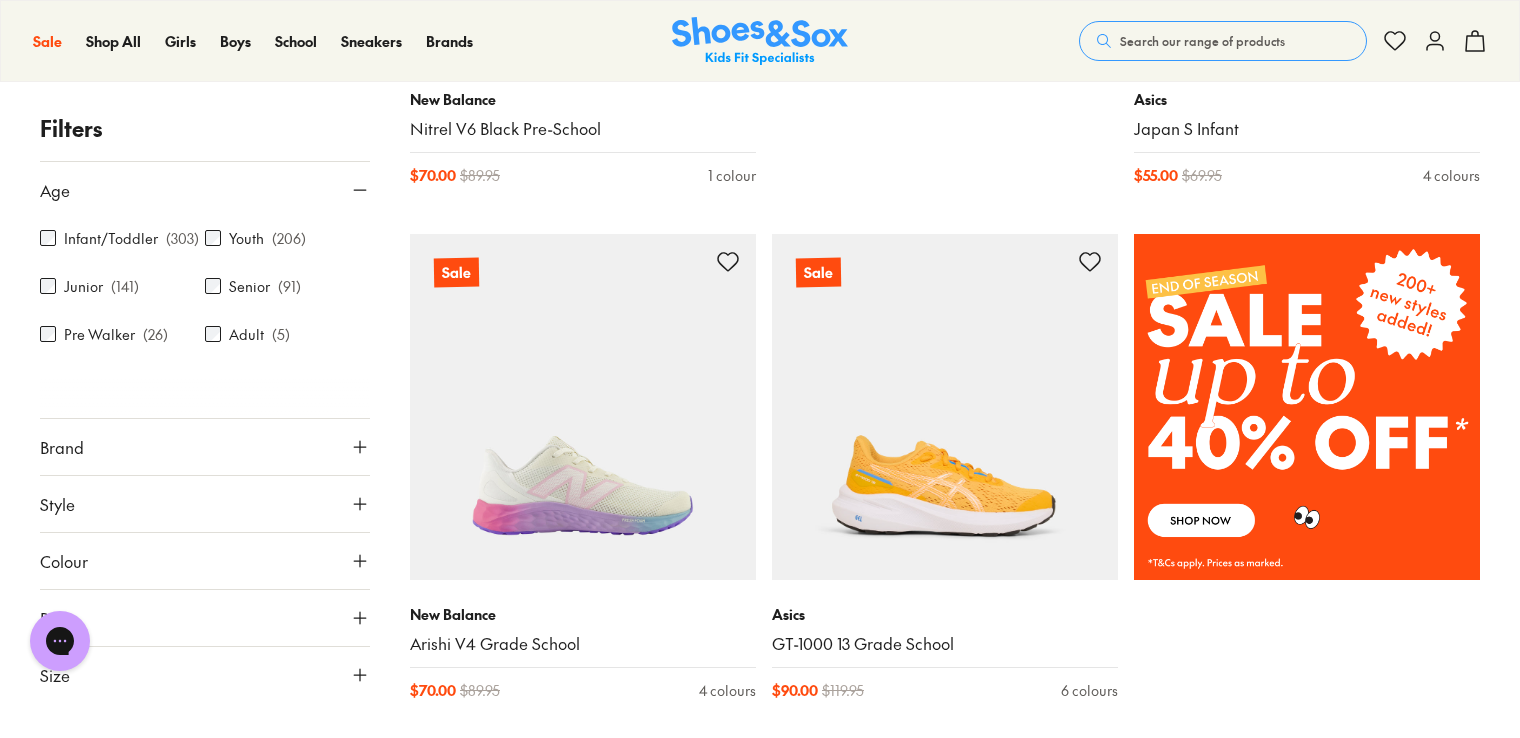 click on "Age" at bounding box center [205, 190] 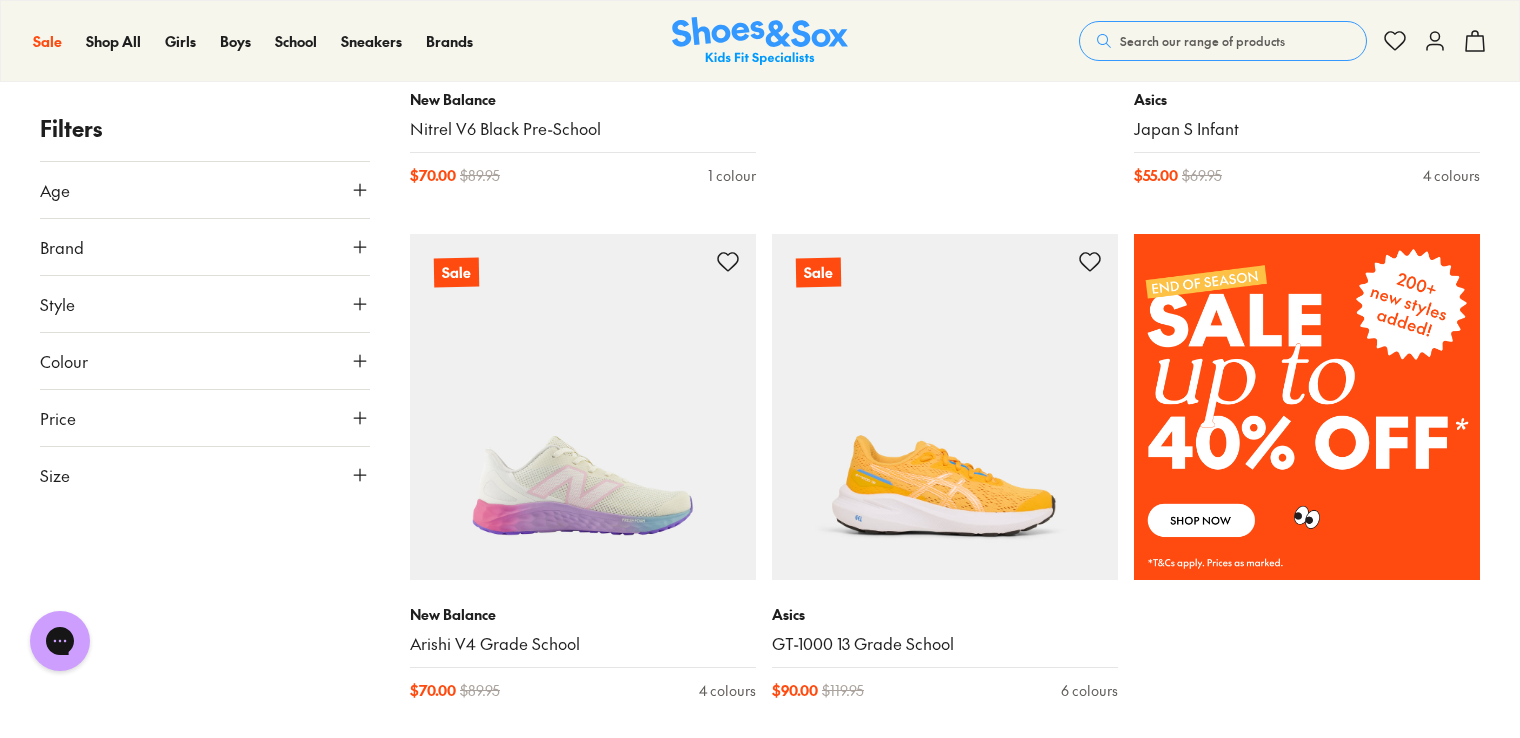 click on "Filters" at bounding box center [205, 128] 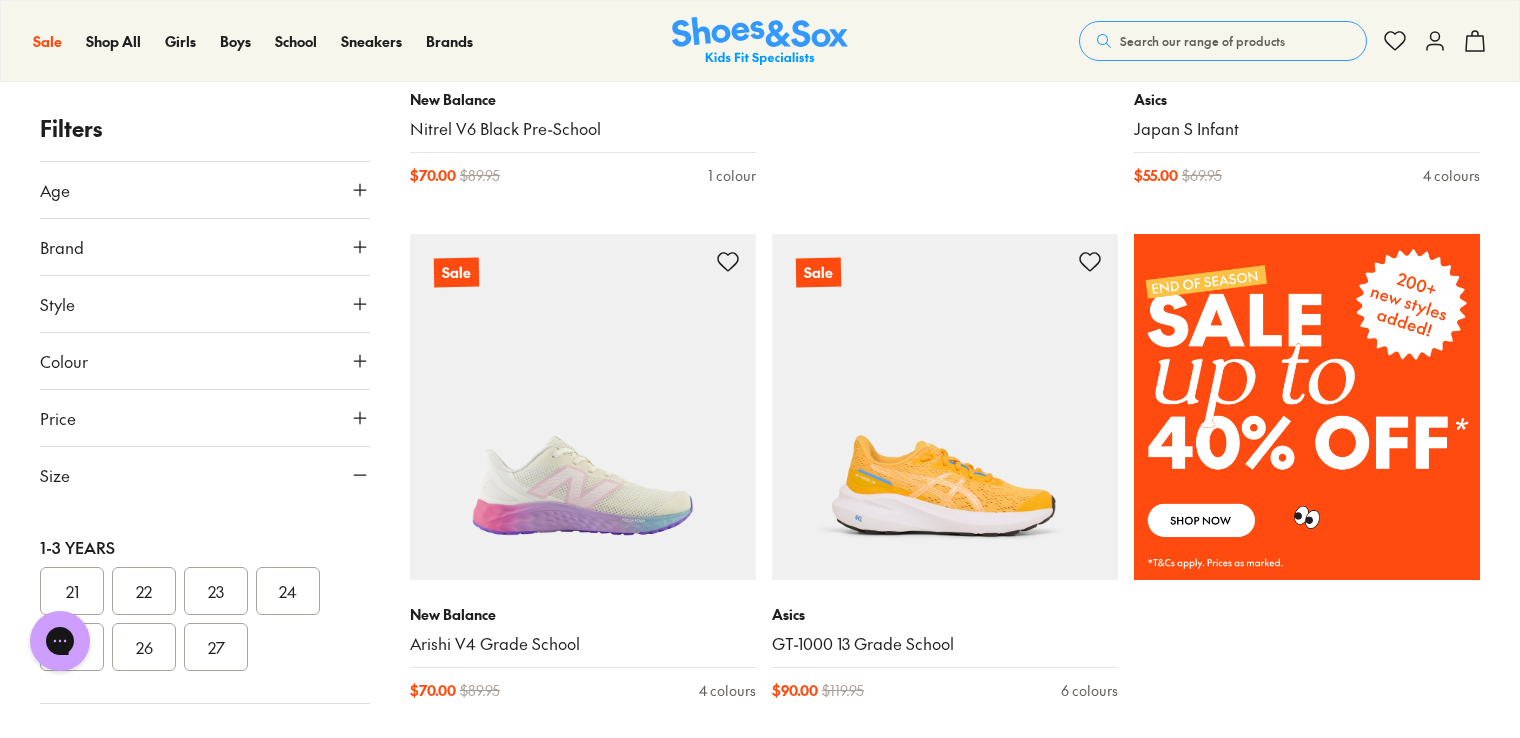 scroll, scrollTop: 200, scrollLeft: 0, axis: vertical 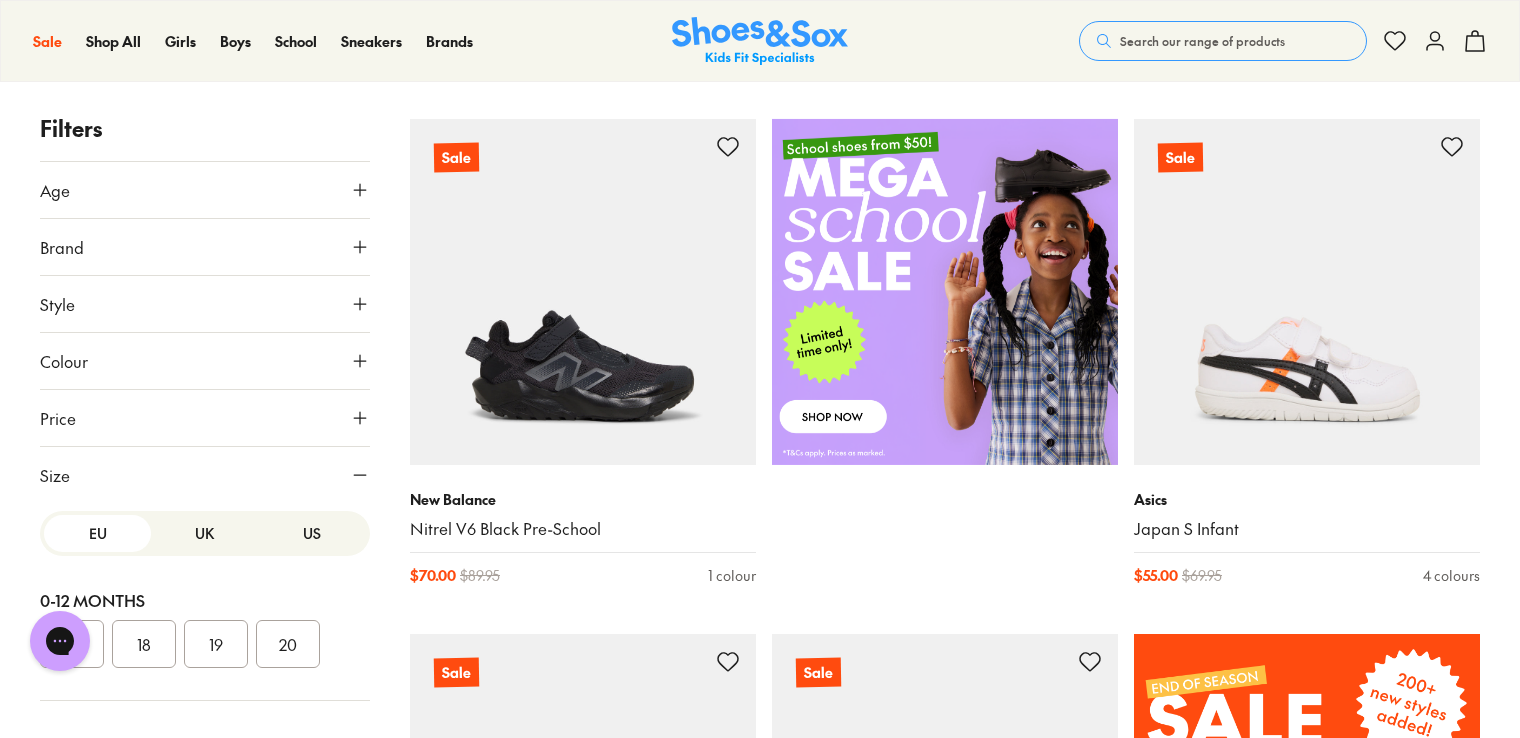 click on "US" at bounding box center [312, 533] 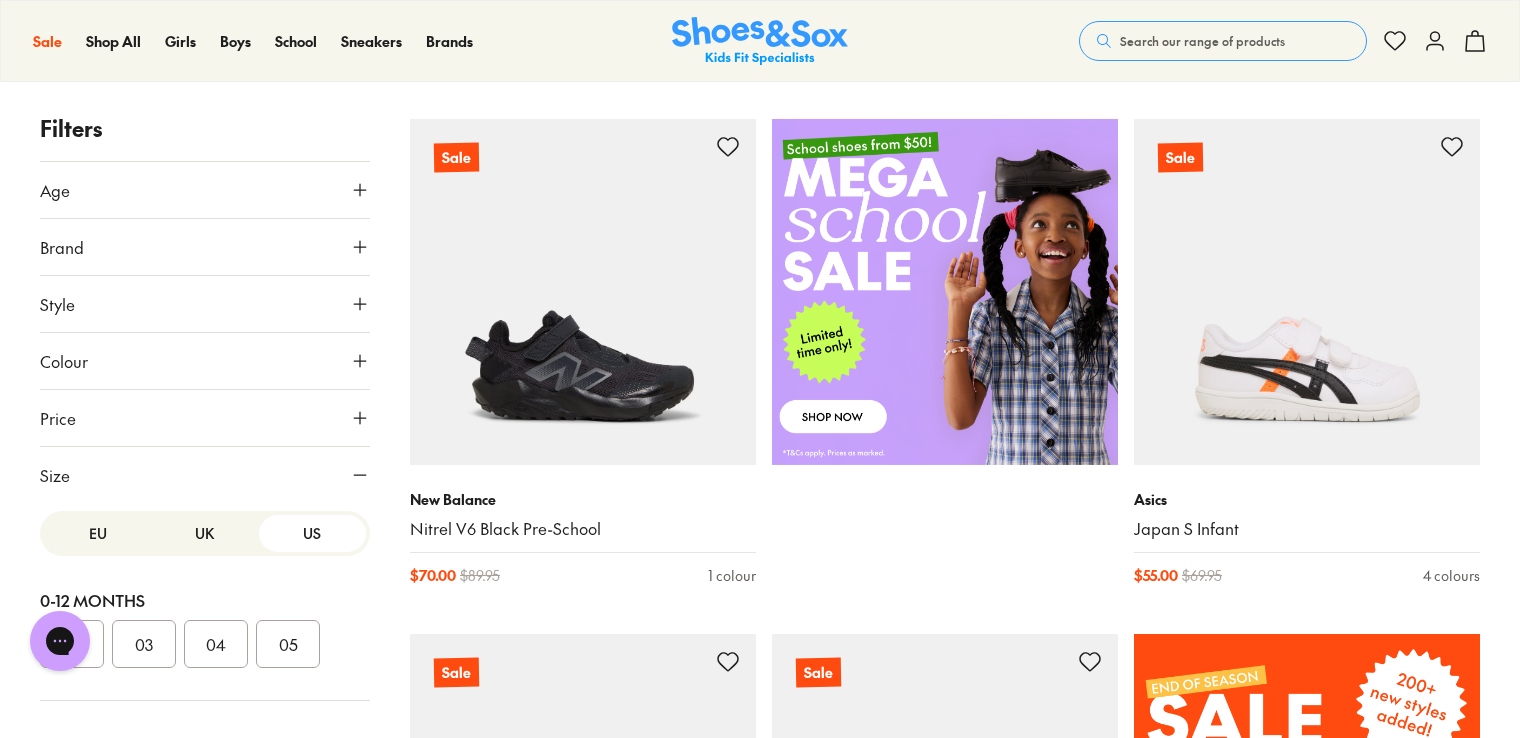 click on "03" at bounding box center [144, 644] 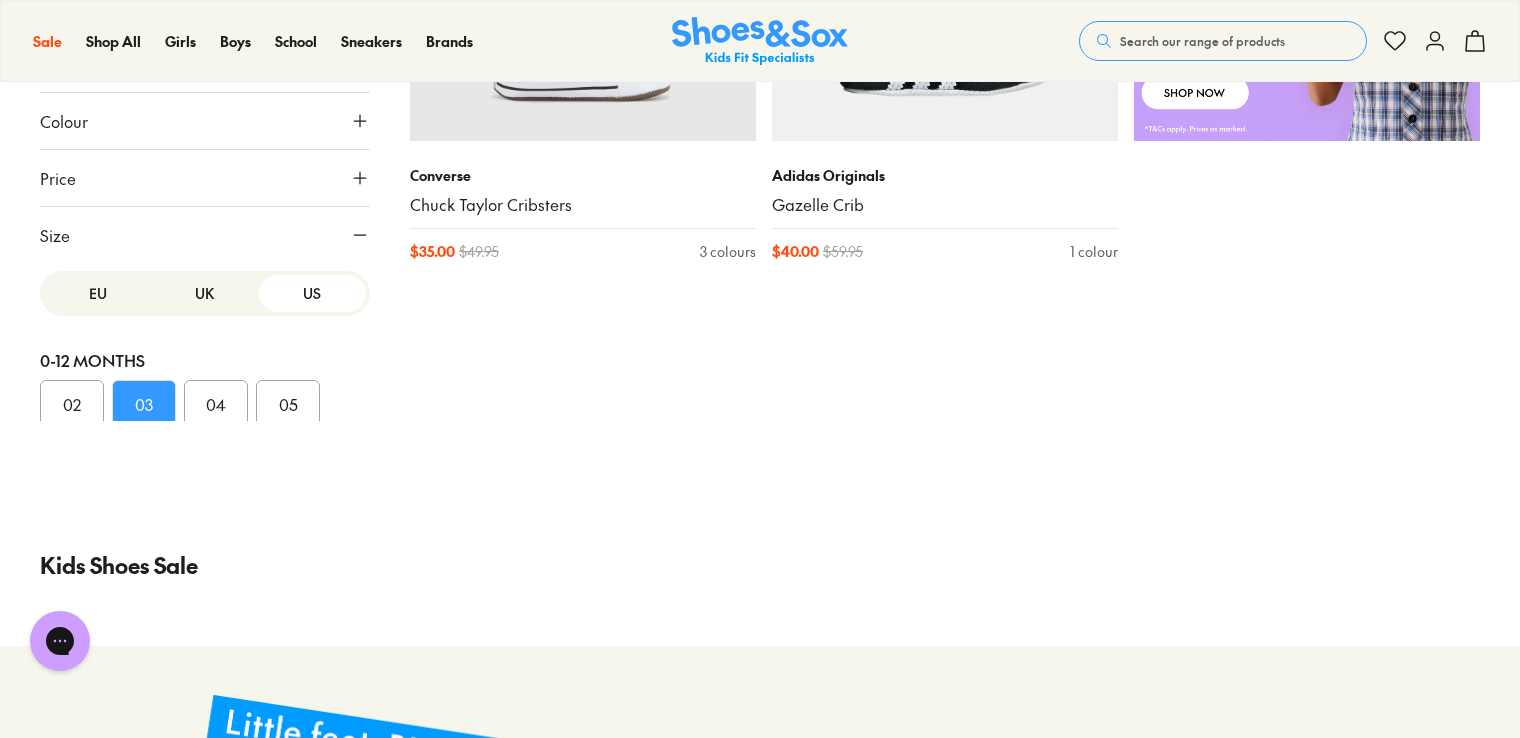 scroll, scrollTop: 600, scrollLeft: 0, axis: vertical 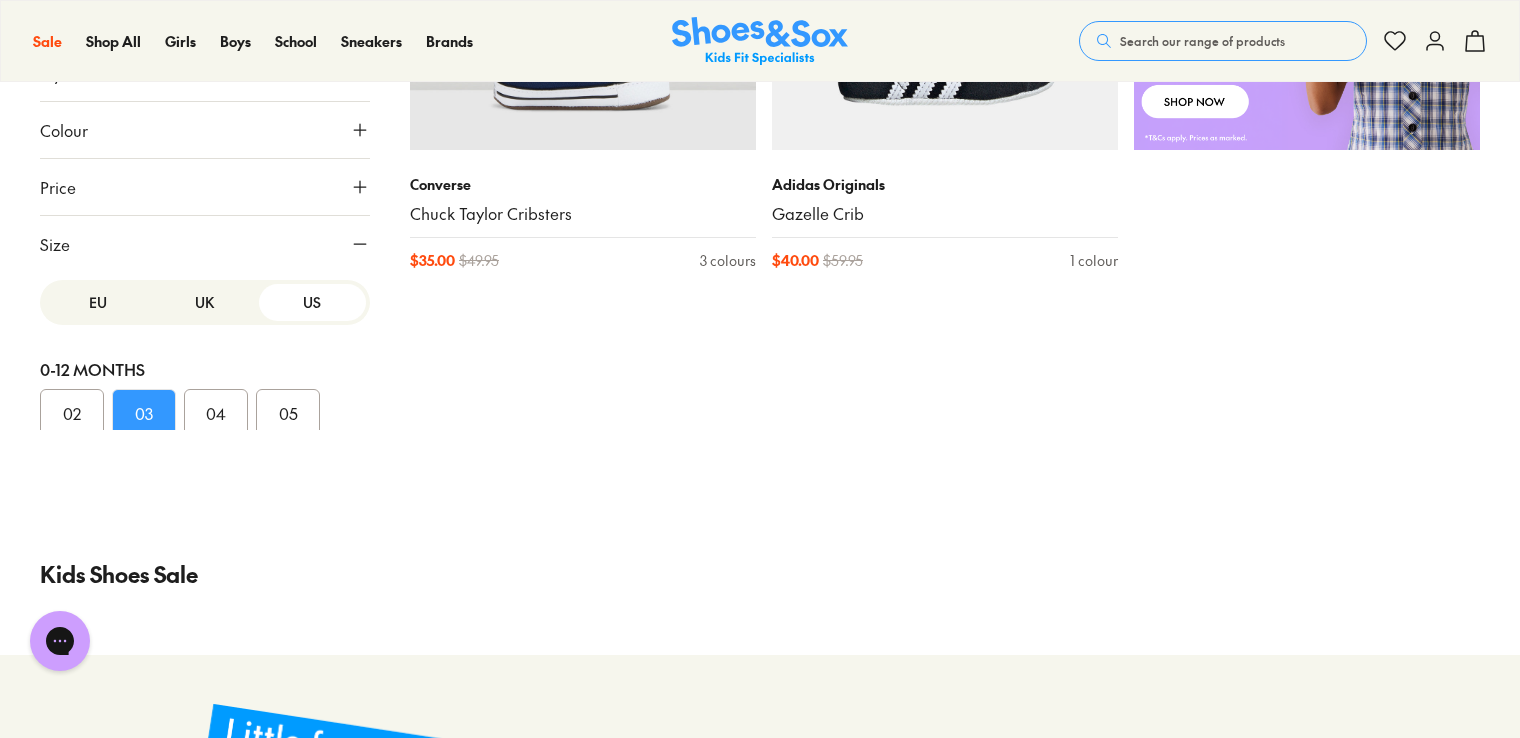 click on "US" at bounding box center (312, 302) 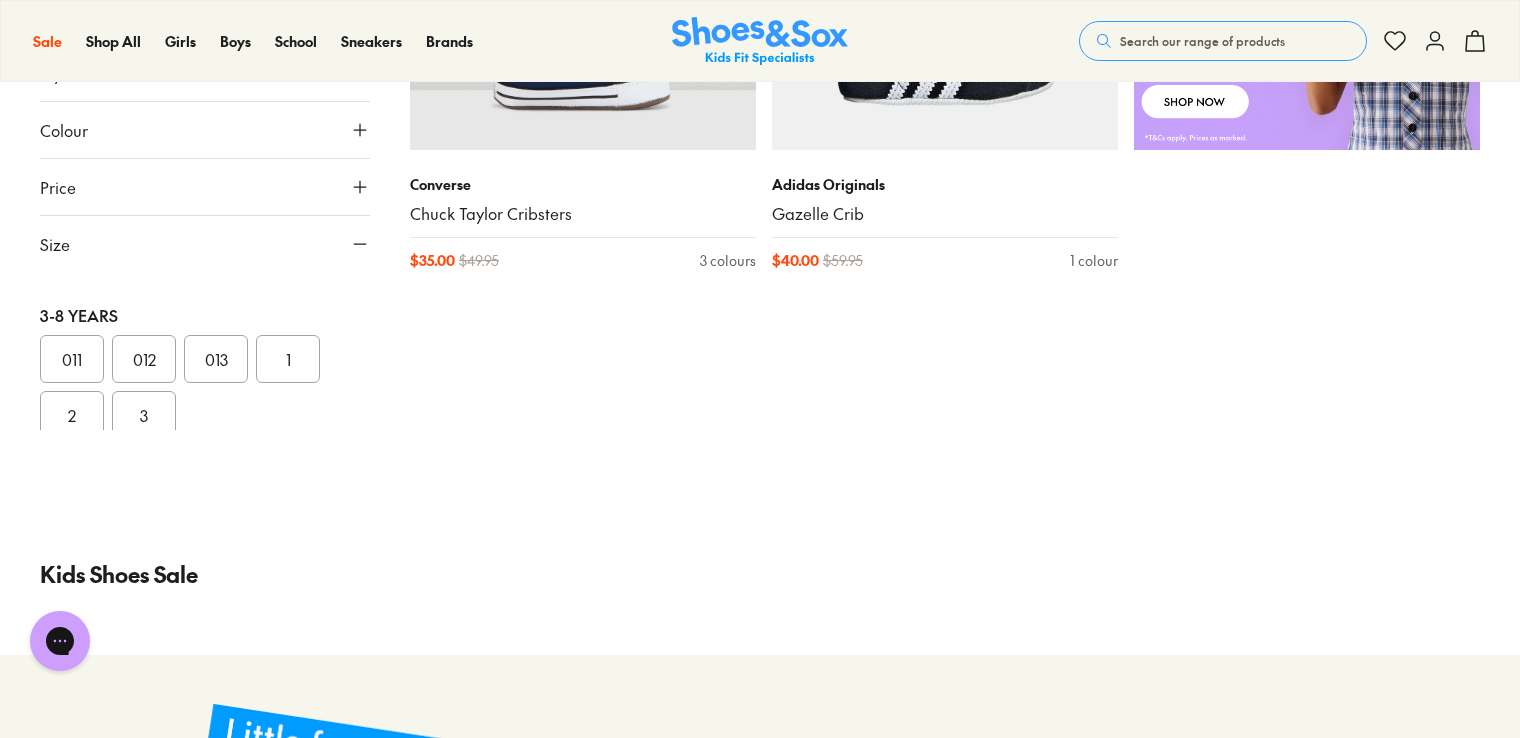 scroll, scrollTop: 400, scrollLeft: 0, axis: vertical 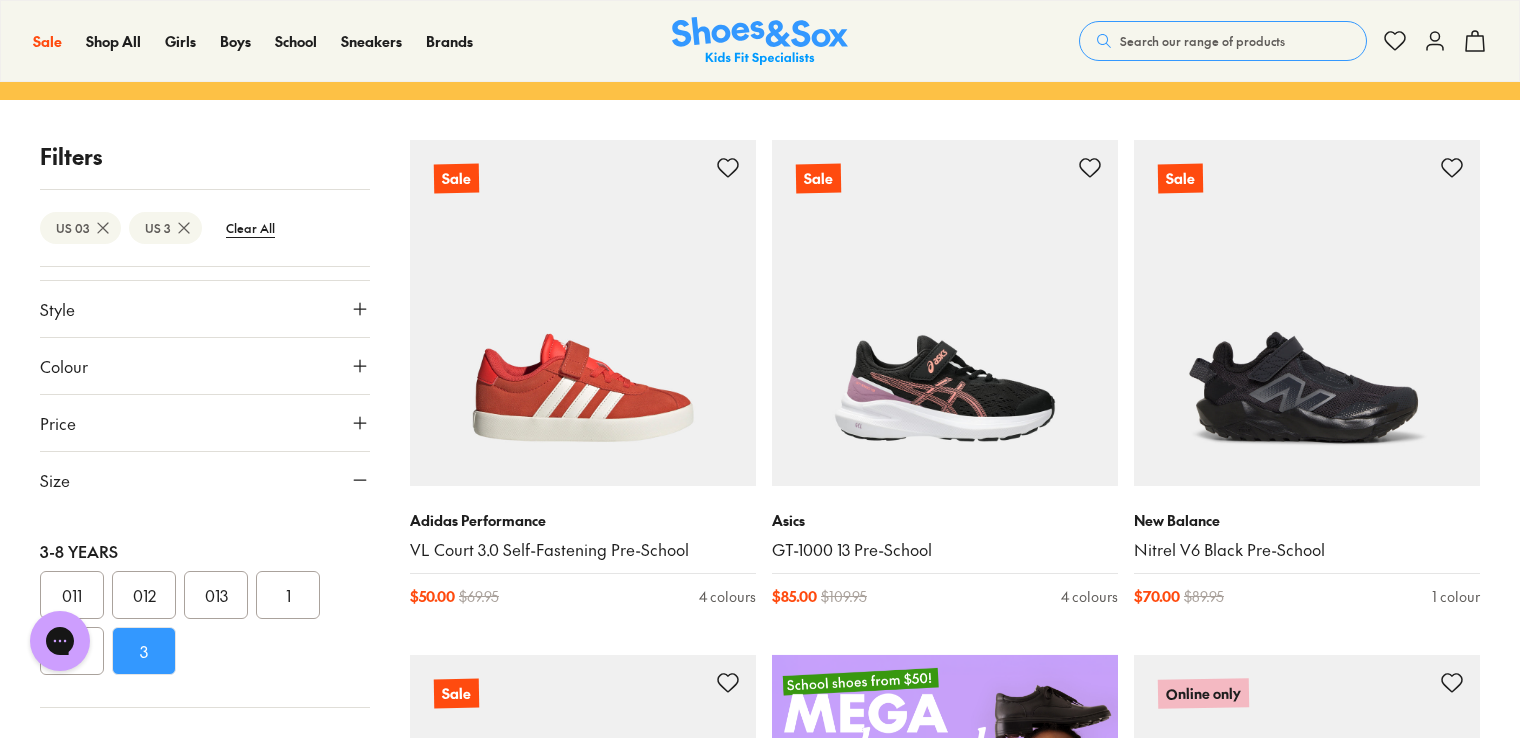 click on "3" at bounding box center [144, 651] 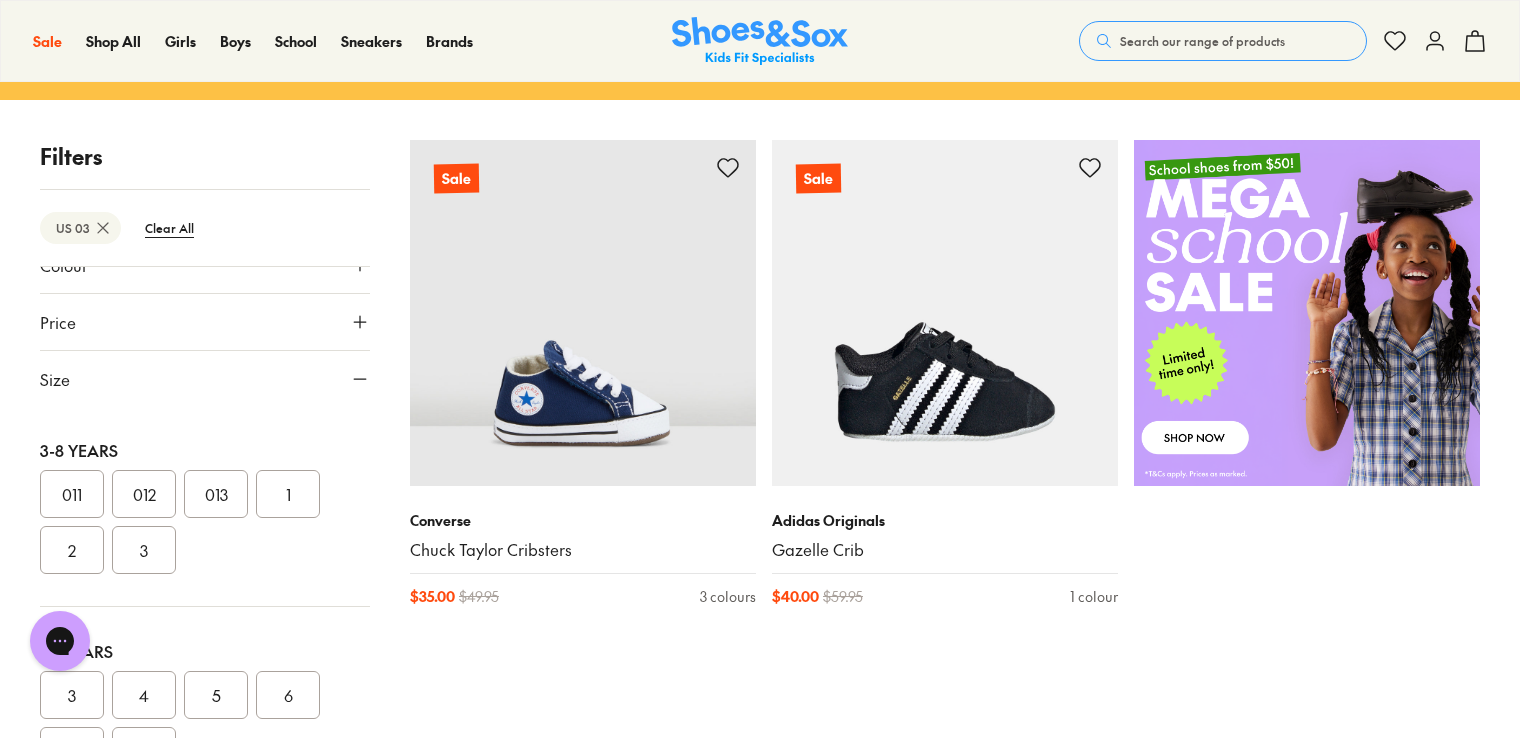 scroll, scrollTop: 224, scrollLeft: 0, axis: vertical 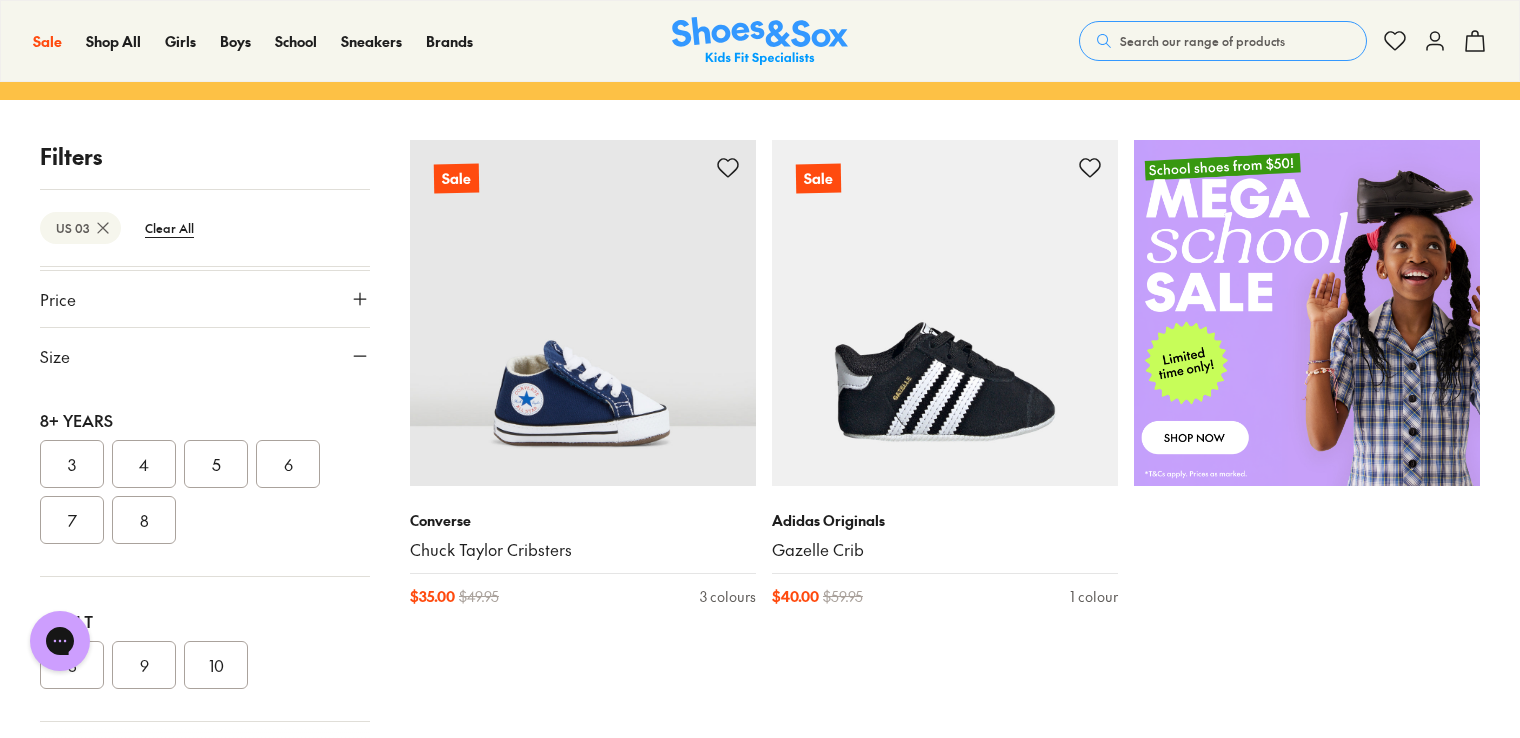 click on "3" at bounding box center [72, 464] 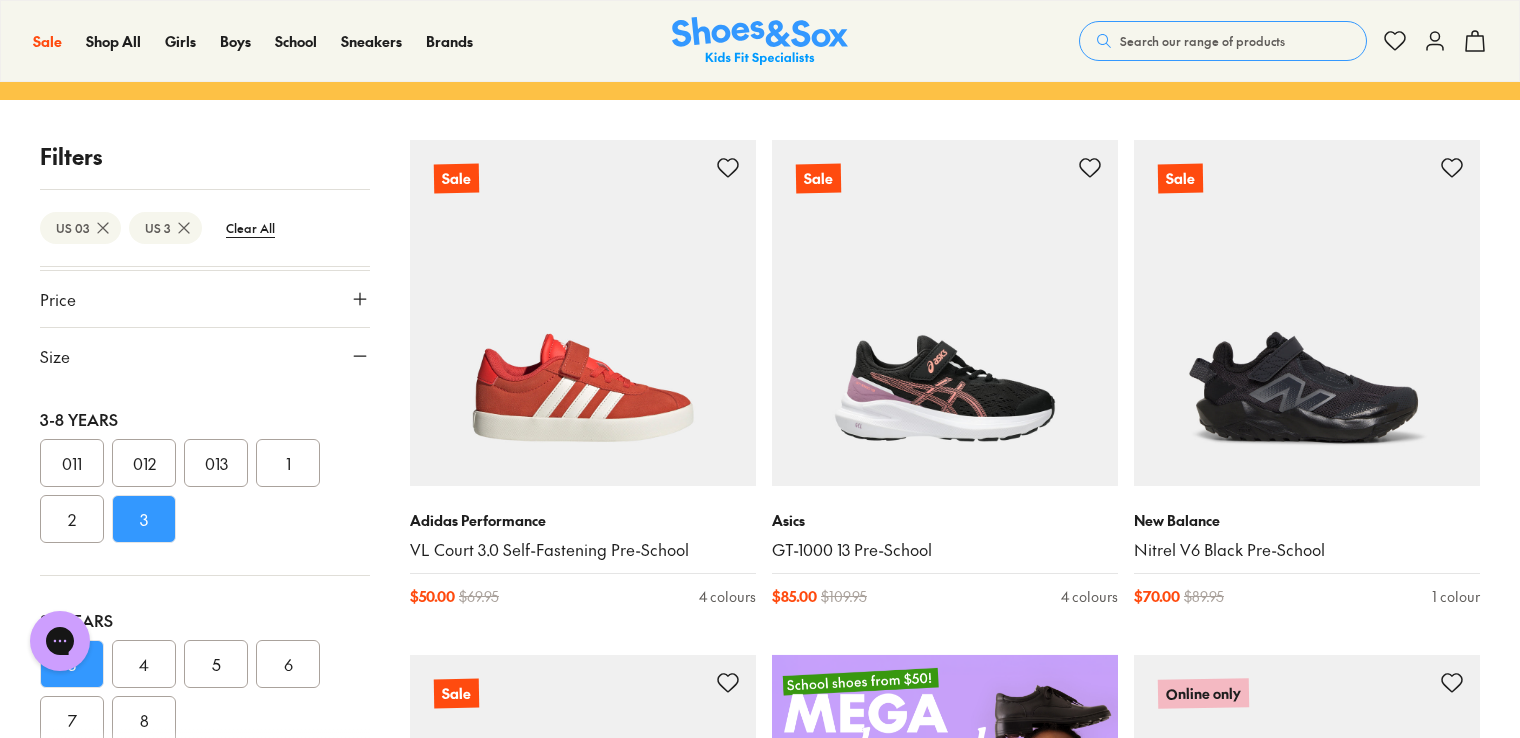 scroll, scrollTop: 308, scrollLeft: 0, axis: vertical 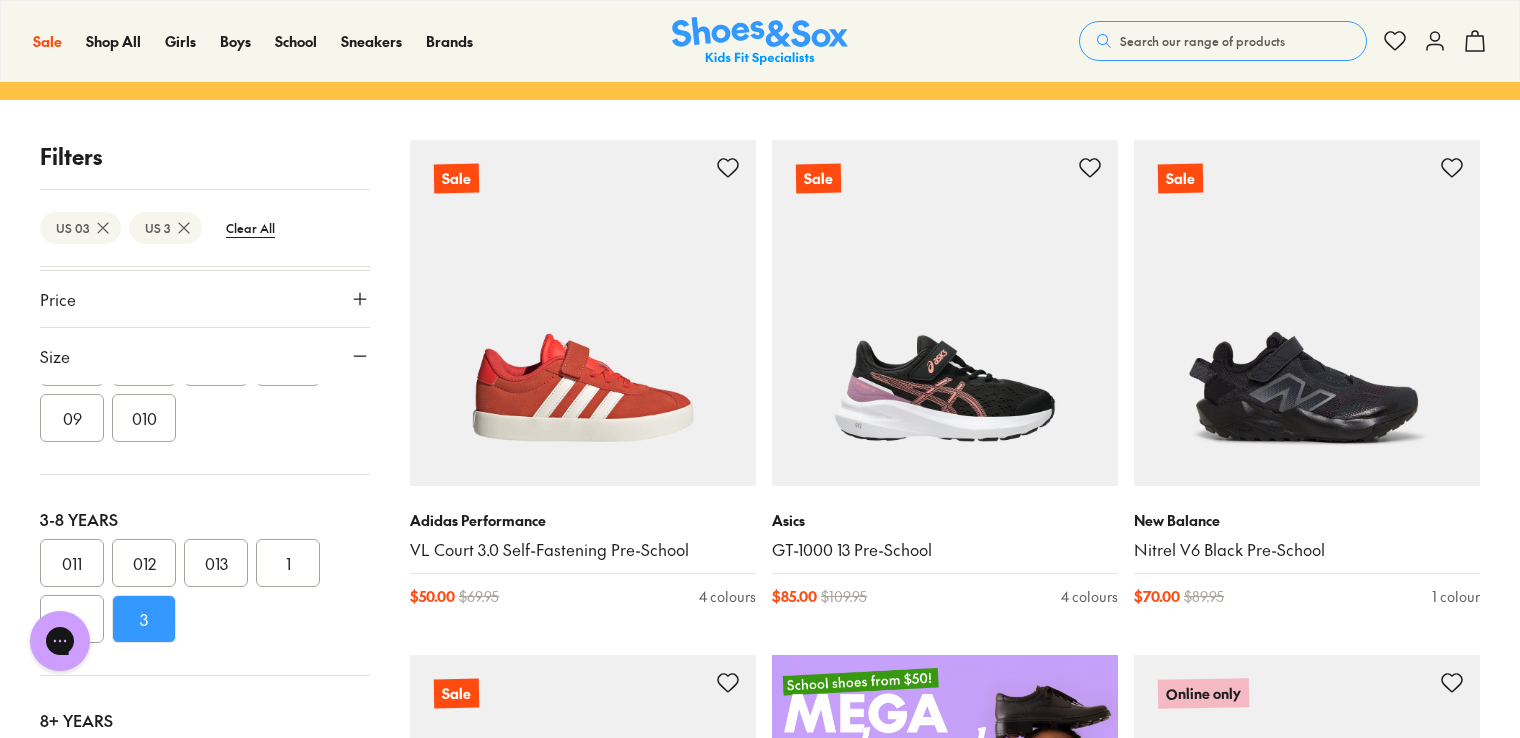 click on "3" at bounding box center [144, 619] 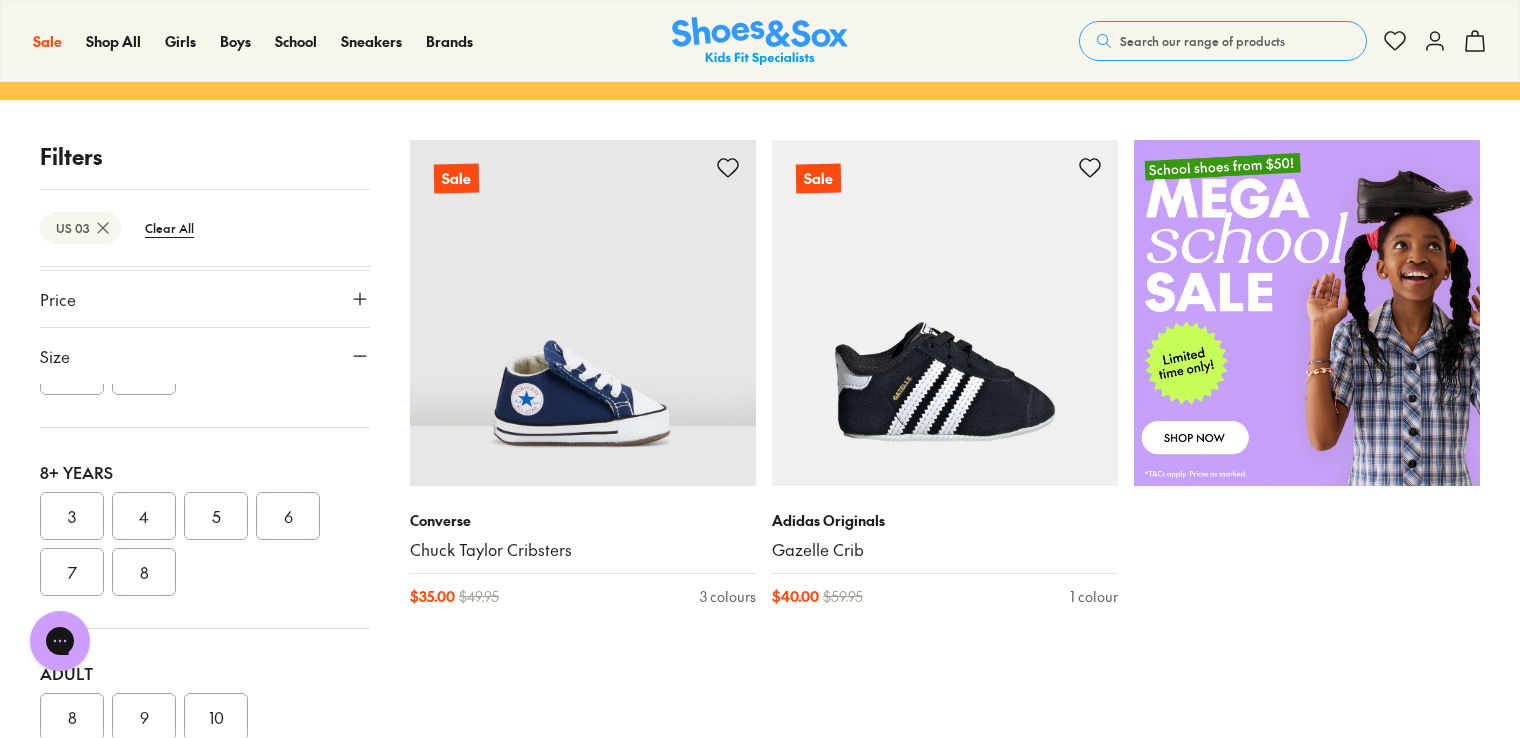 scroll, scrollTop: 608, scrollLeft: 0, axis: vertical 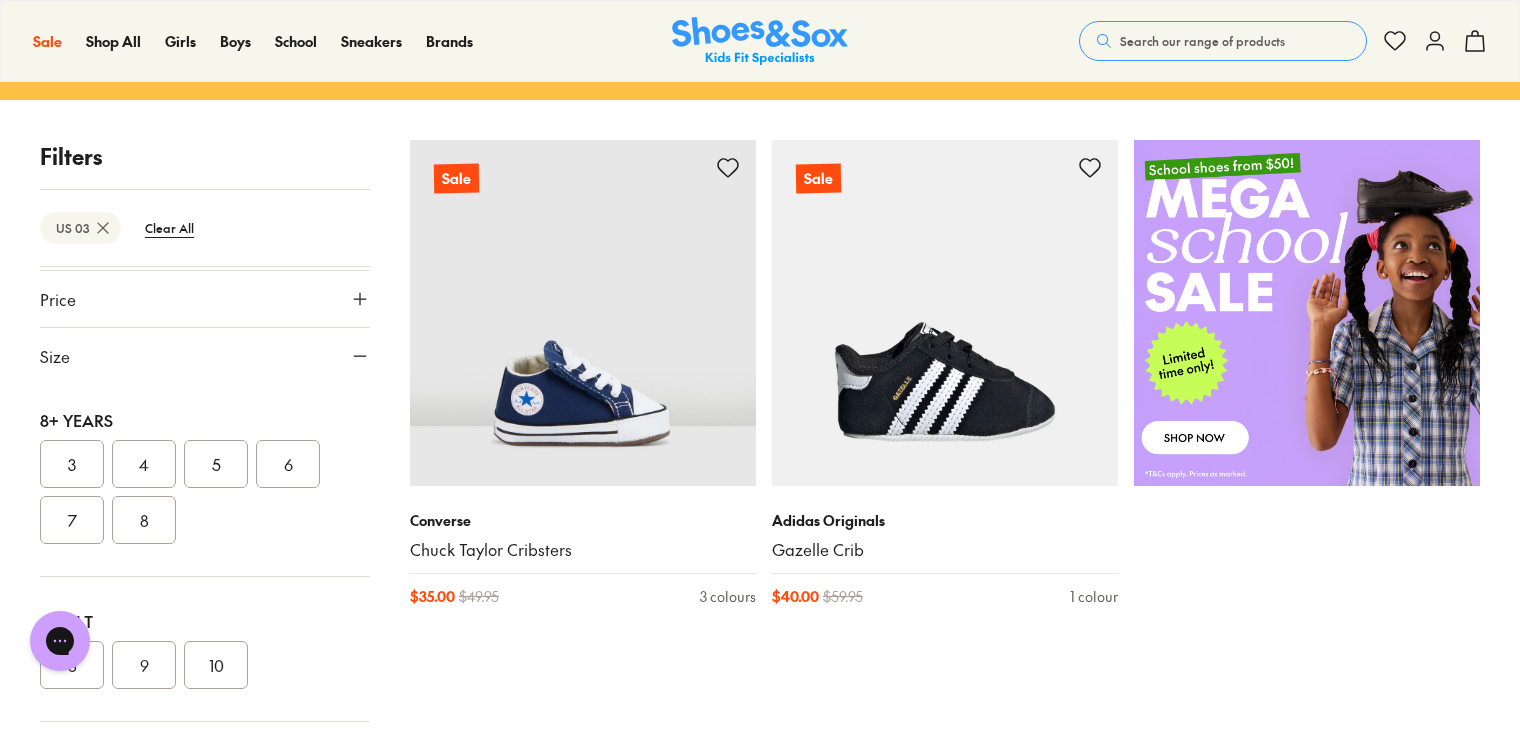 click on "3" at bounding box center (72, 464) 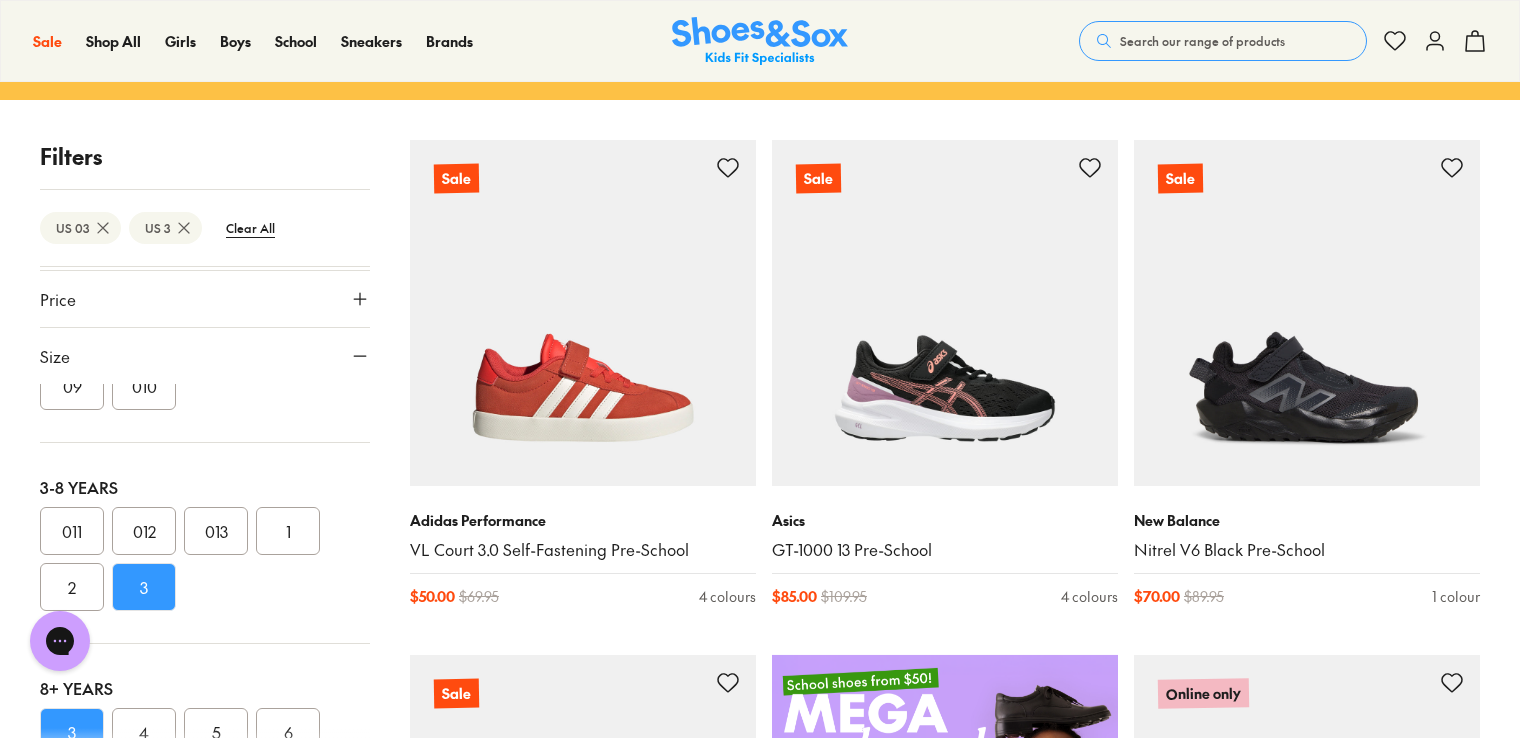 scroll, scrollTop: 408, scrollLeft: 0, axis: vertical 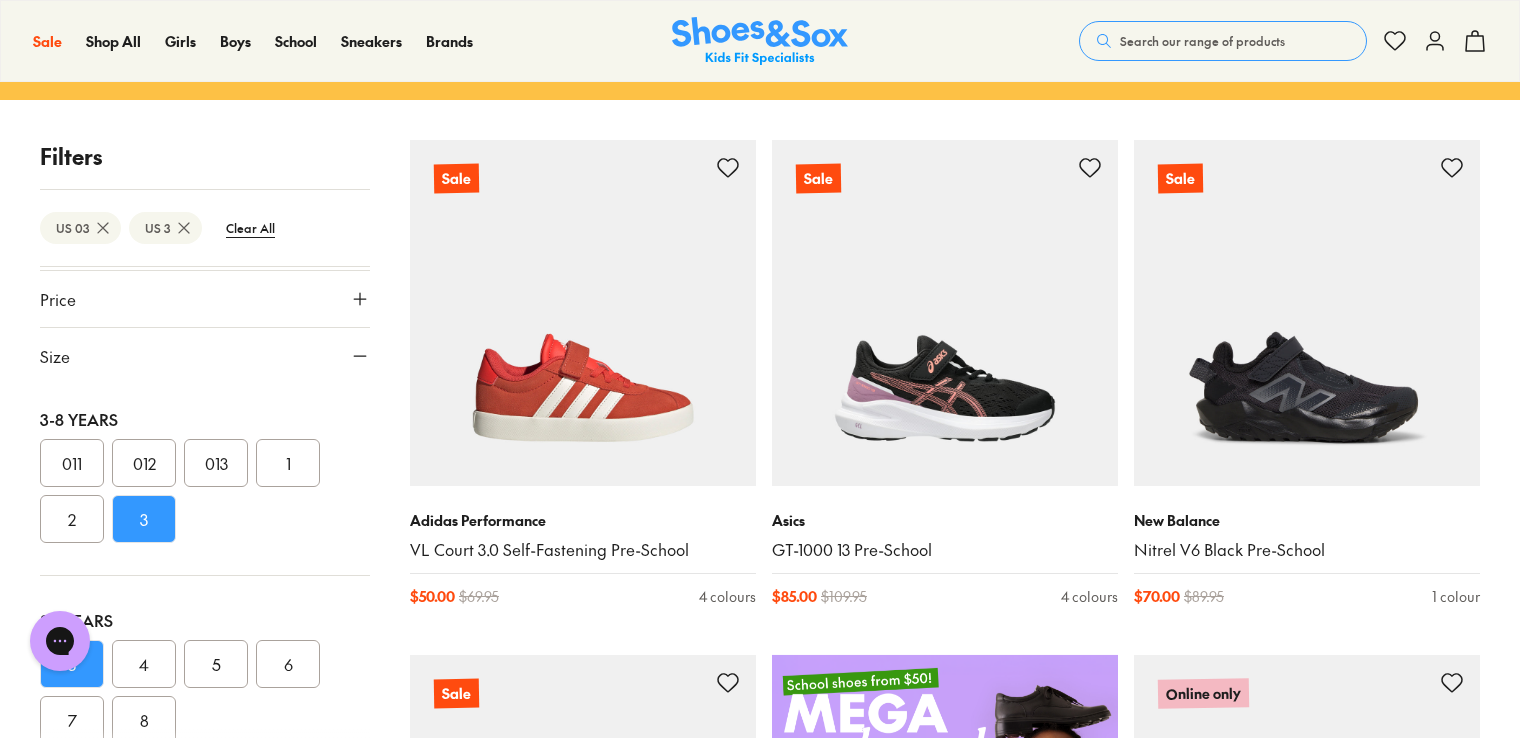 click on "3" at bounding box center (144, 519) 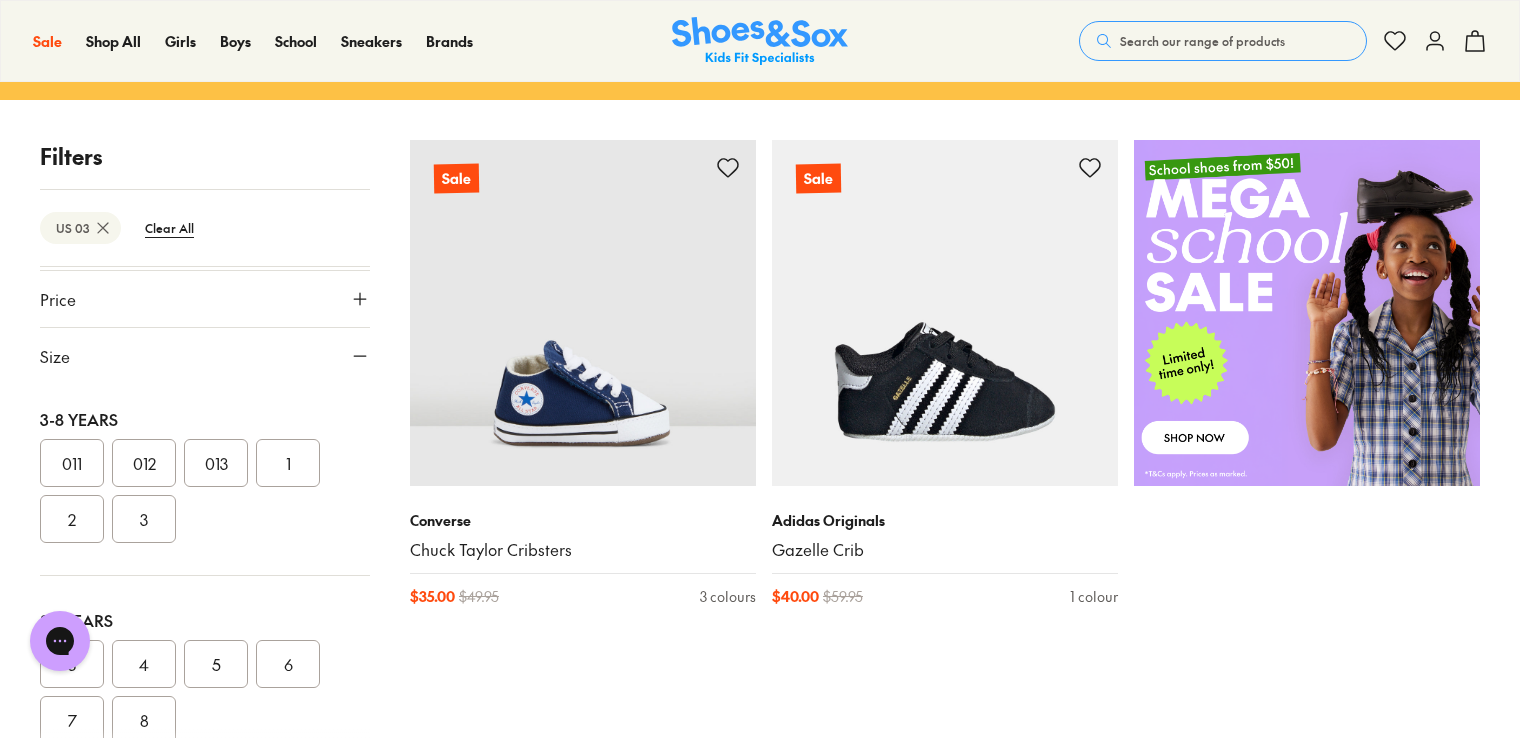 click on "Chat with us" at bounding box center [60, 641] 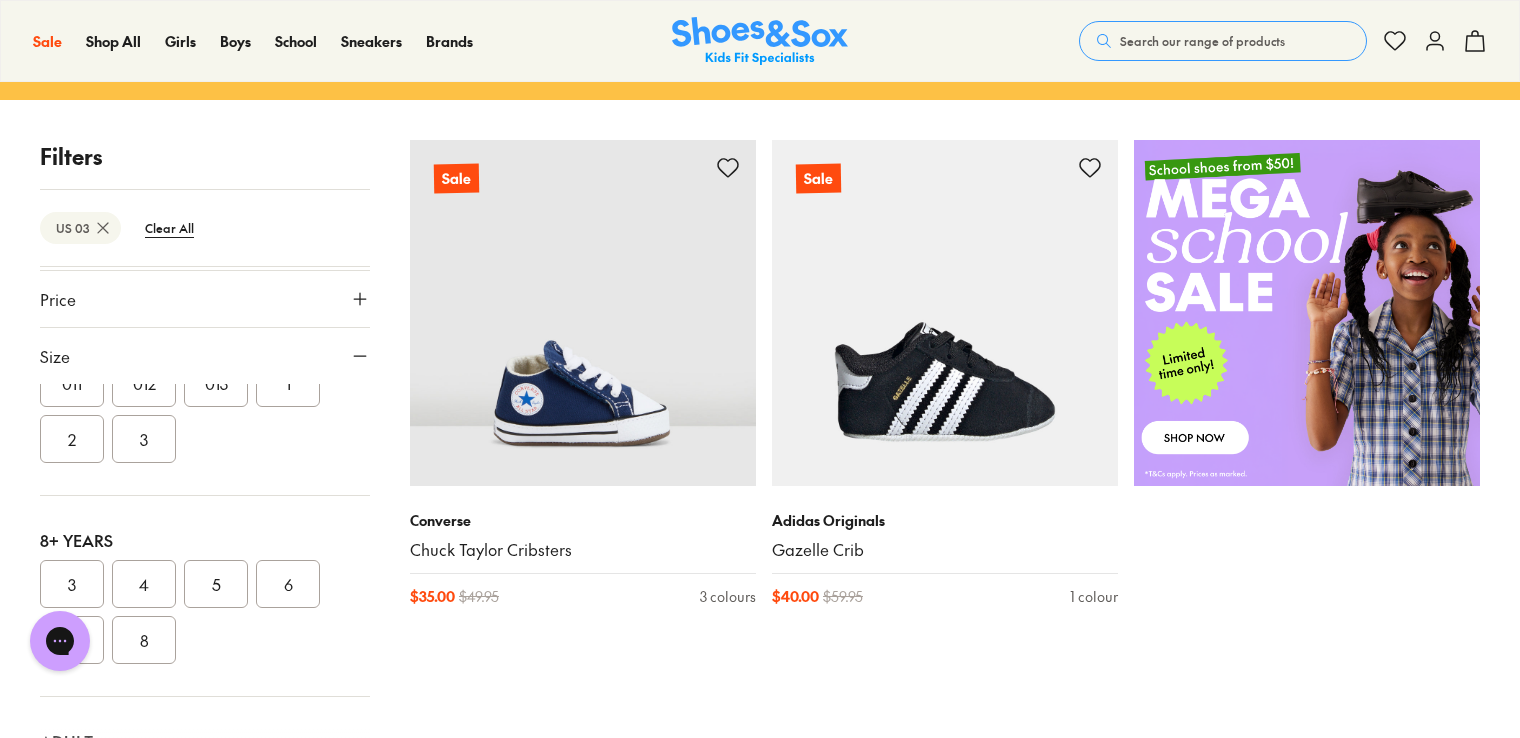 scroll, scrollTop: 608, scrollLeft: 0, axis: vertical 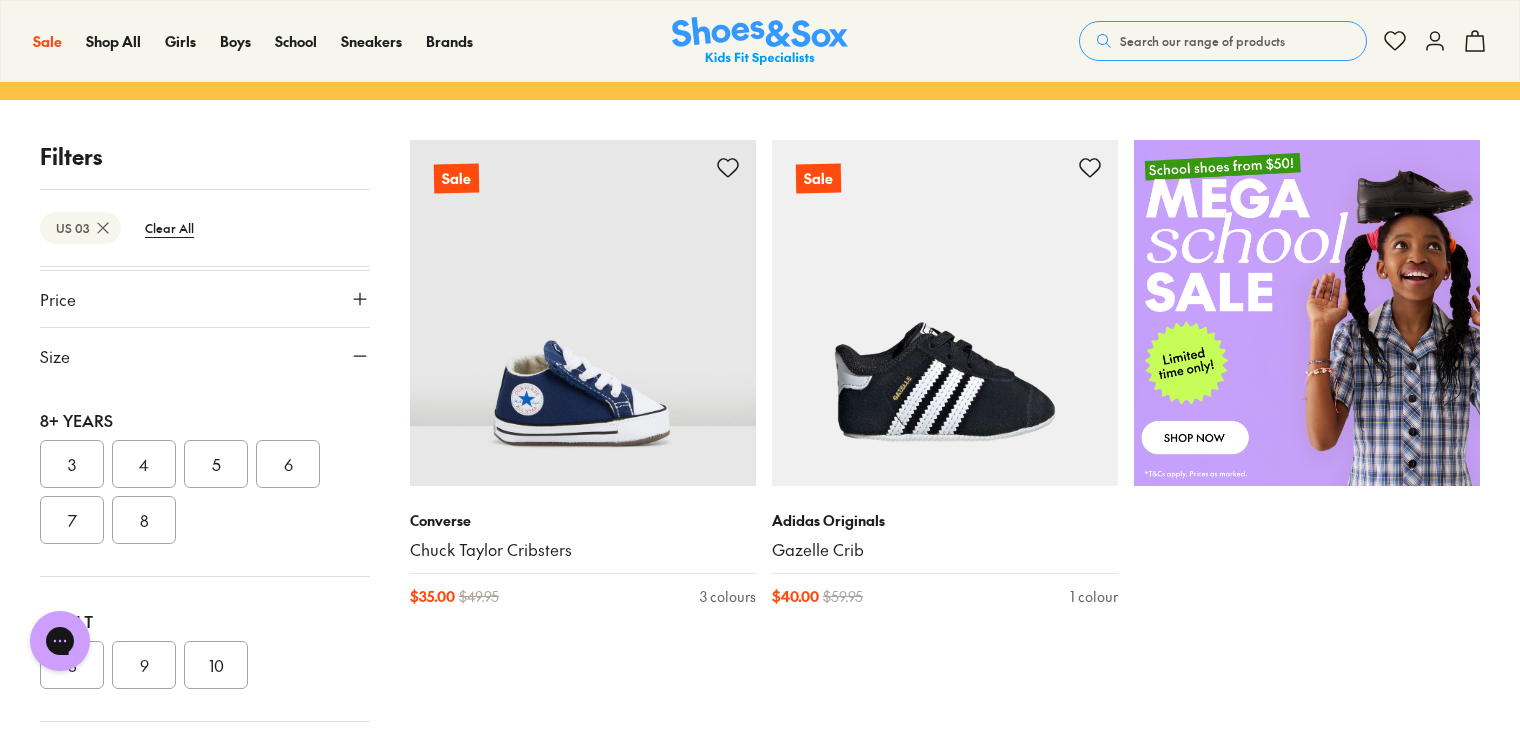 click on "3" at bounding box center [72, 464] 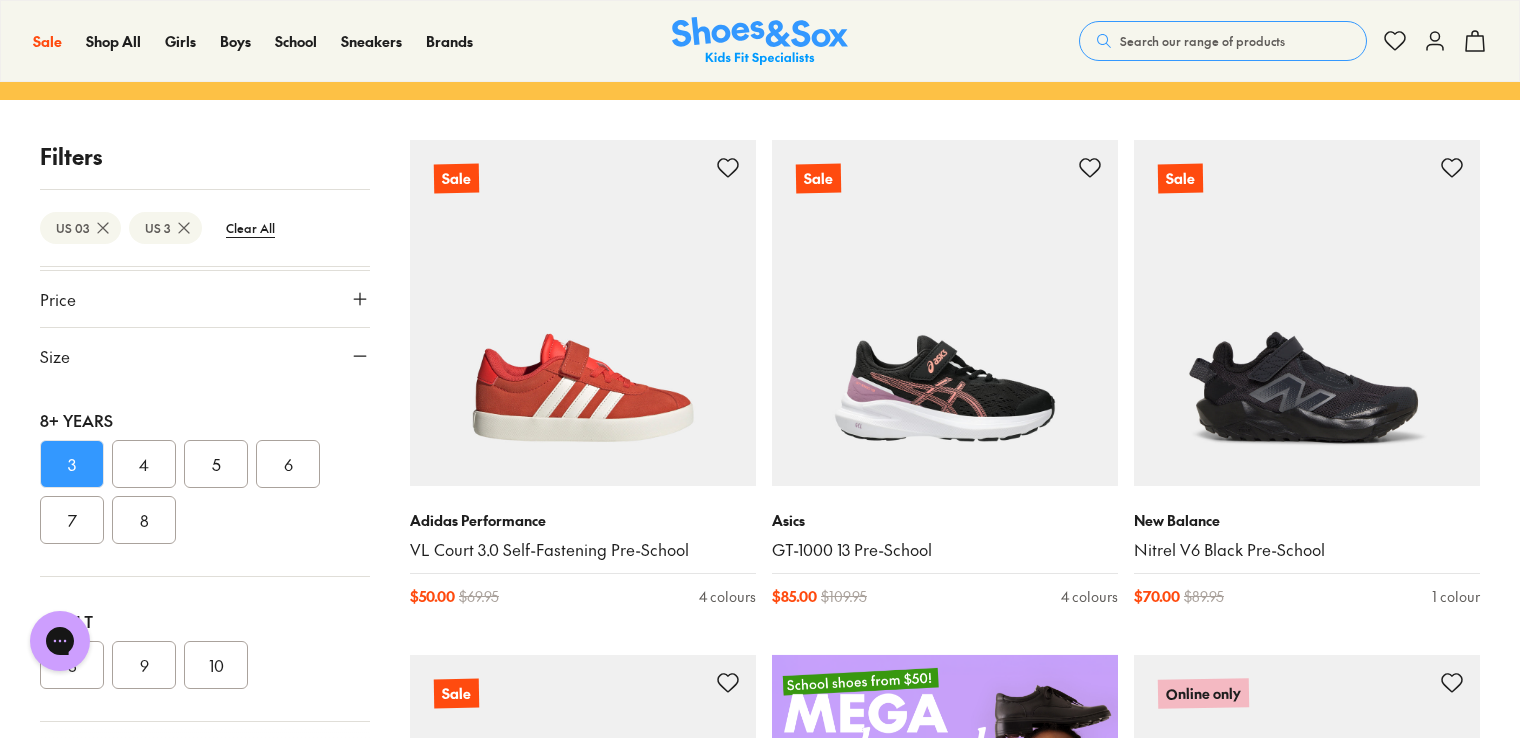 click 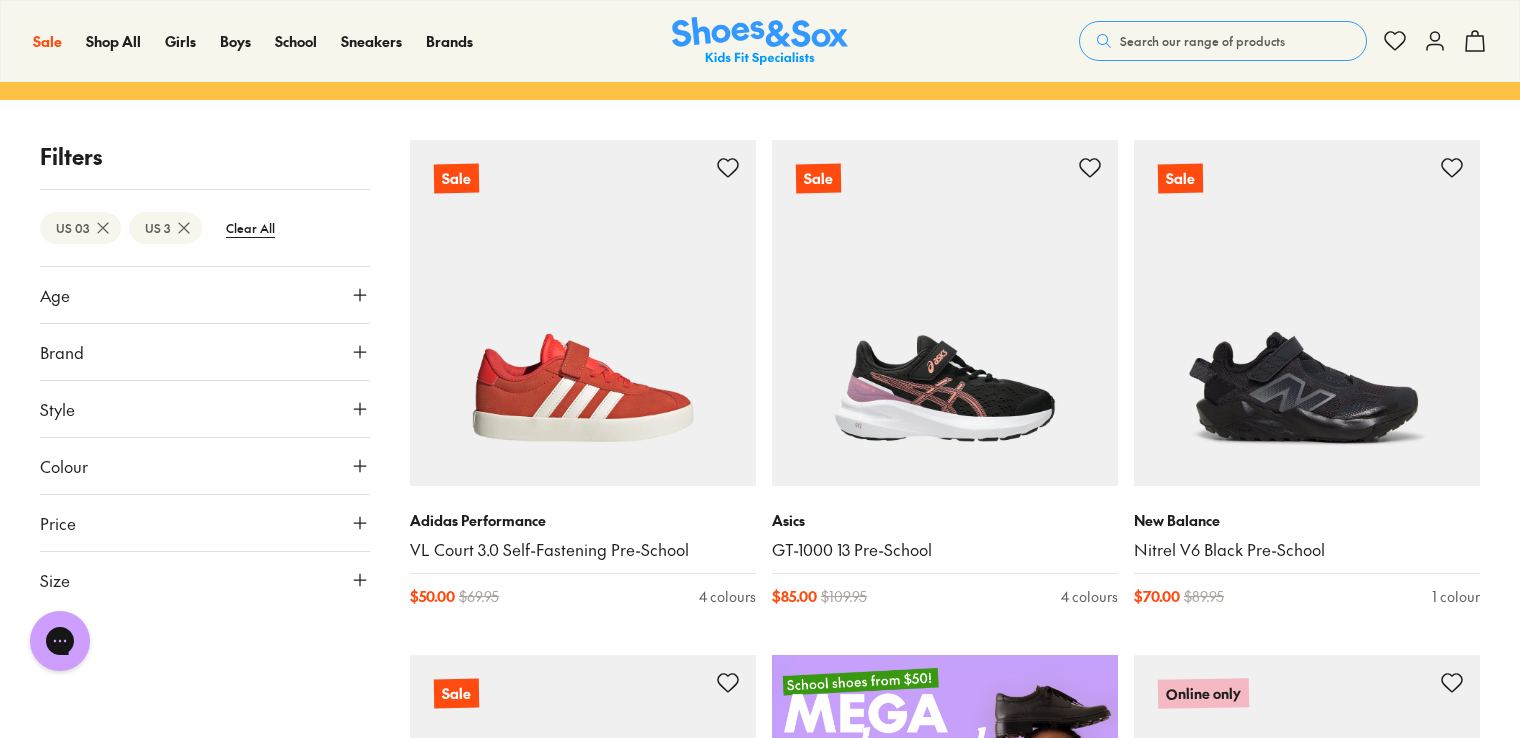 click 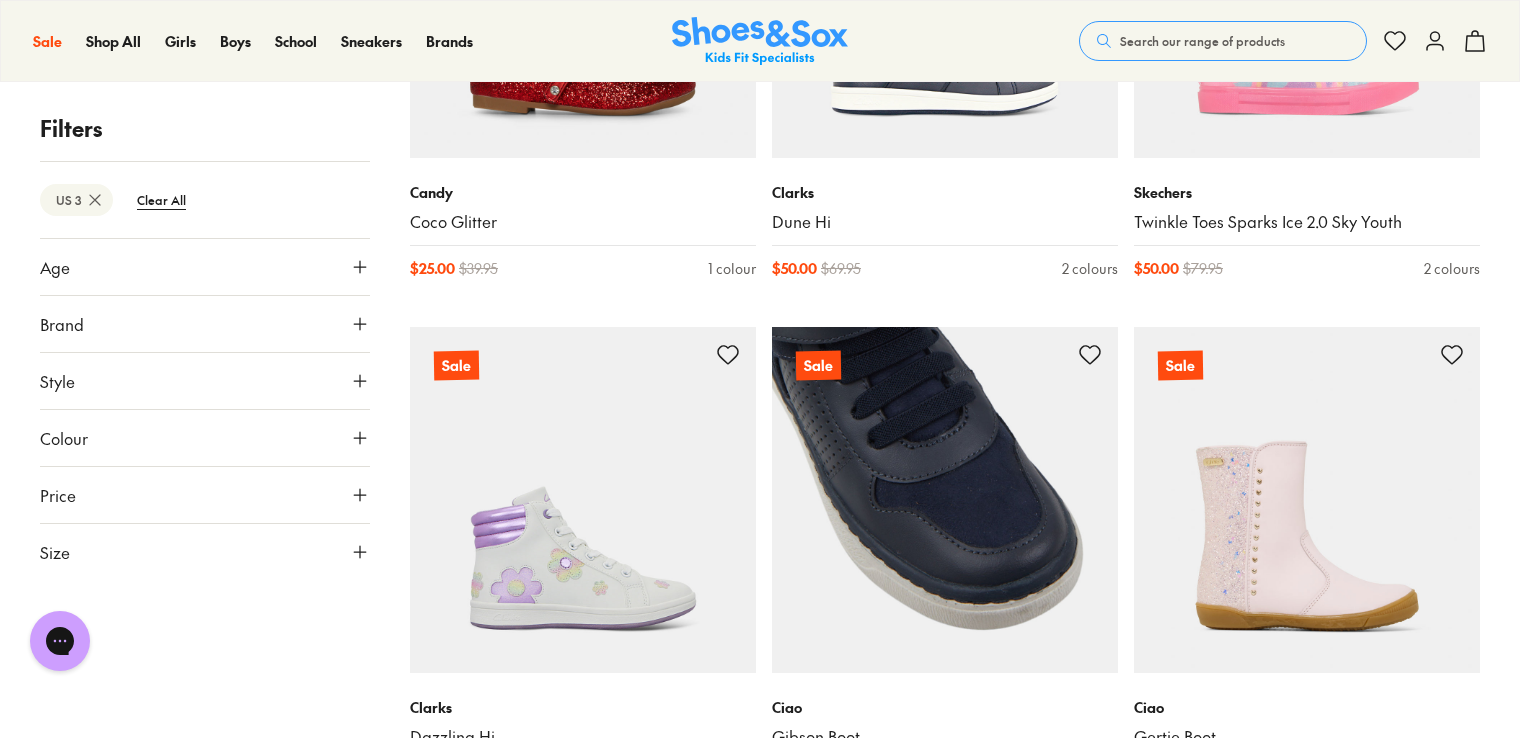 scroll, scrollTop: 4664, scrollLeft: 0, axis: vertical 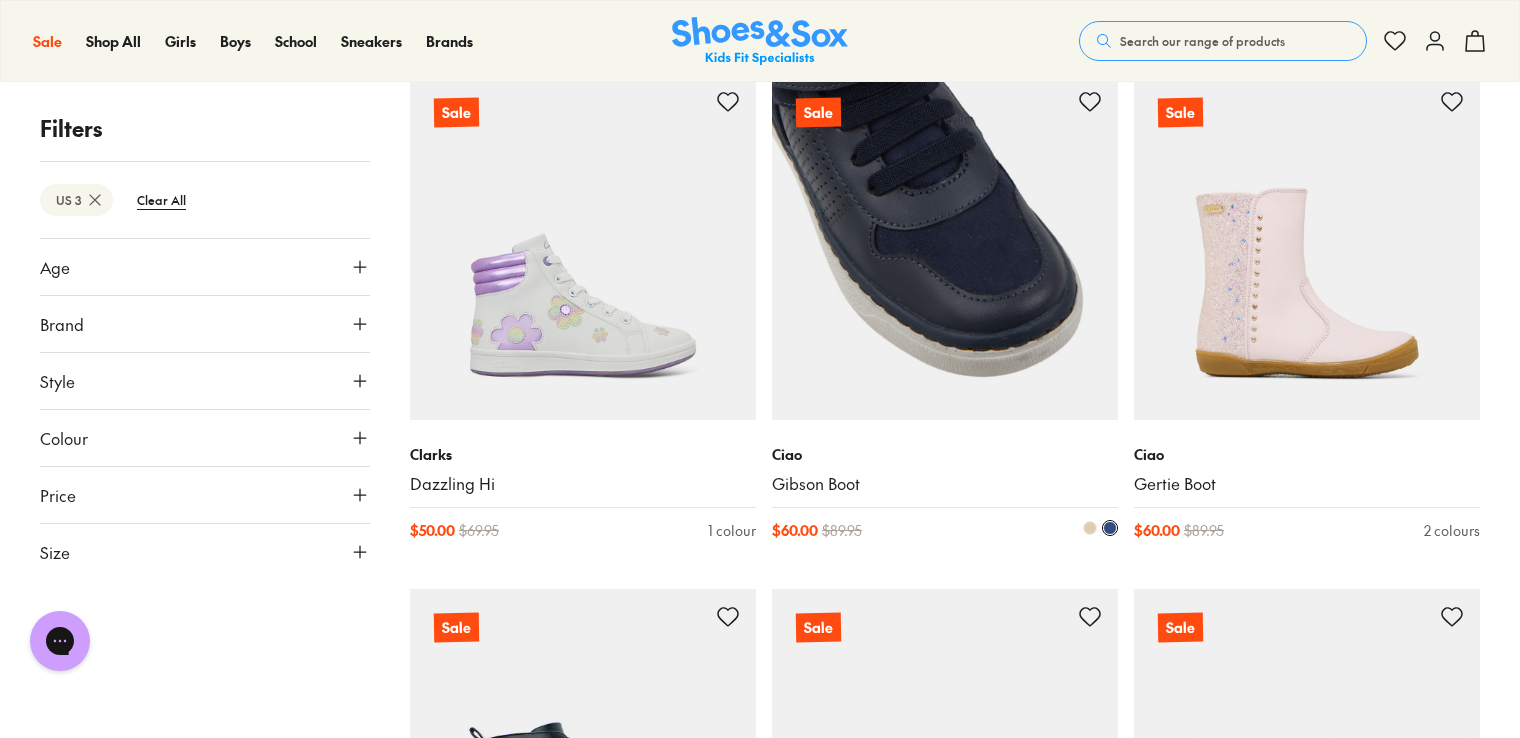 click at bounding box center [945, 247] 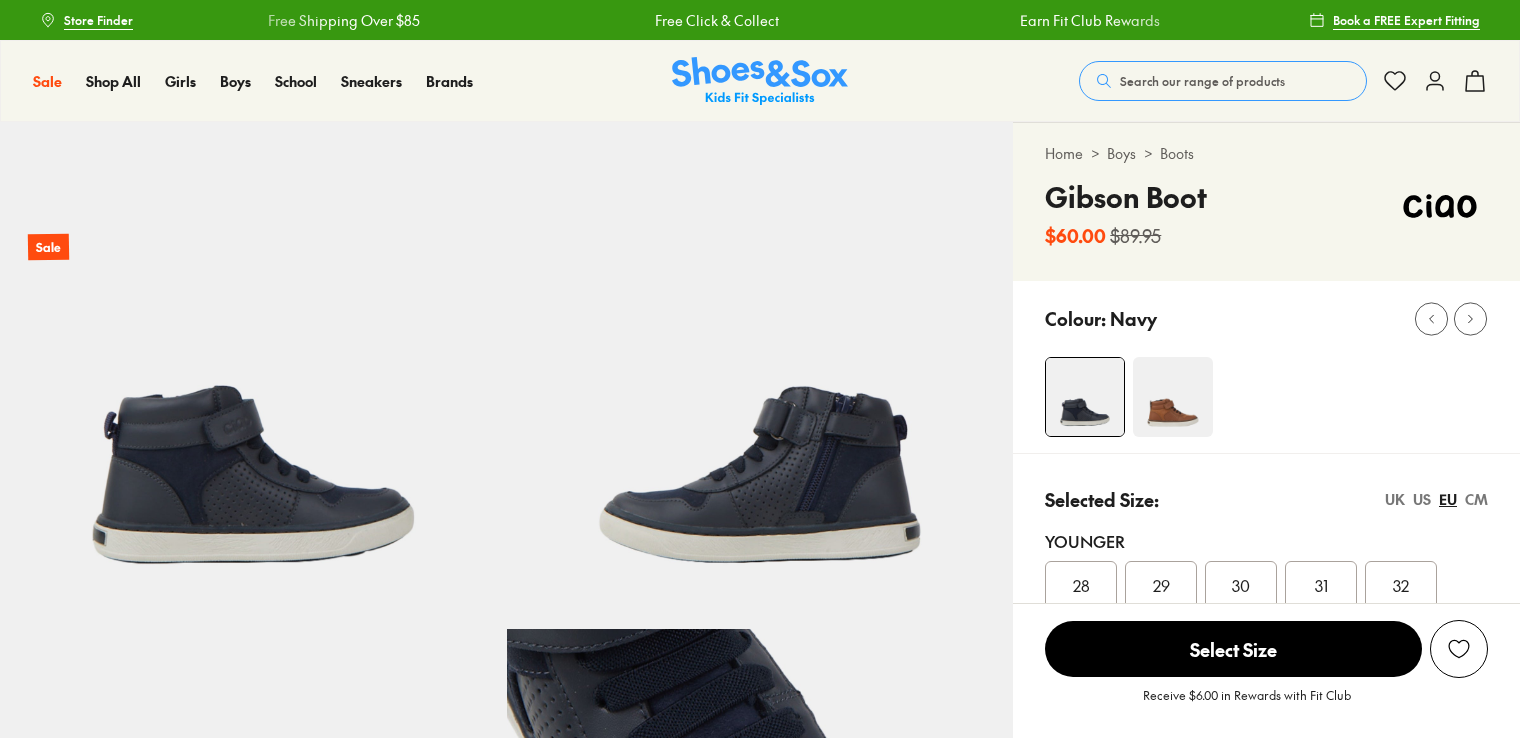 scroll, scrollTop: 200, scrollLeft: 0, axis: vertical 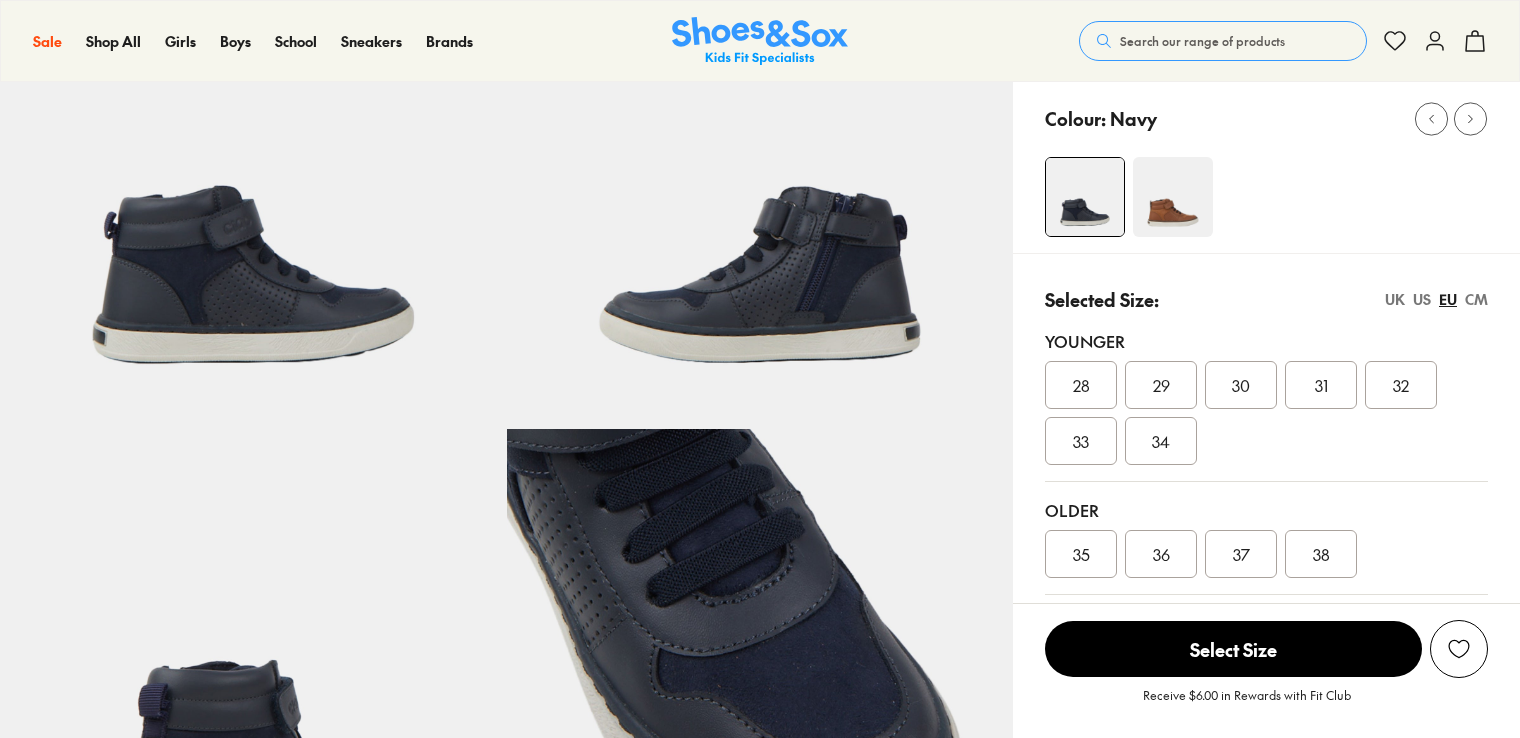 click at bounding box center (1173, 197) 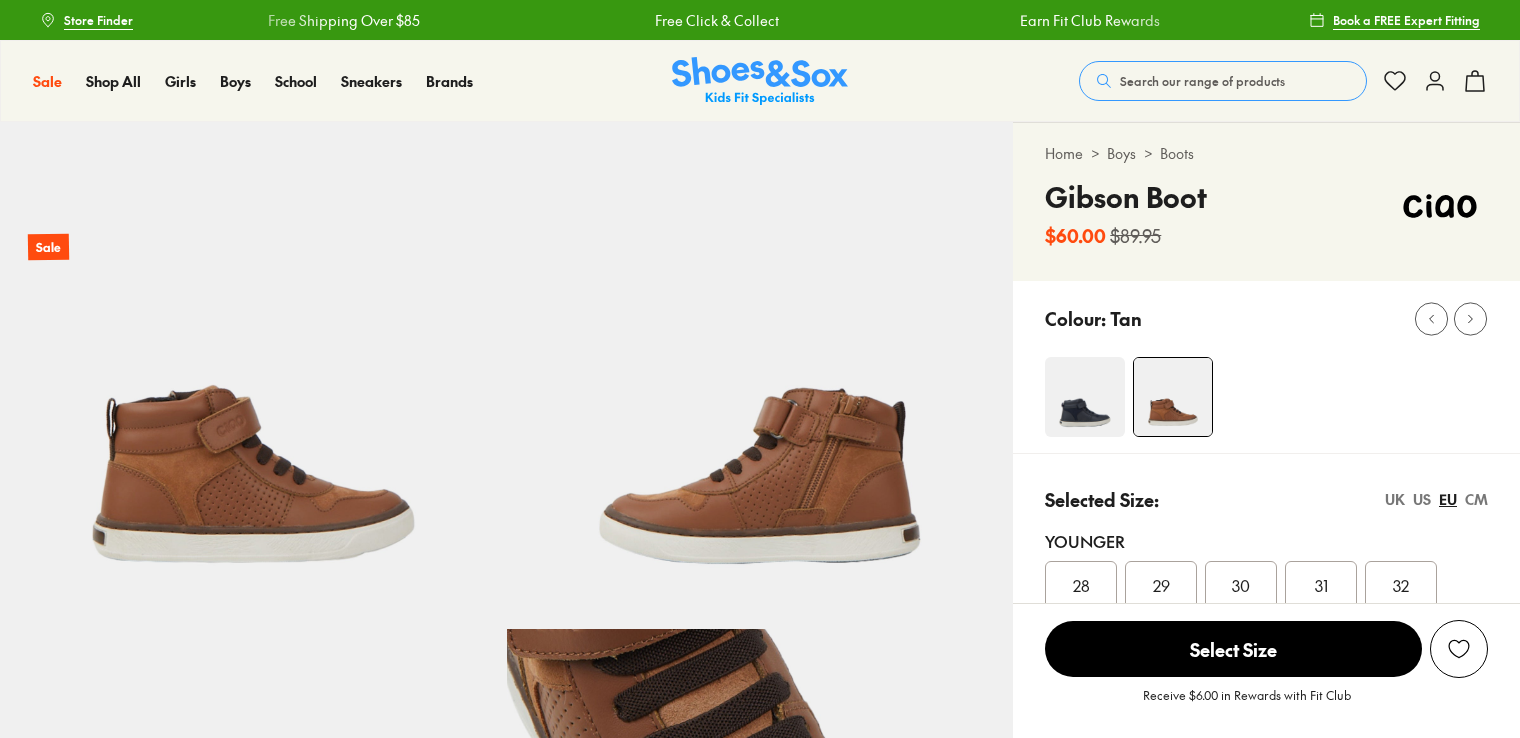 scroll, scrollTop: 0, scrollLeft: 0, axis: both 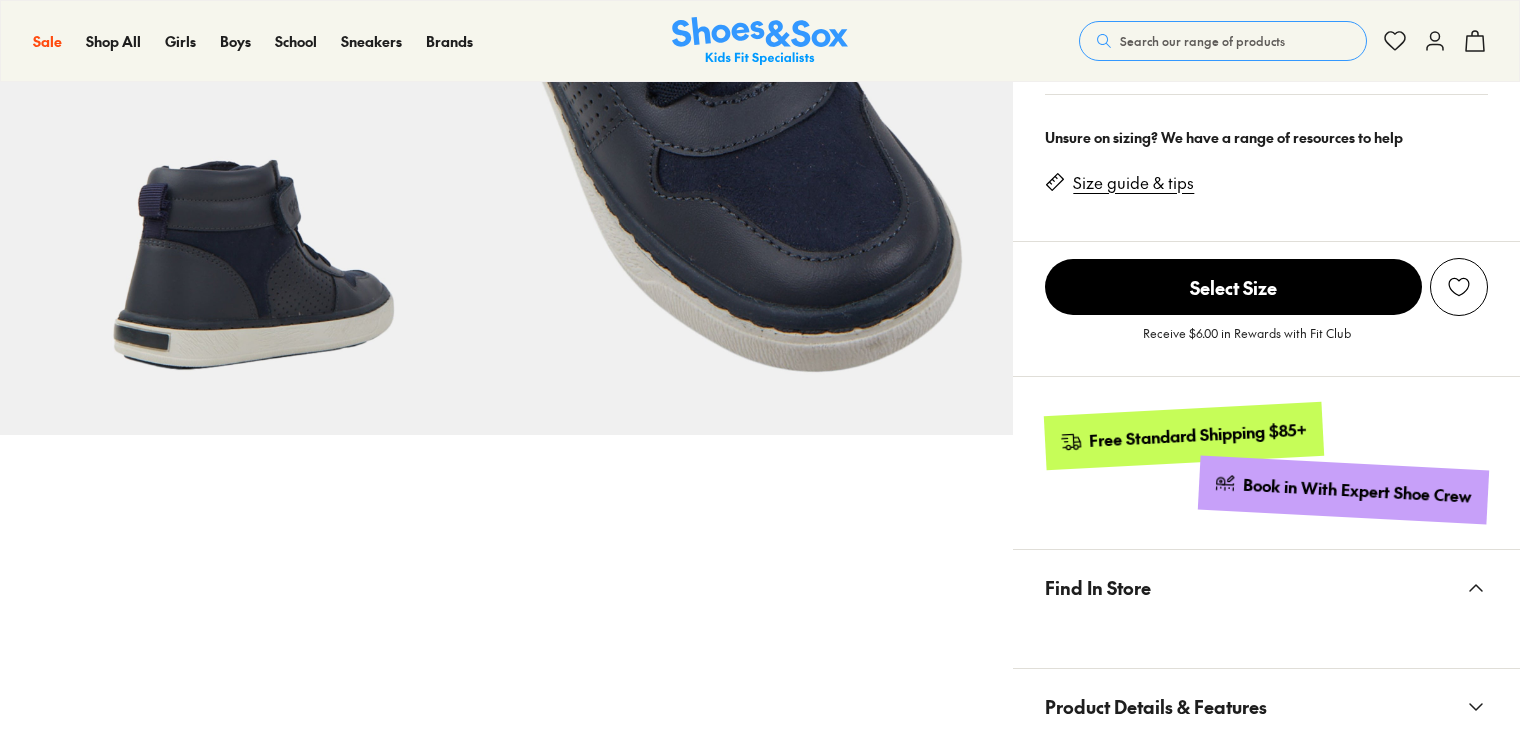 select on "*" 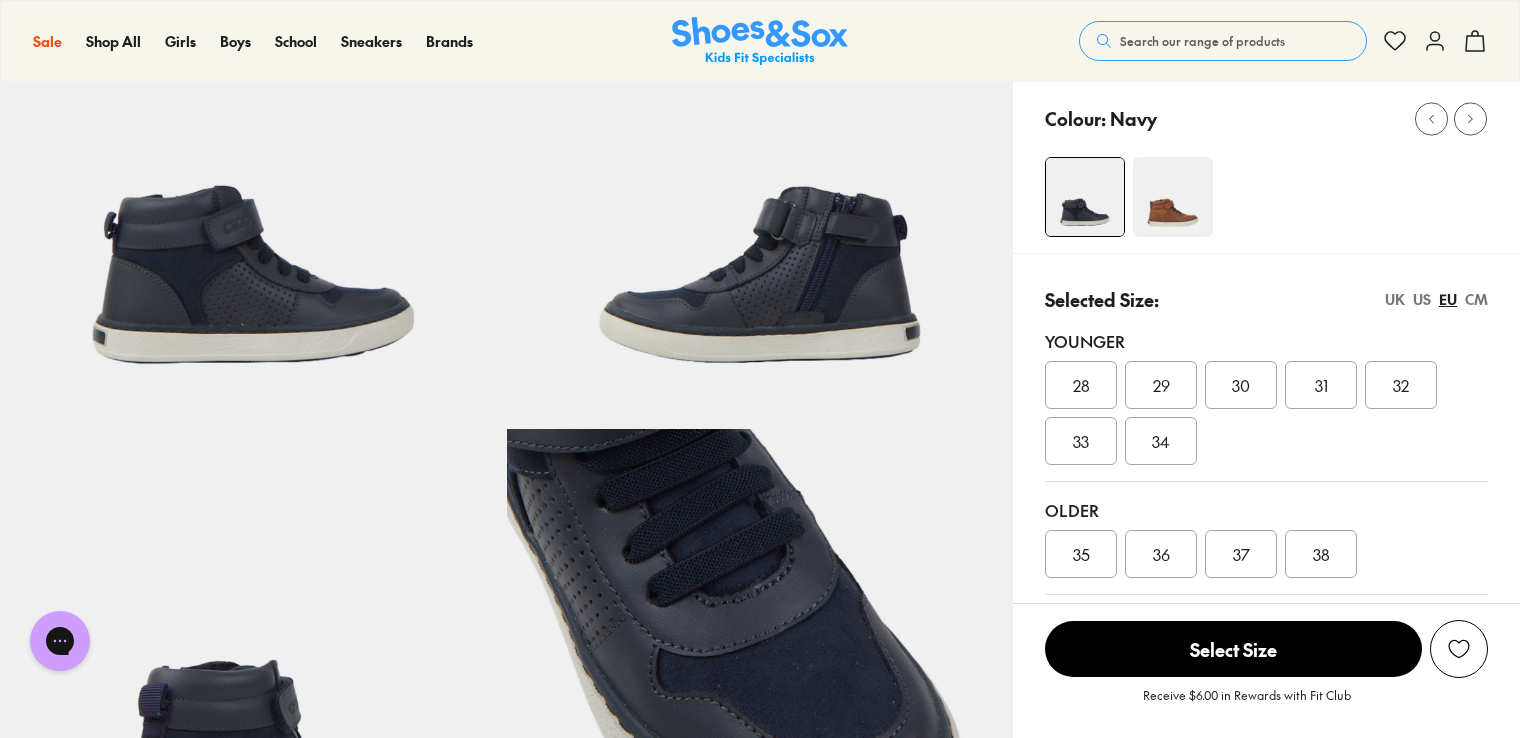 scroll, scrollTop: 0, scrollLeft: 0, axis: both 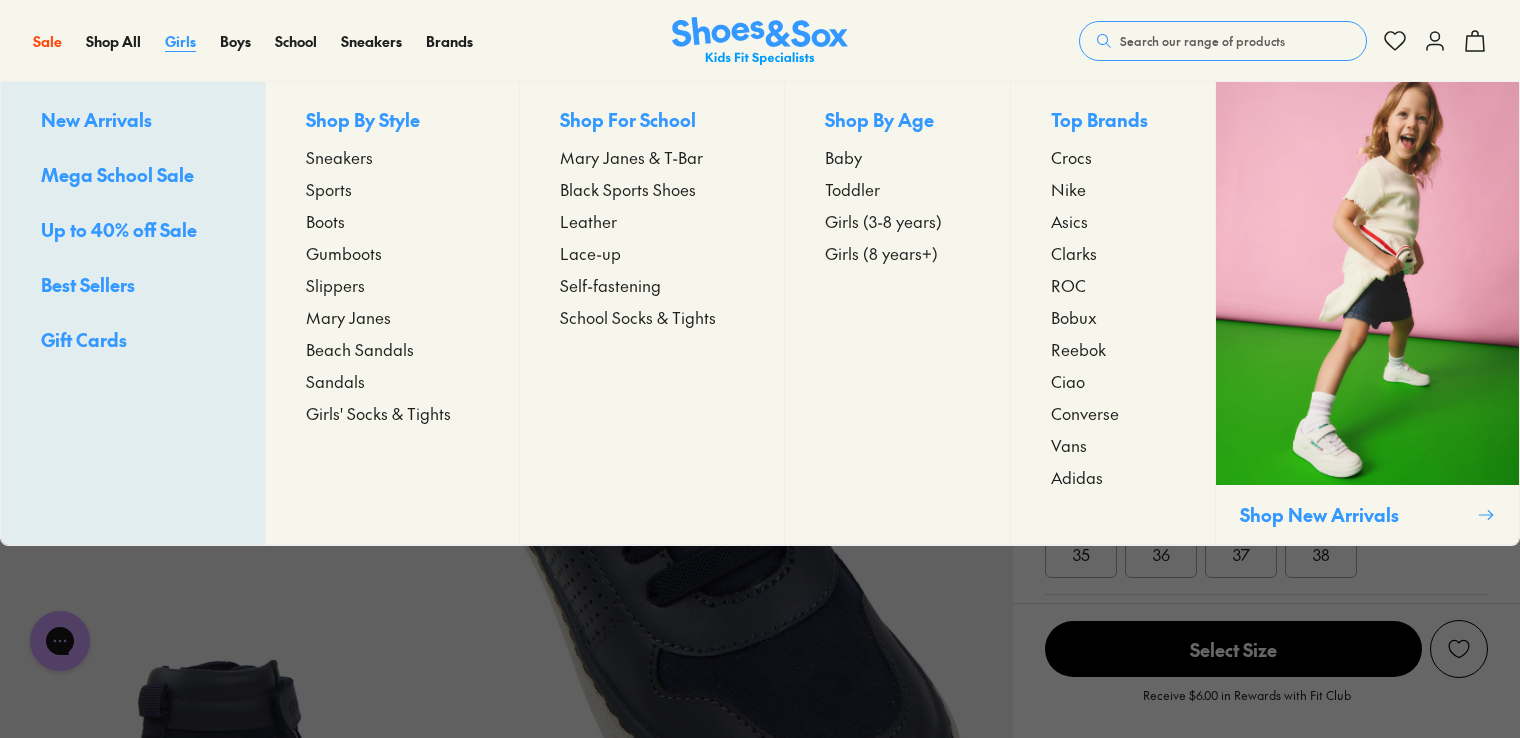 click on "Girls" at bounding box center [180, 41] 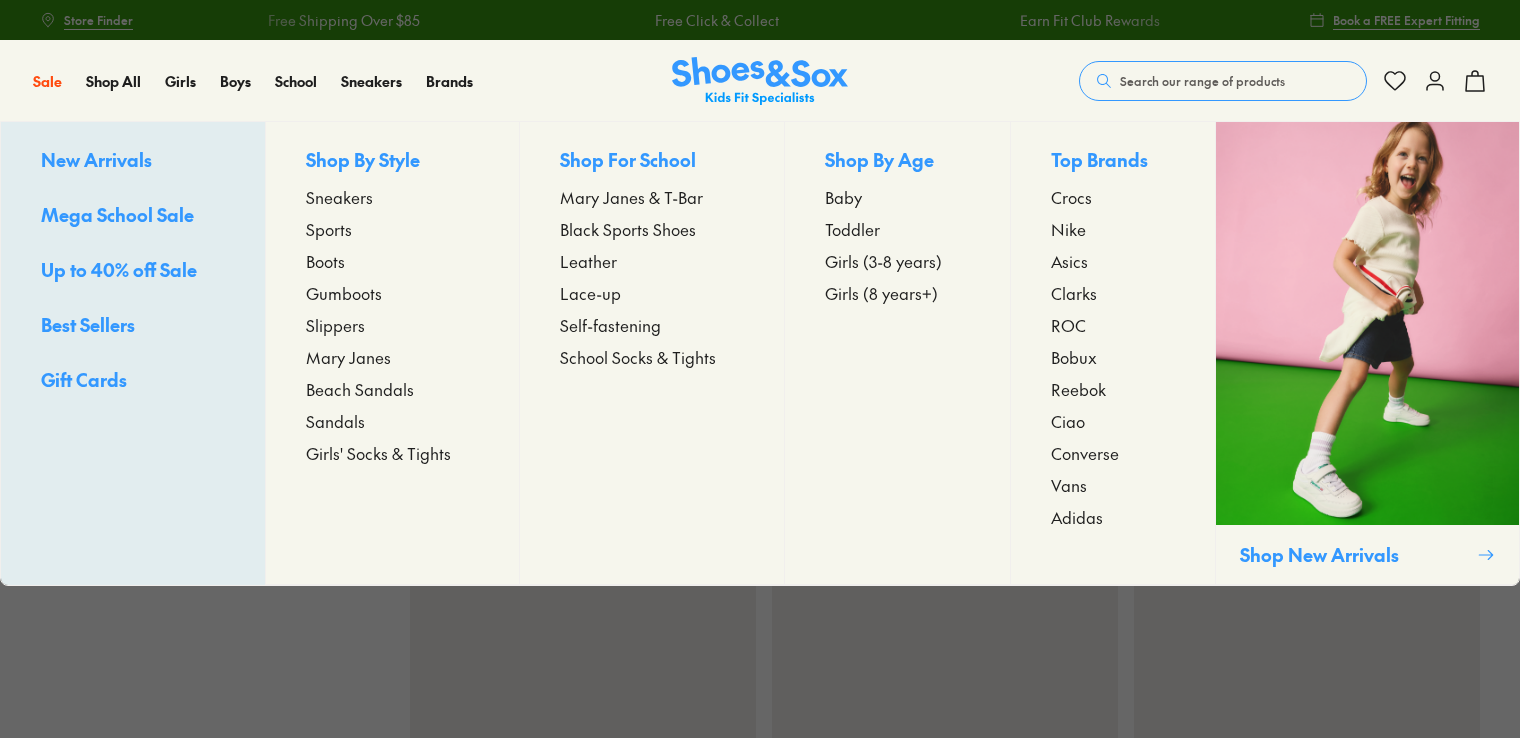 scroll, scrollTop: 0, scrollLeft: 0, axis: both 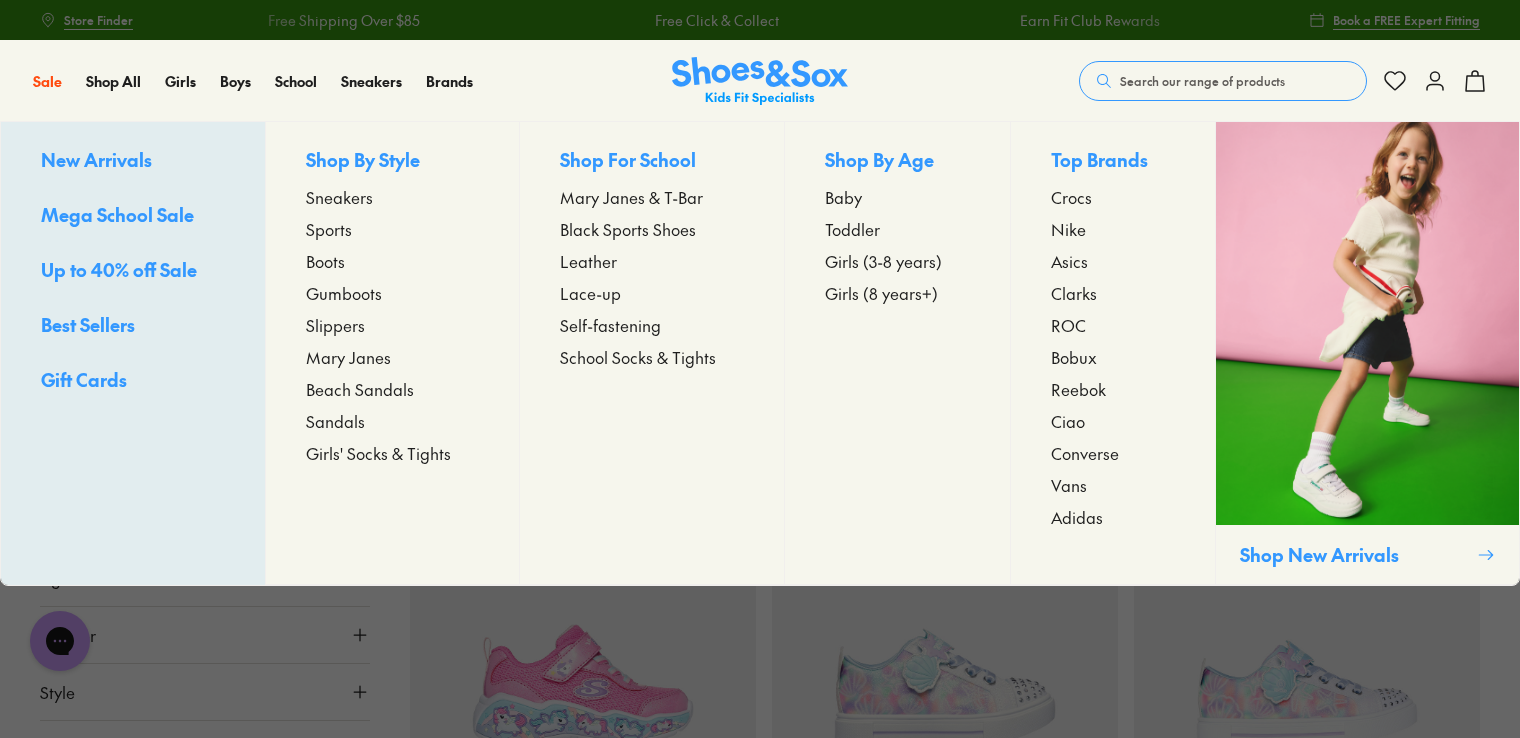 click on "Up to 40% off Sale" at bounding box center (119, 269) 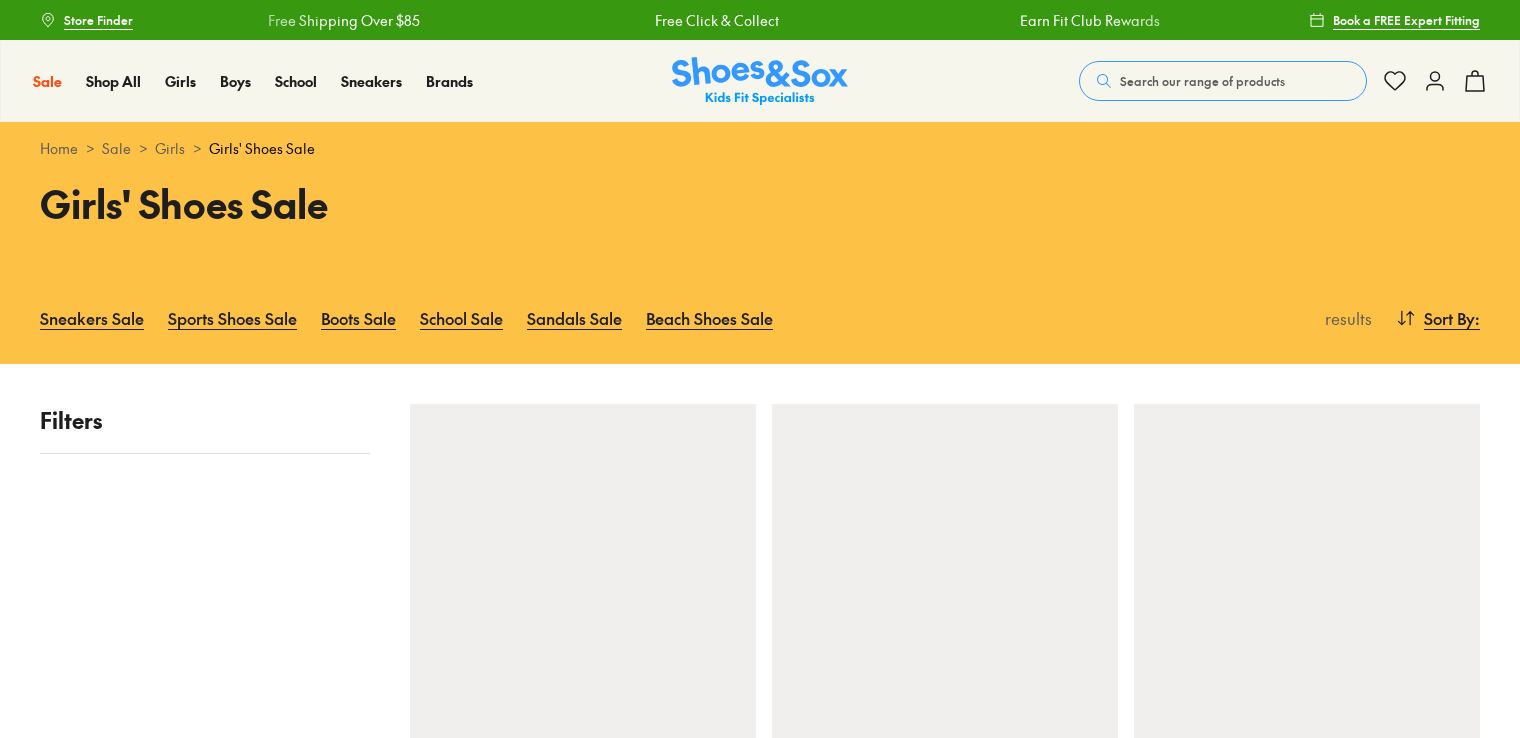 scroll, scrollTop: 0, scrollLeft: 0, axis: both 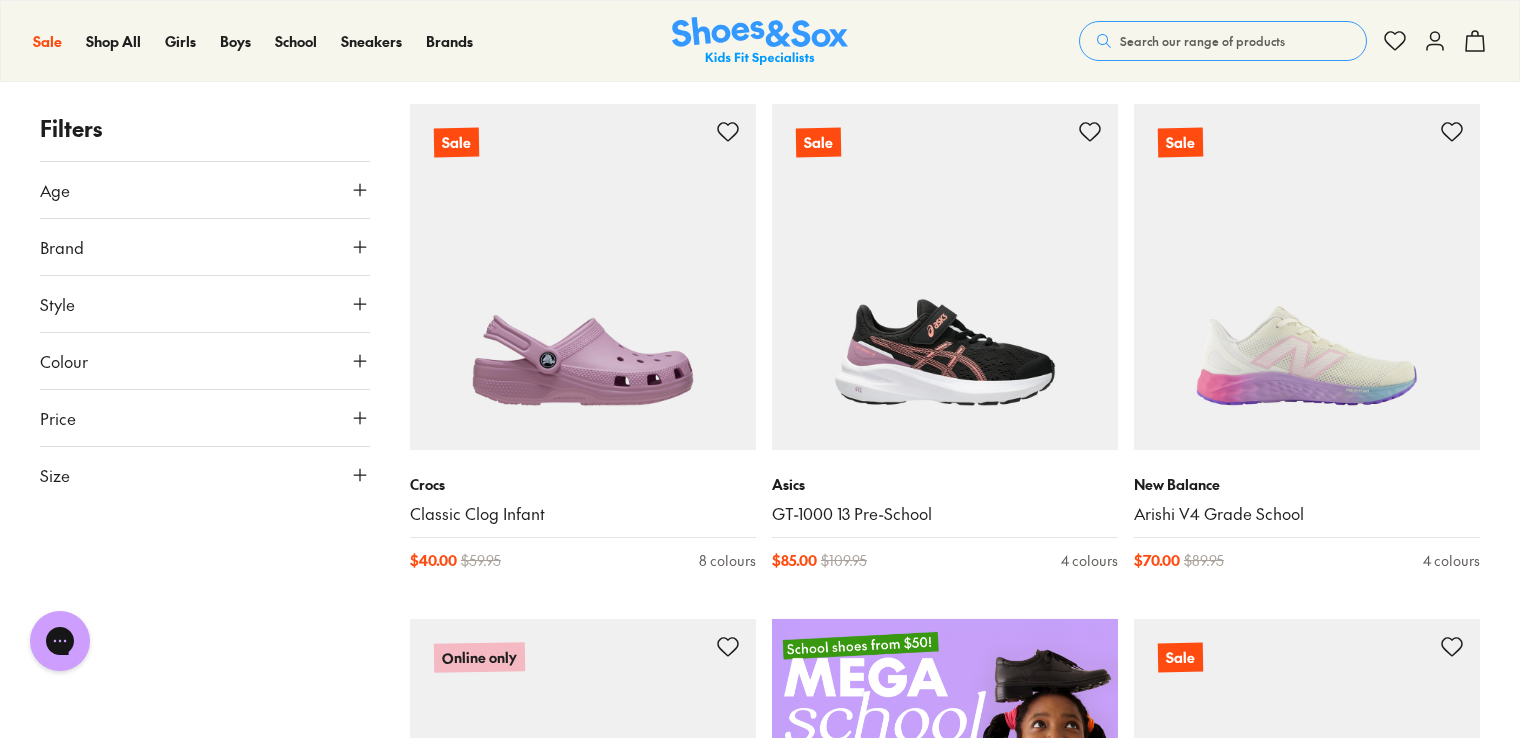 click on "Size" at bounding box center (205, 475) 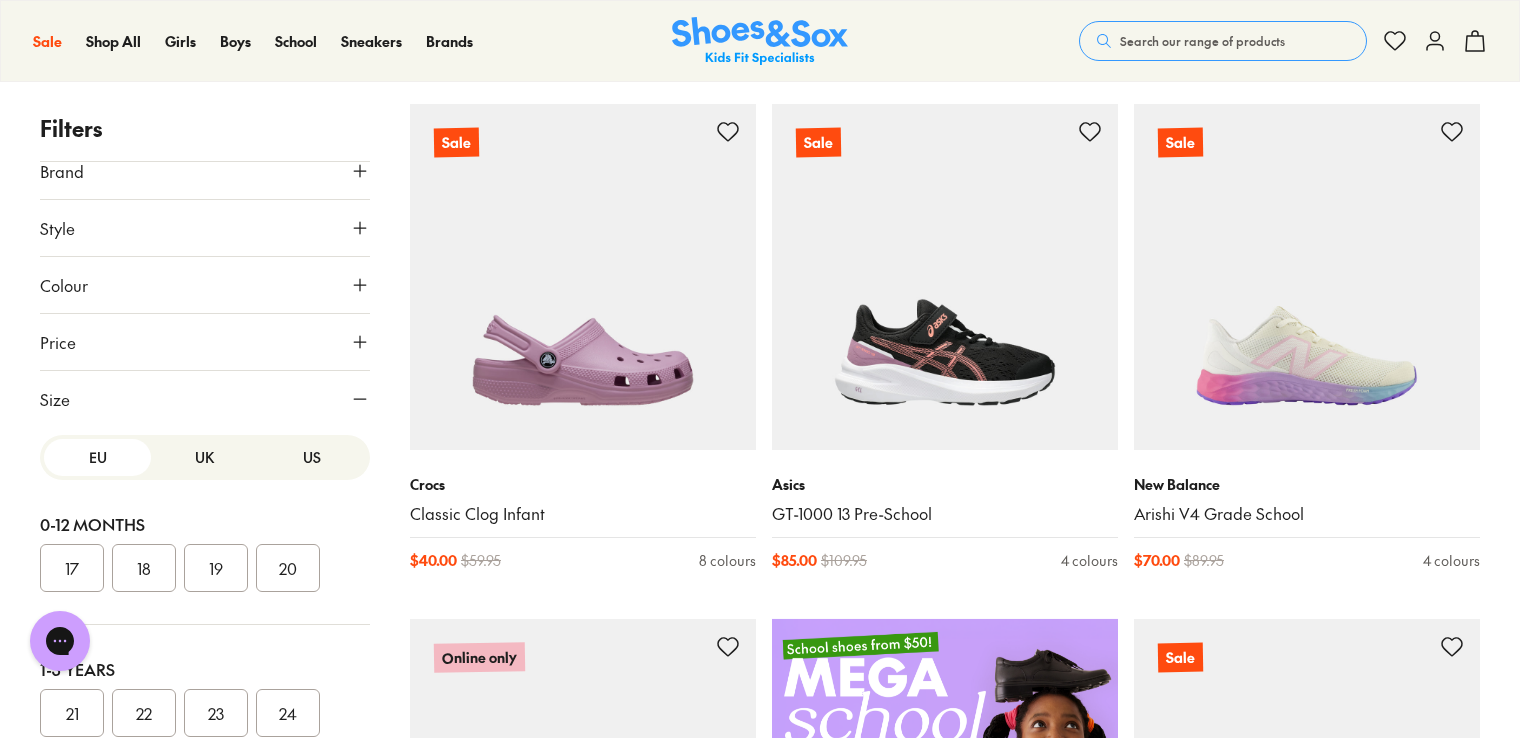 scroll, scrollTop: 147, scrollLeft: 0, axis: vertical 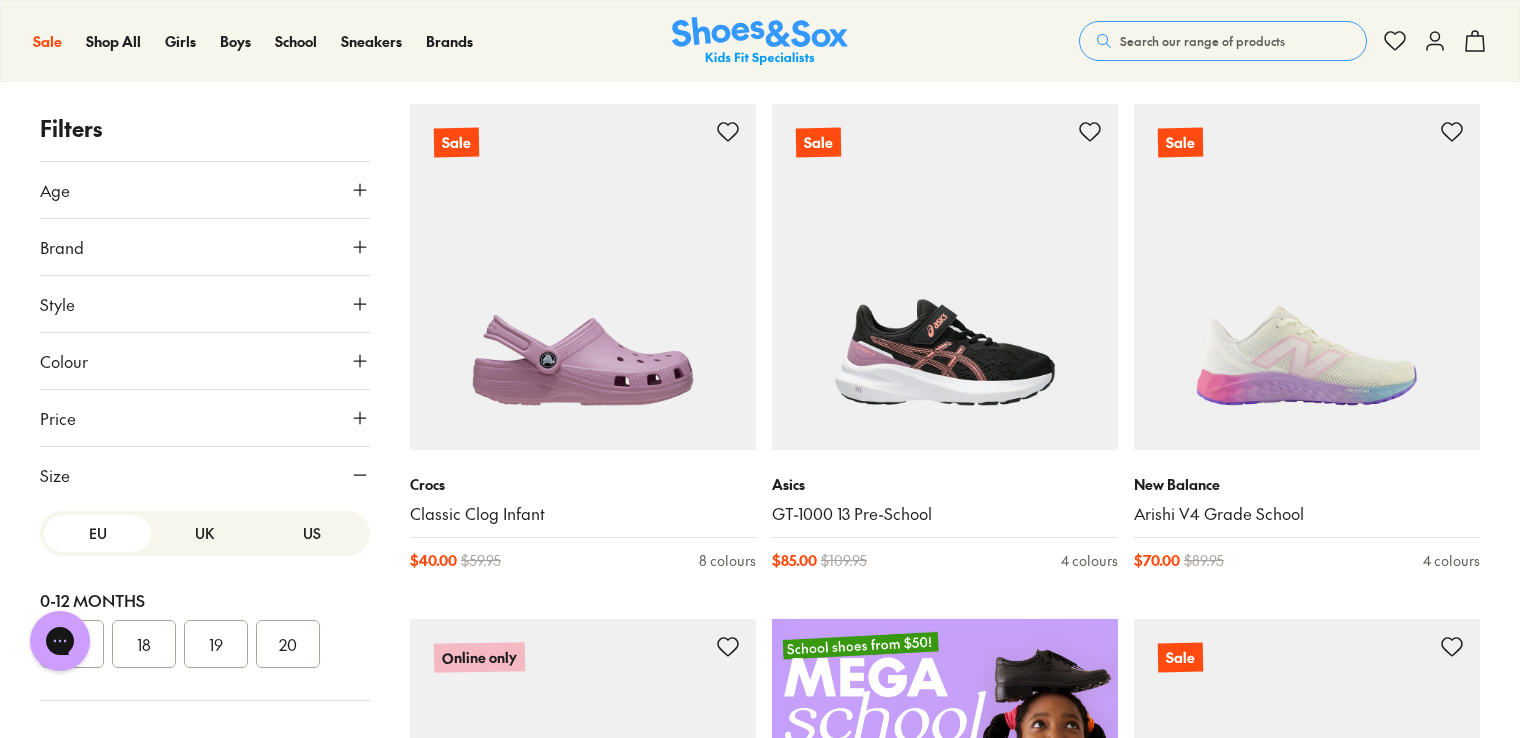 click on "US" at bounding box center (312, 533) 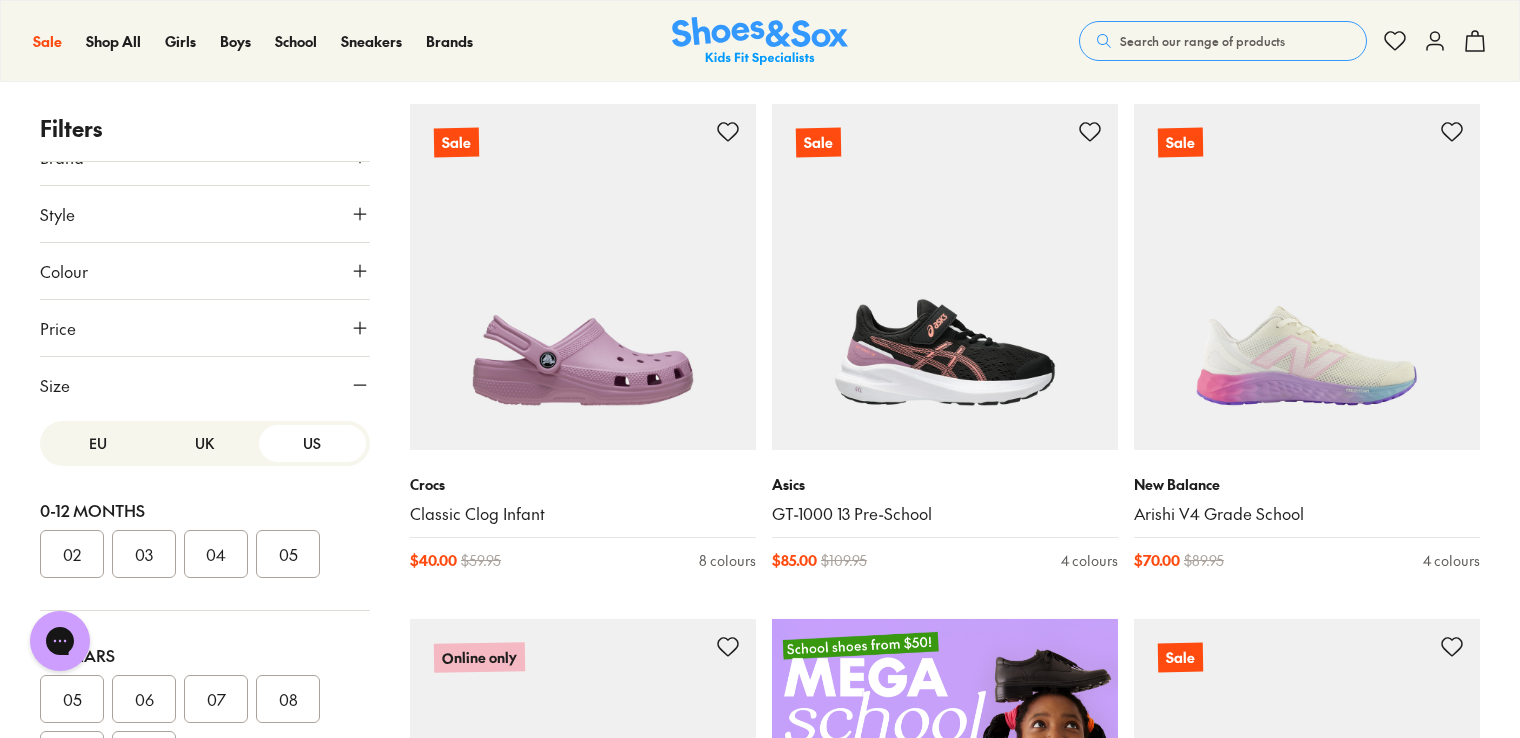 scroll, scrollTop: 147, scrollLeft: 0, axis: vertical 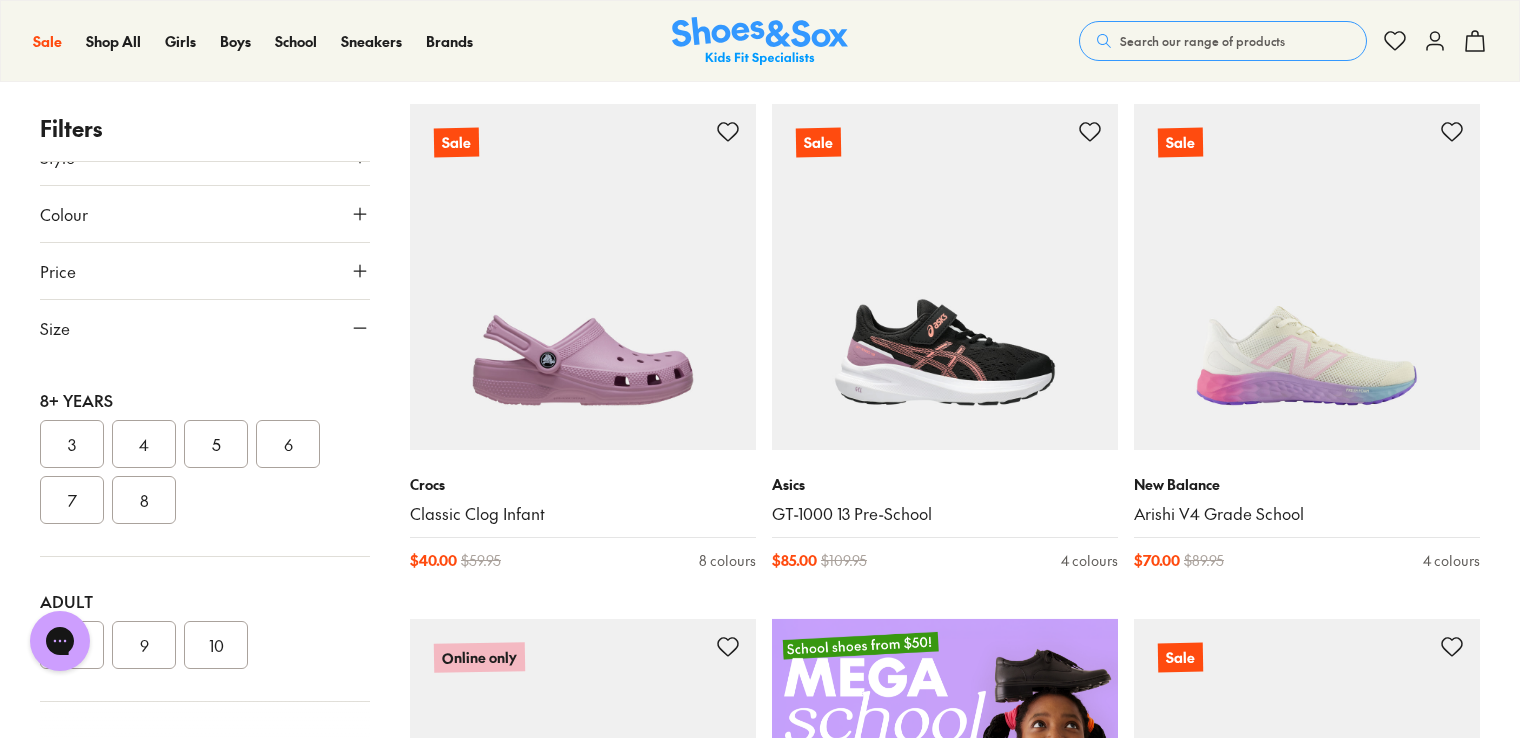 click on "3" at bounding box center (72, 444) 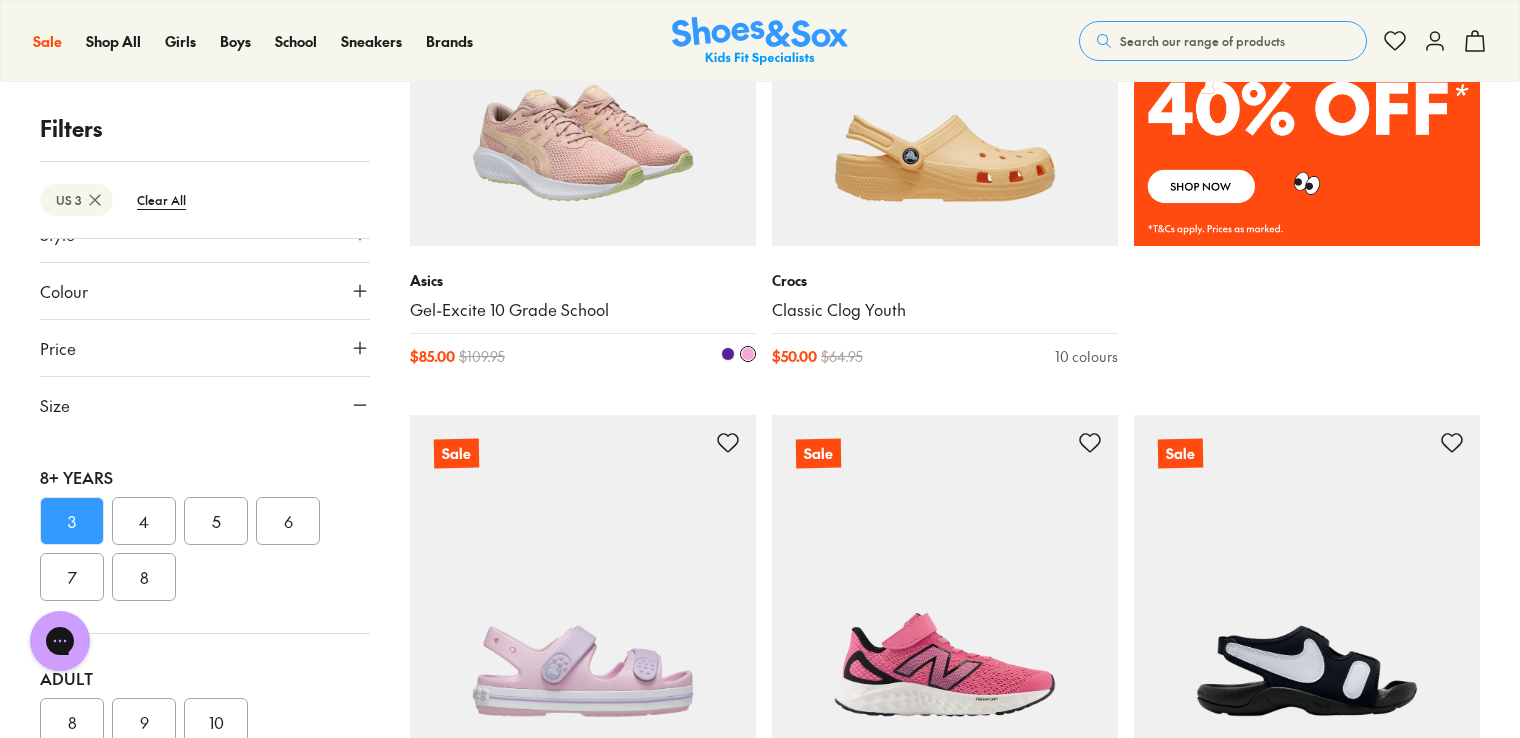 scroll, scrollTop: 1500, scrollLeft: 0, axis: vertical 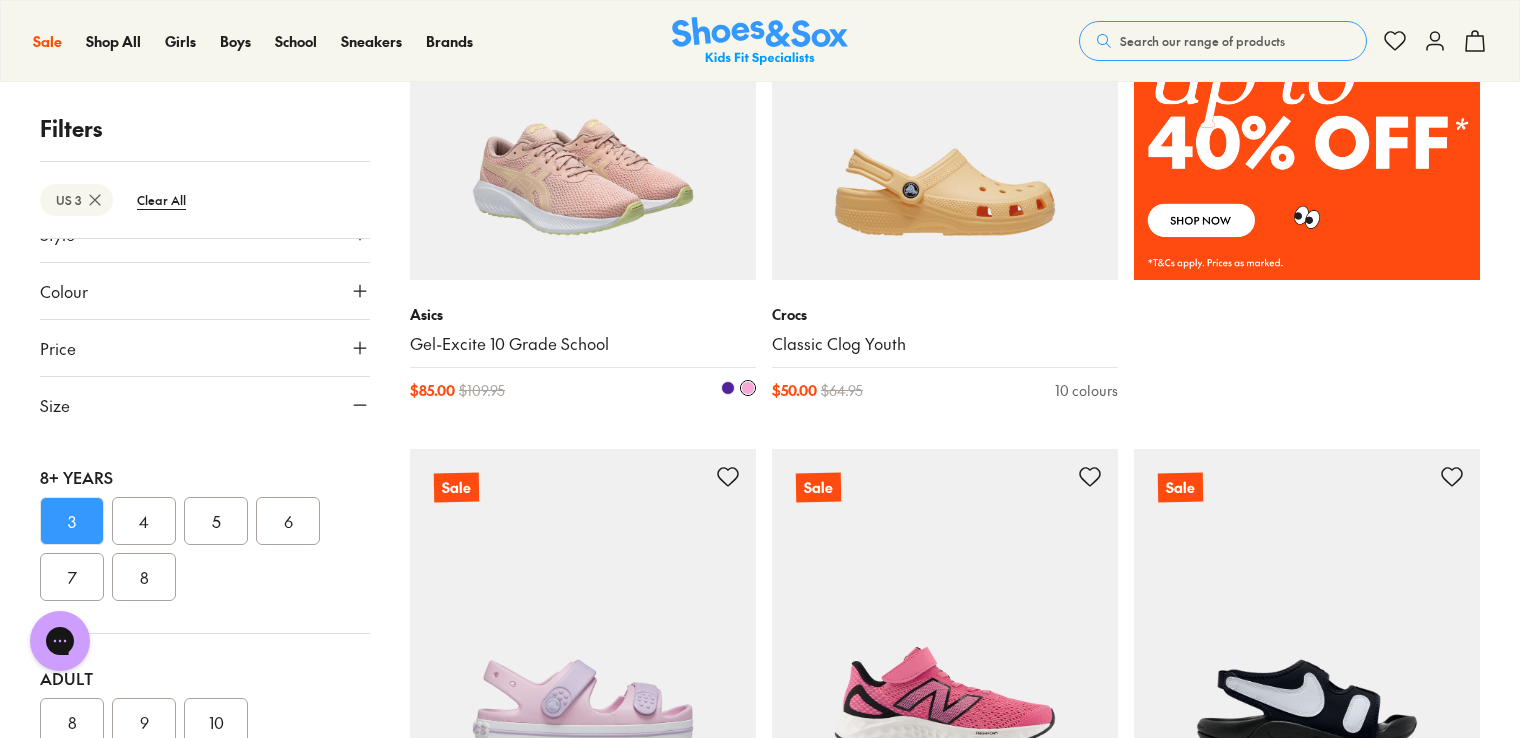 click at bounding box center (728, 388) 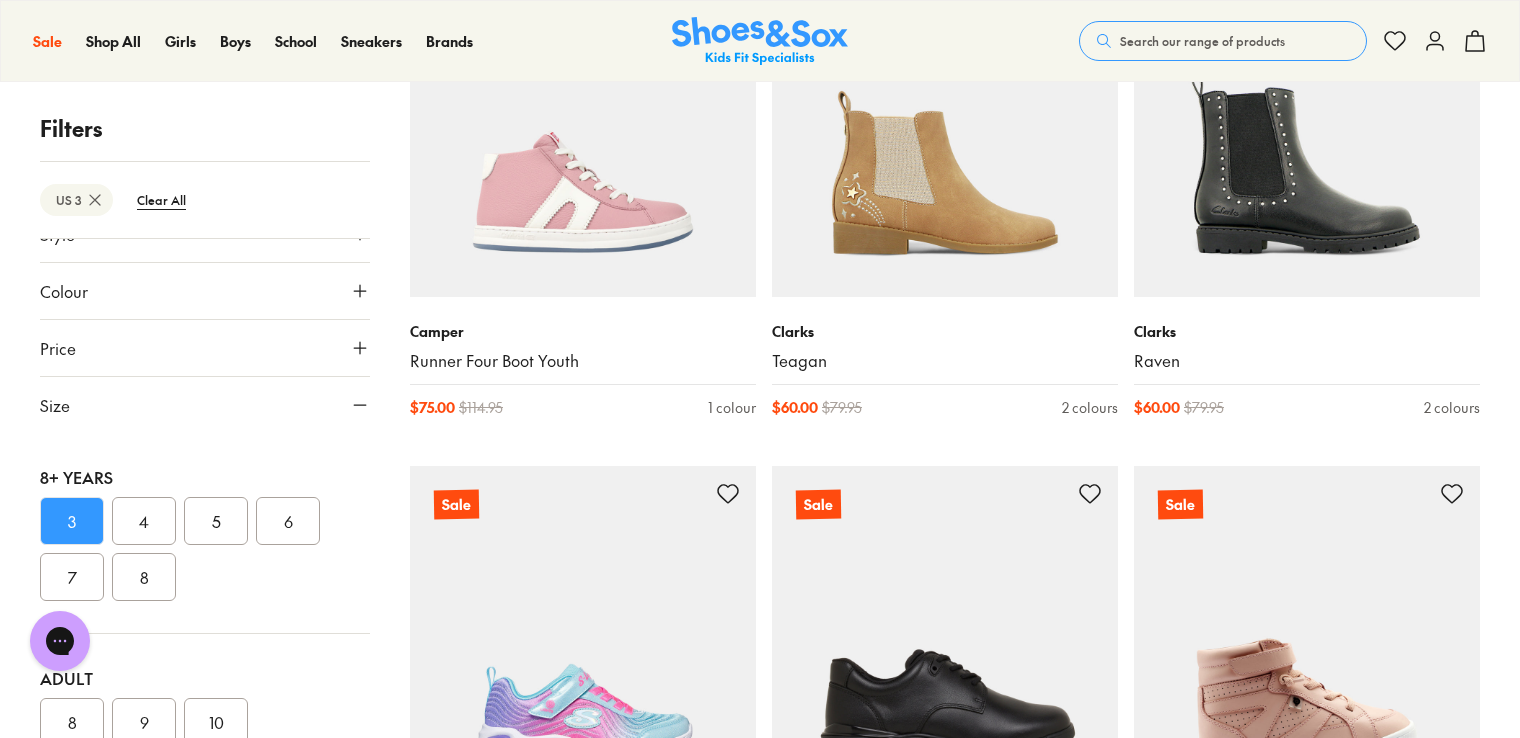 scroll, scrollTop: 4900, scrollLeft: 0, axis: vertical 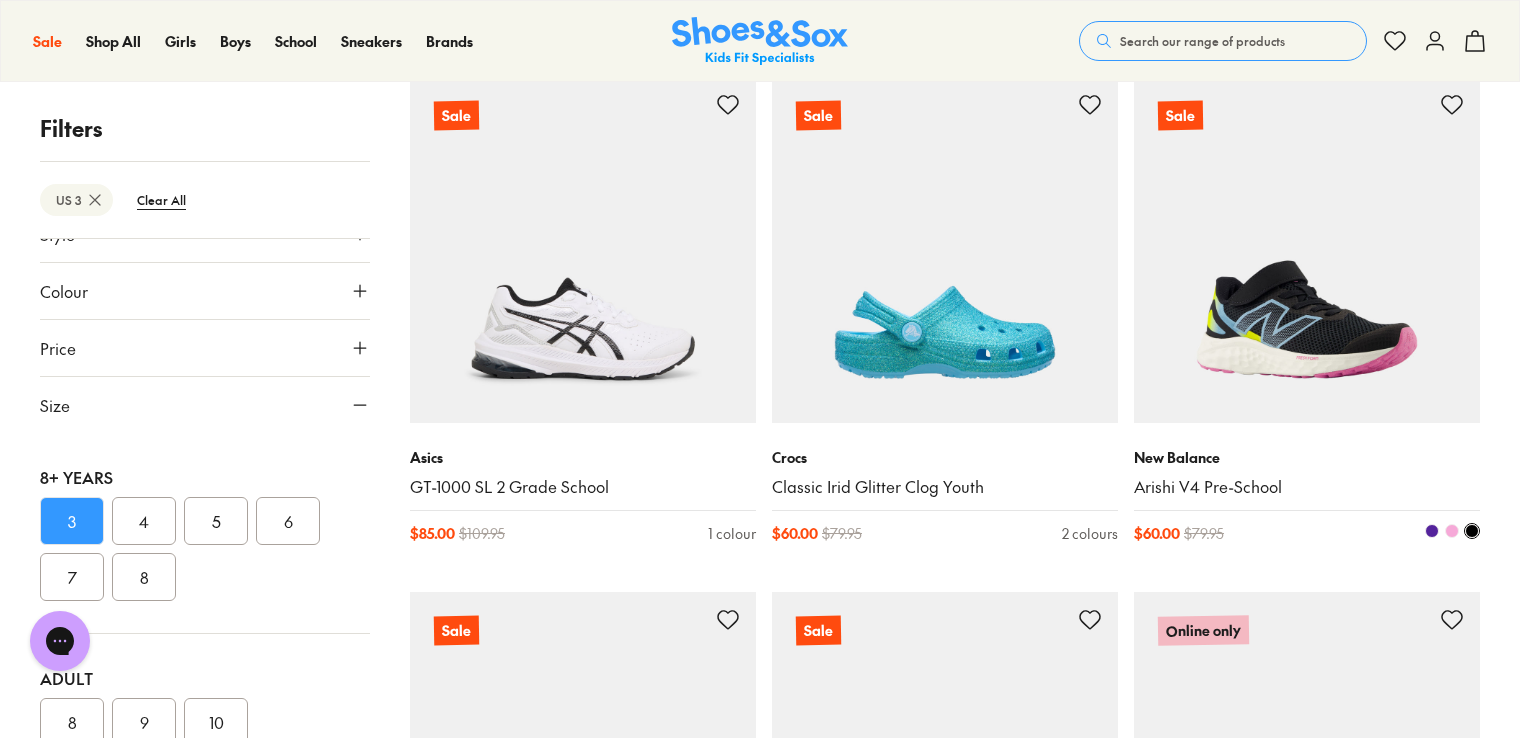 click at bounding box center (1452, 531) 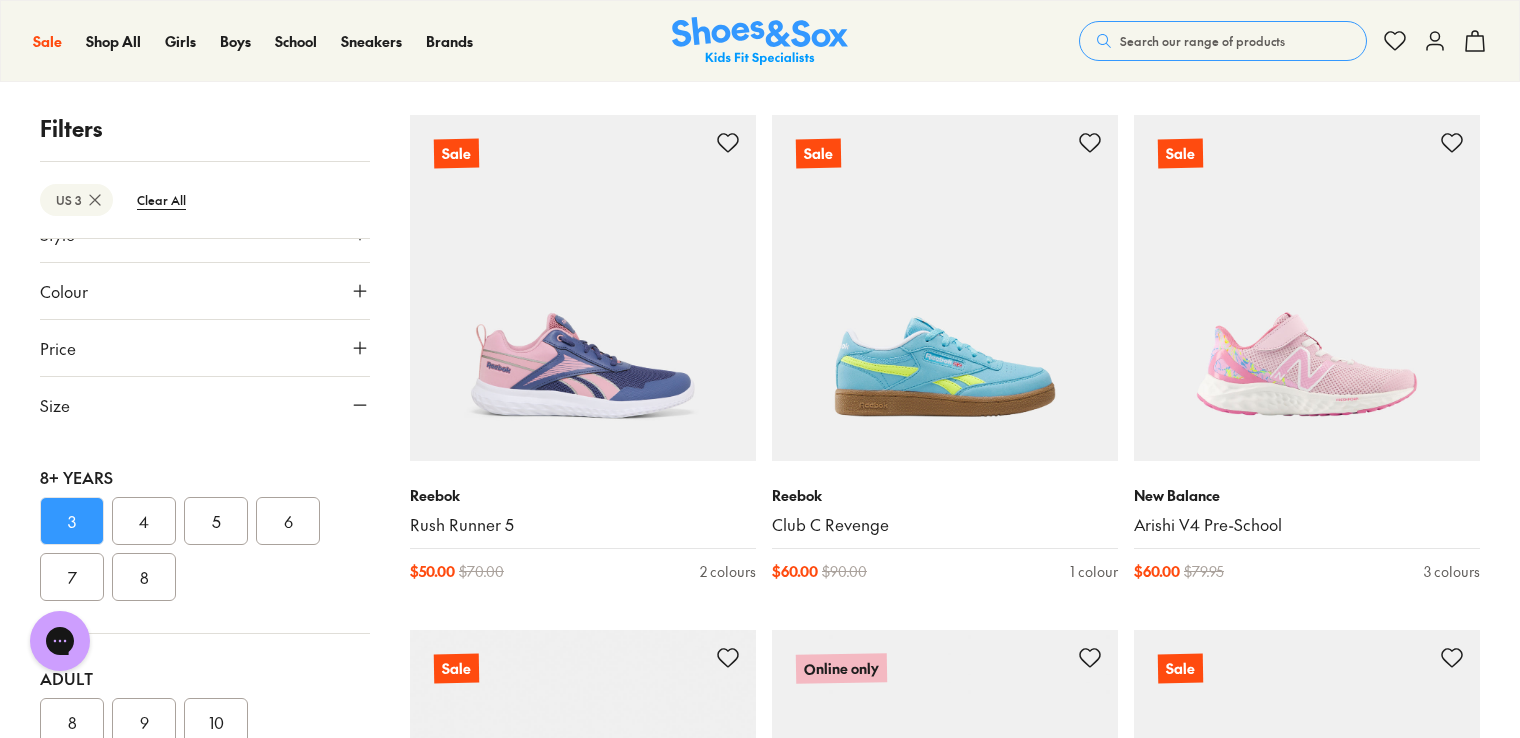 scroll, scrollTop: 14200, scrollLeft: 0, axis: vertical 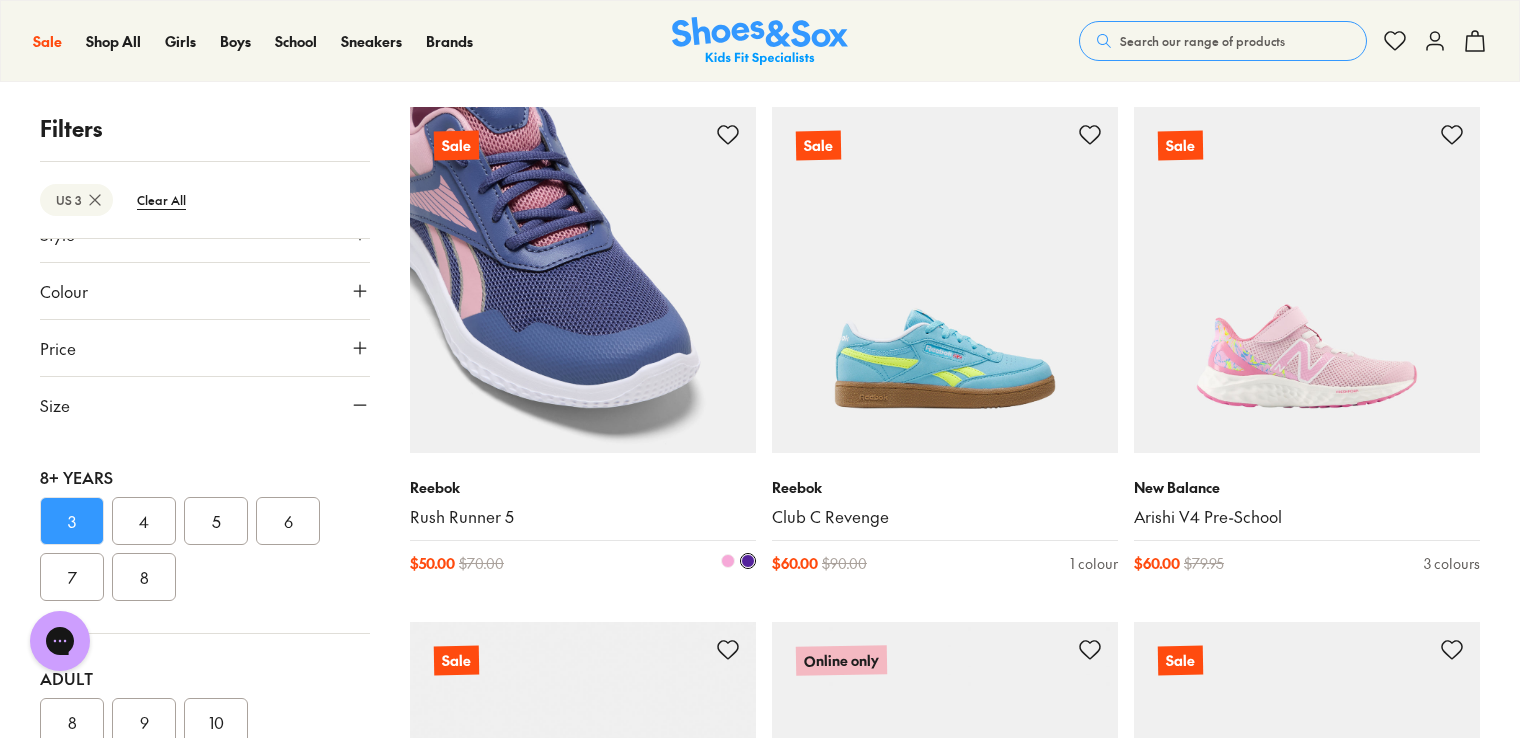 click at bounding box center (728, 561) 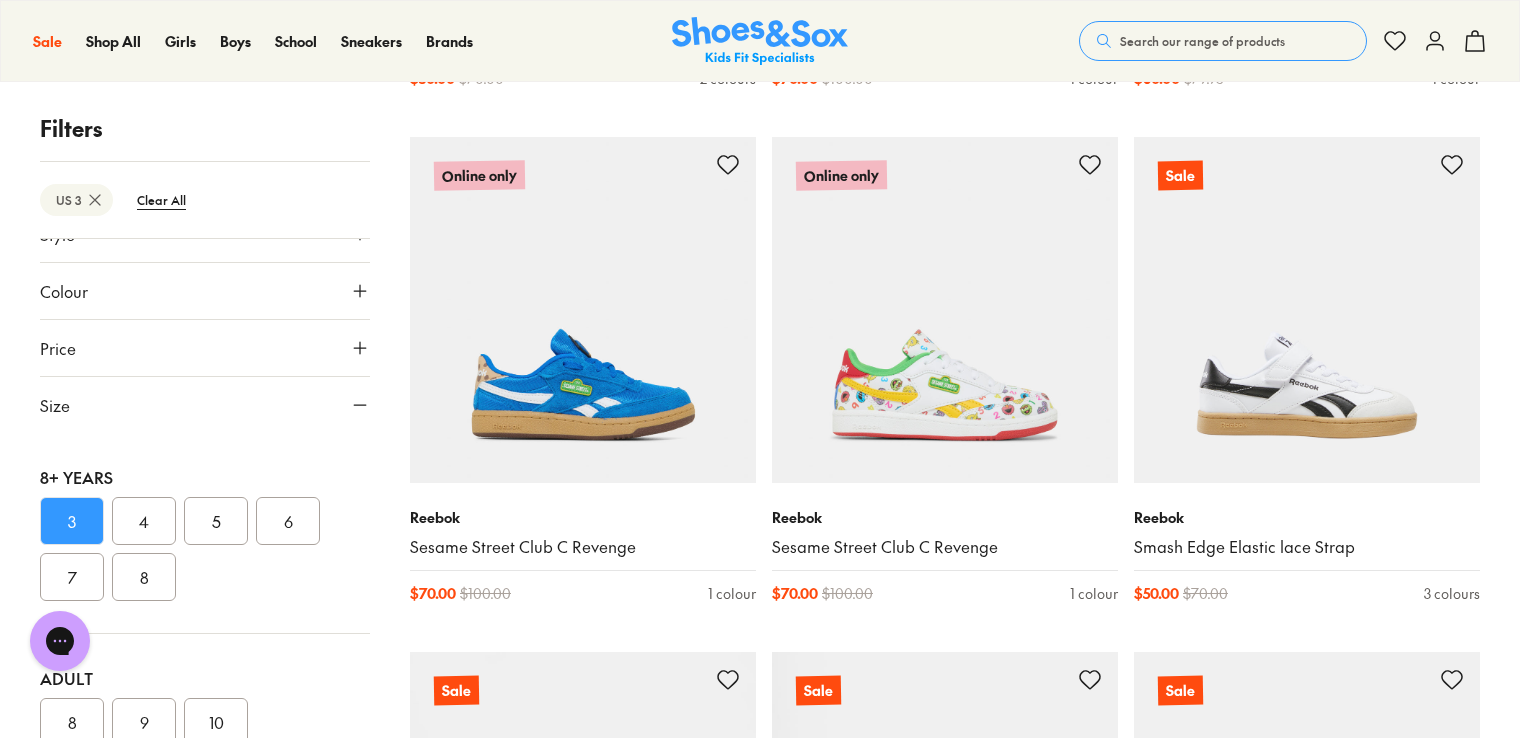 scroll, scrollTop: 15600, scrollLeft: 0, axis: vertical 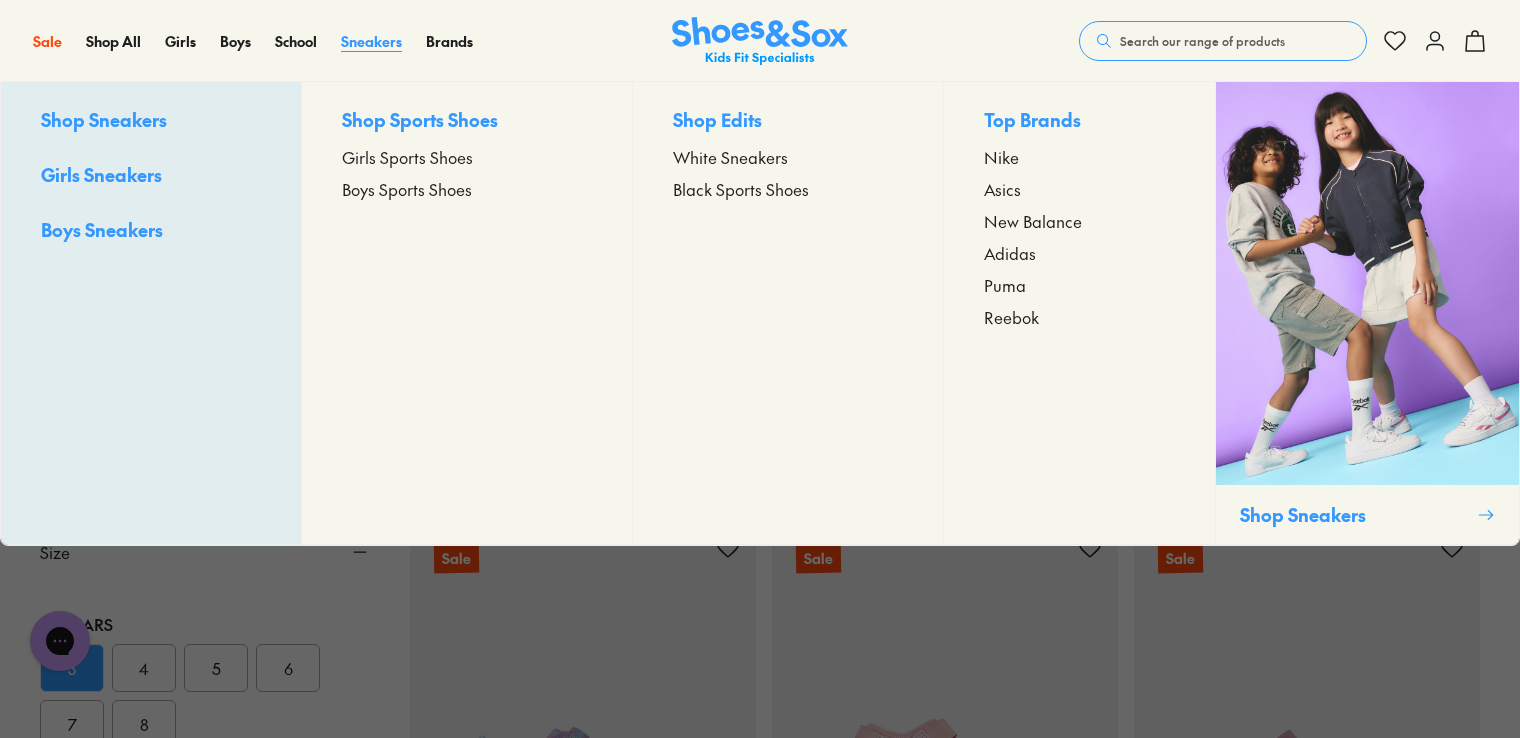 click on "Sneakers" at bounding box center [371, 41] 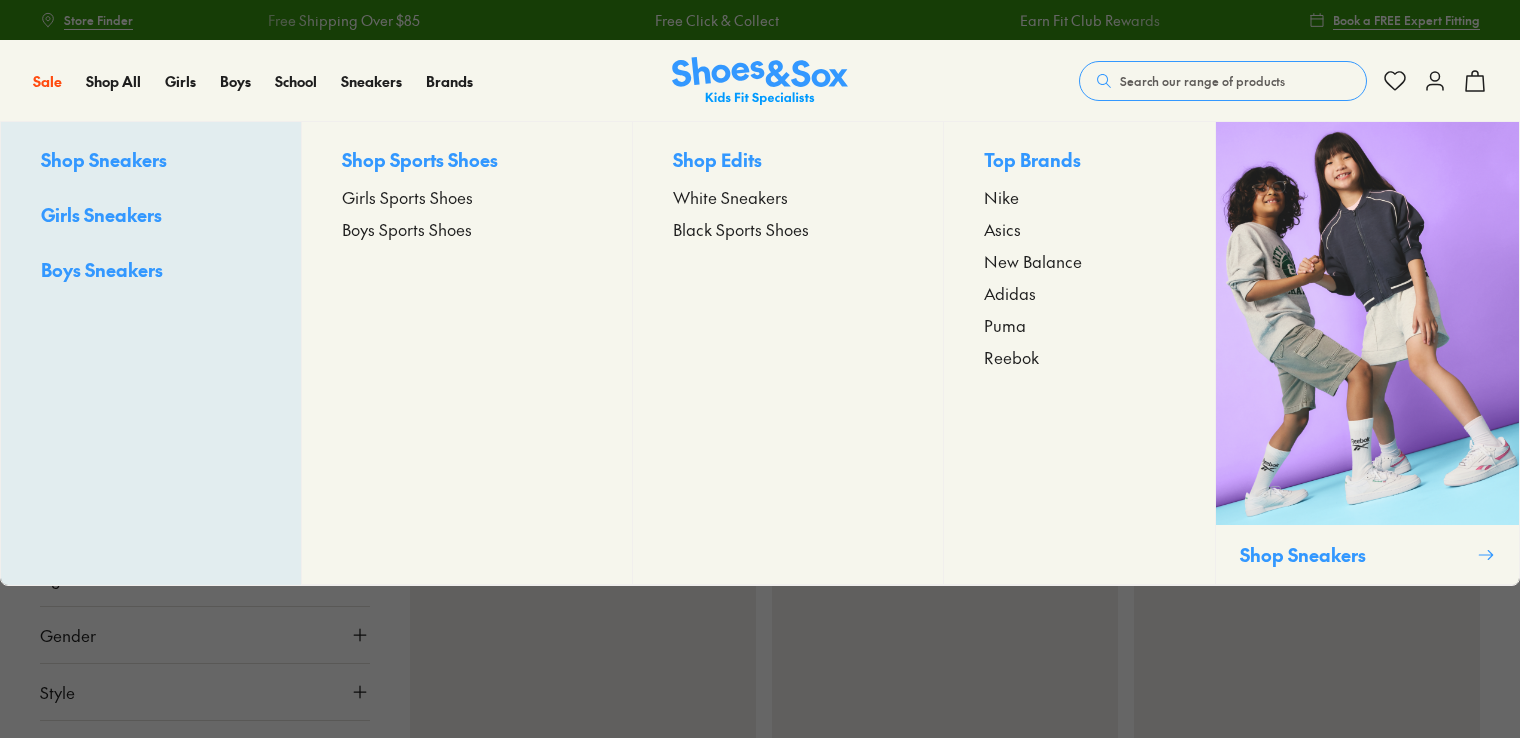 scroll, scrollTop: 0, scrollLeft: 0, axis: both 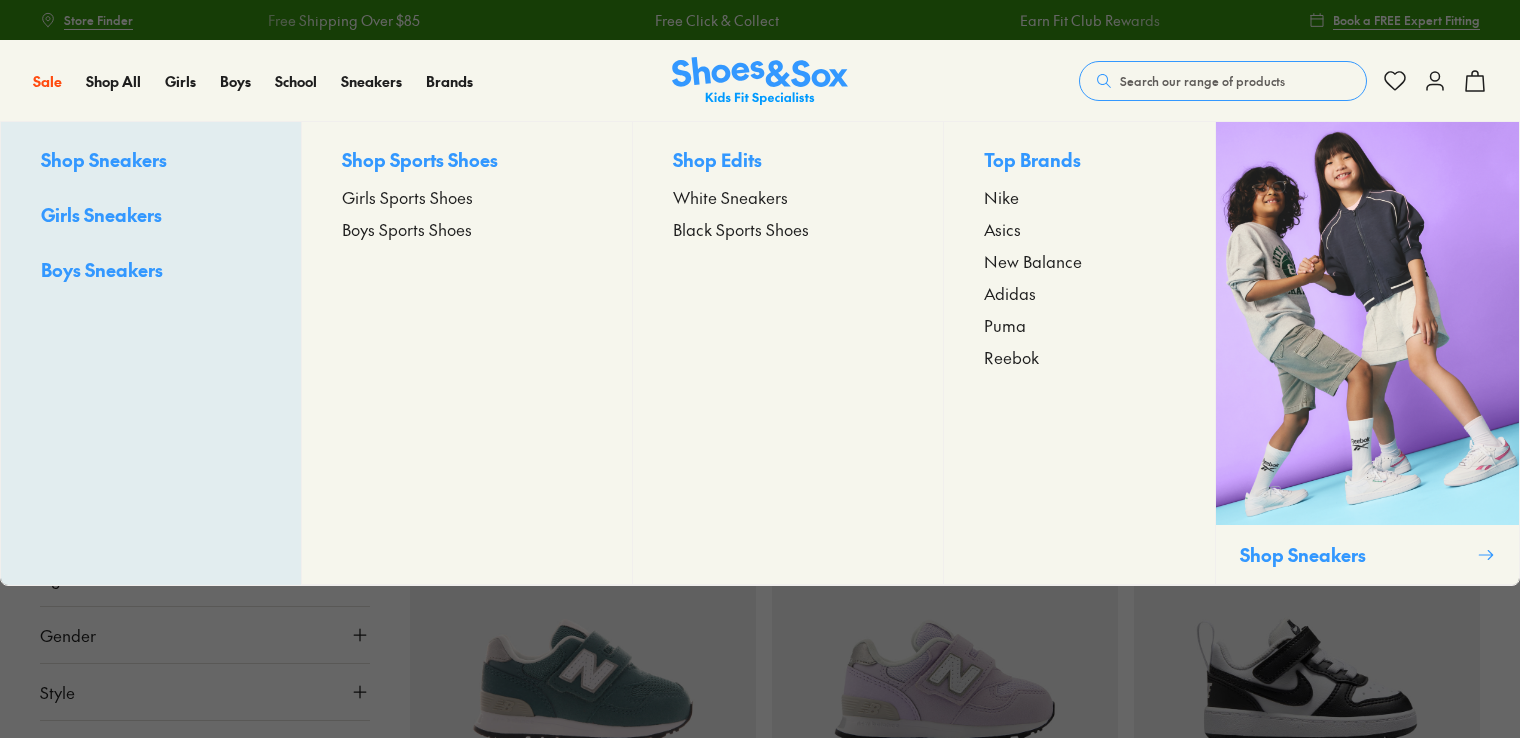 click on "Girls Sports Shoes" at bounding box center [407, 197] 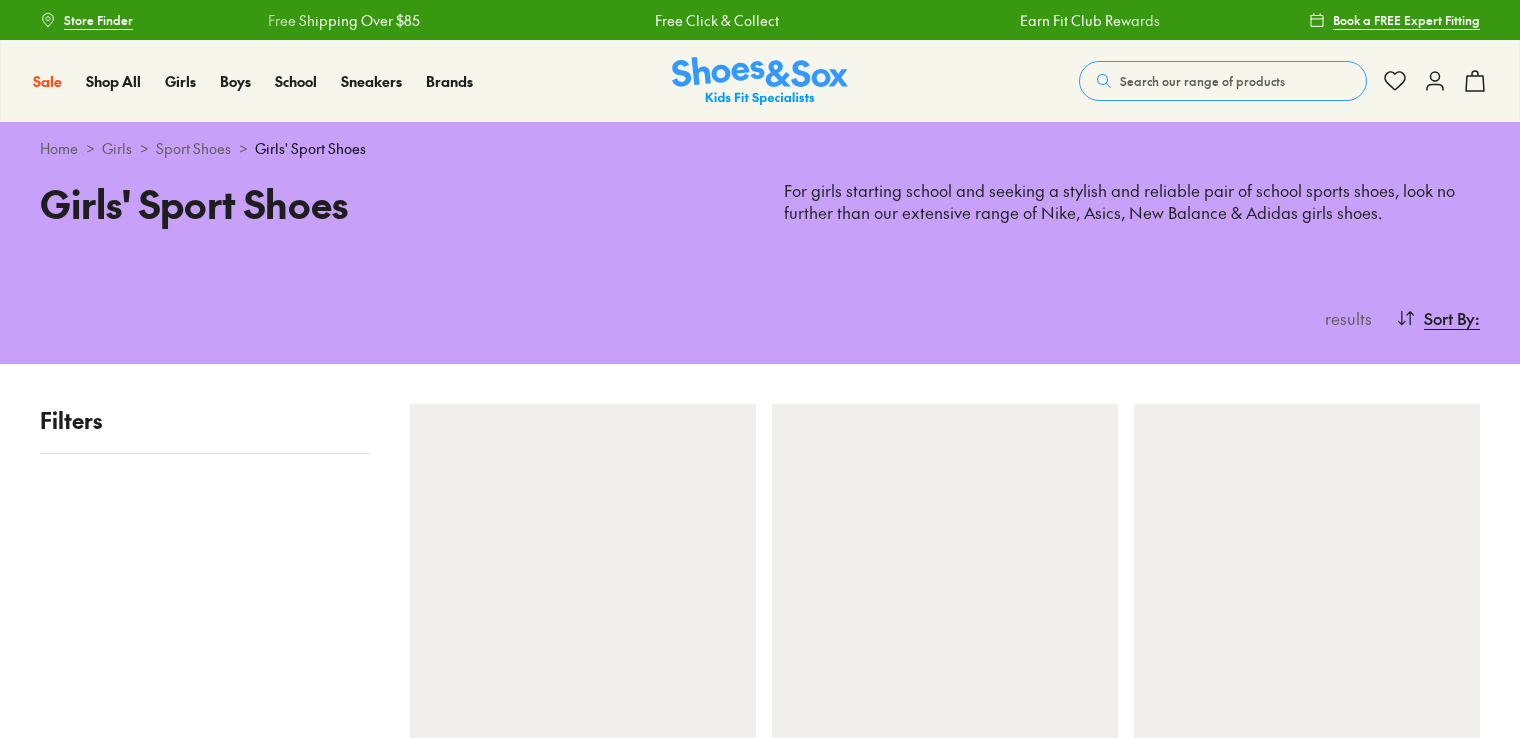 scroll, scrollTop: 0, scrollLeft: 0, axis: both 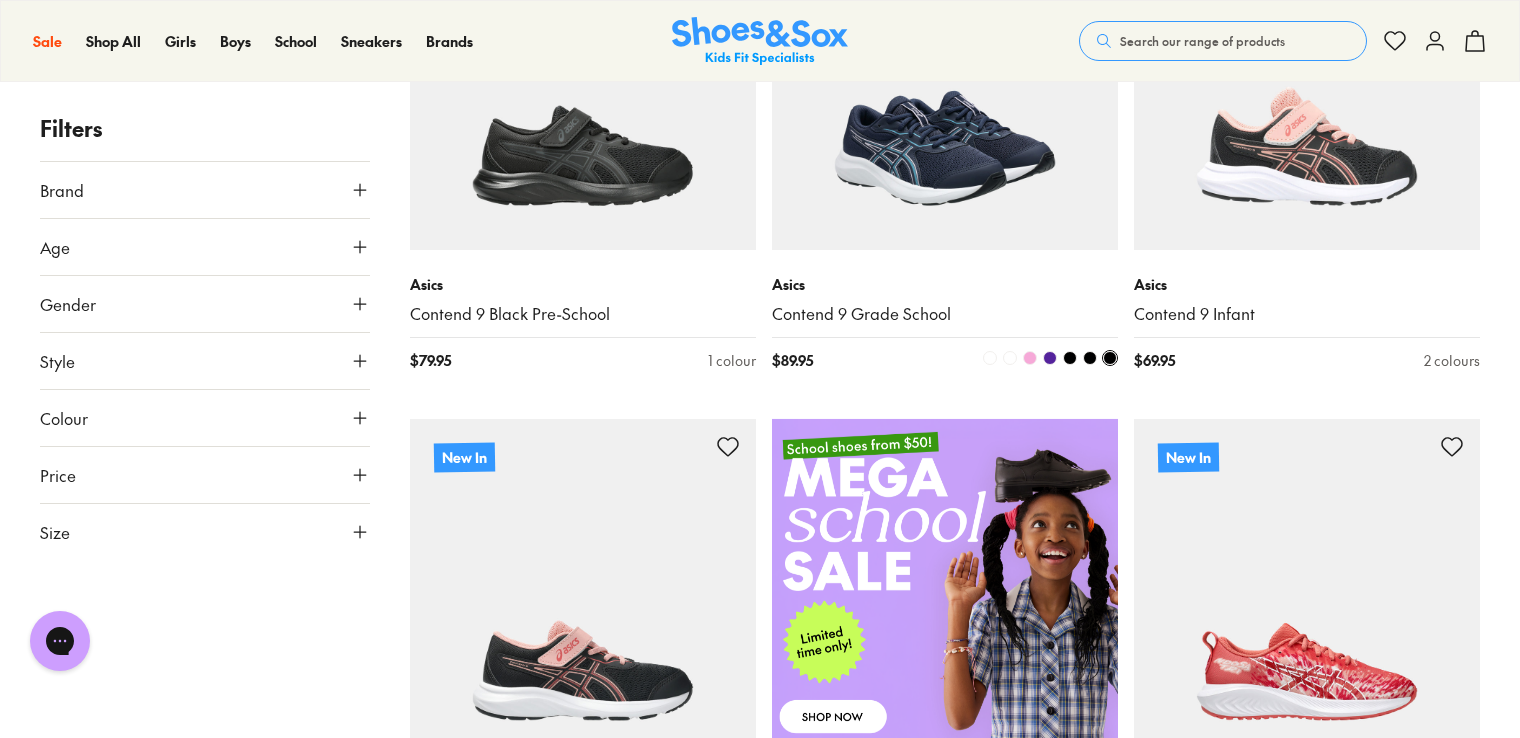 click at bounding box center [1030, 358] 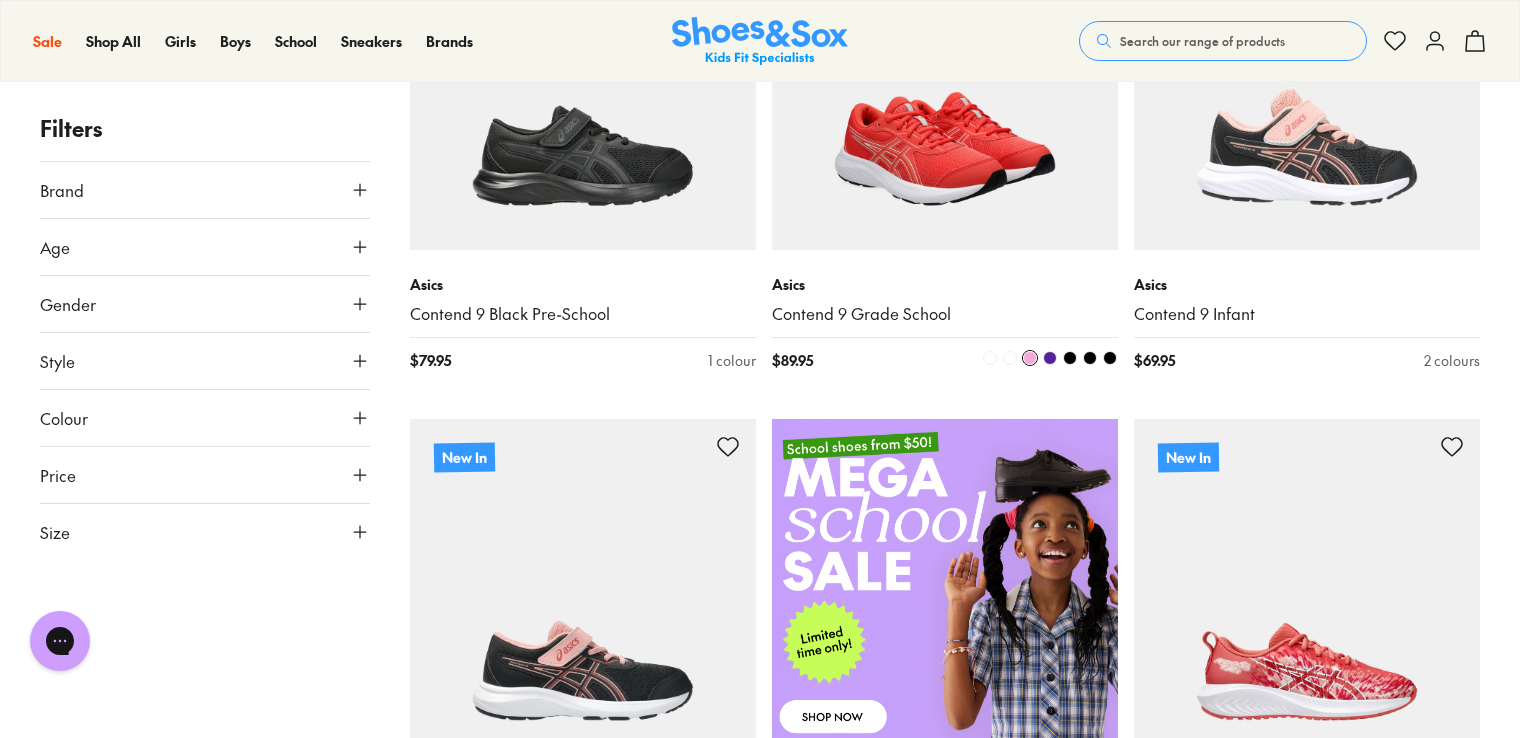 click at bounding box center (1050, 358) 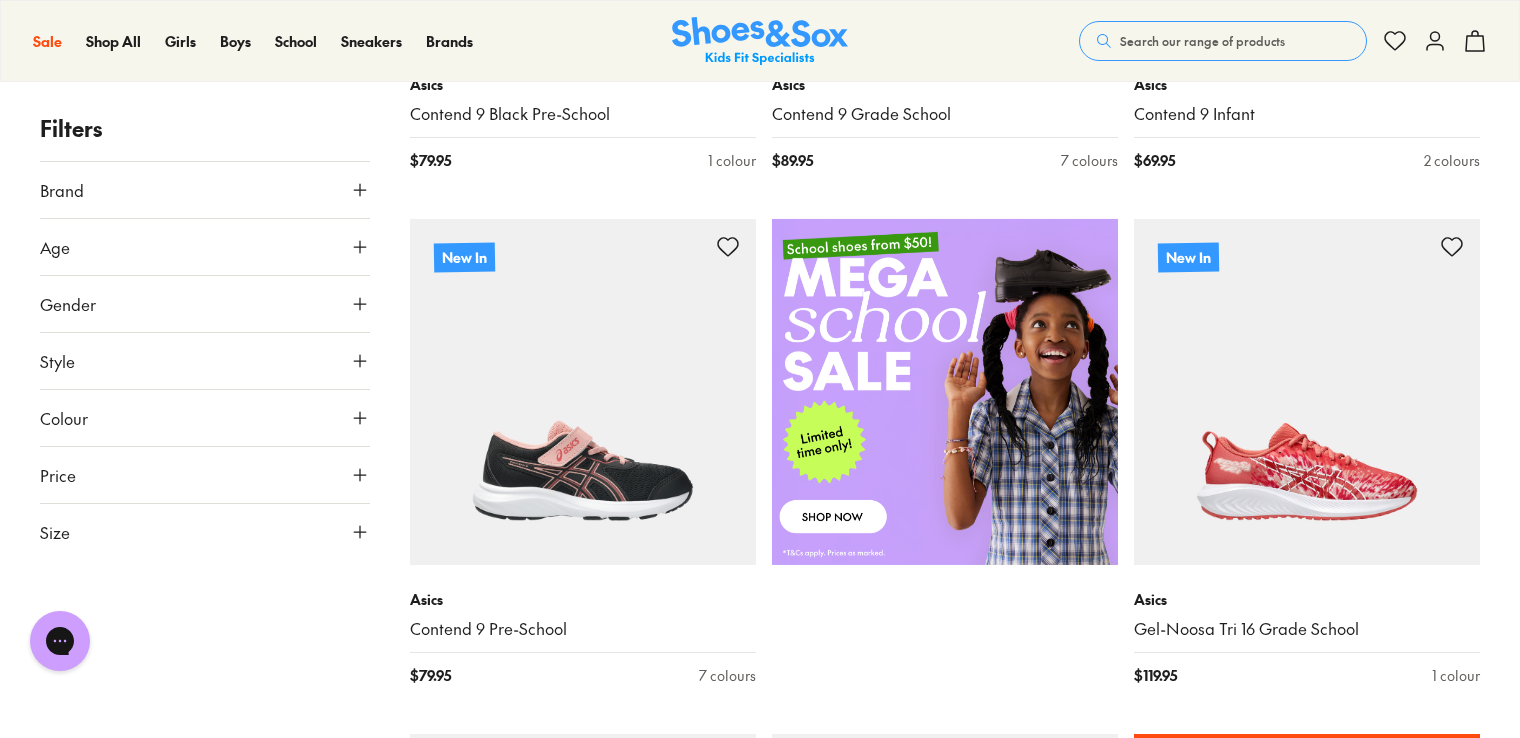 scroll, scrollTop: 300, scrollLeft: 0, axis: vertical 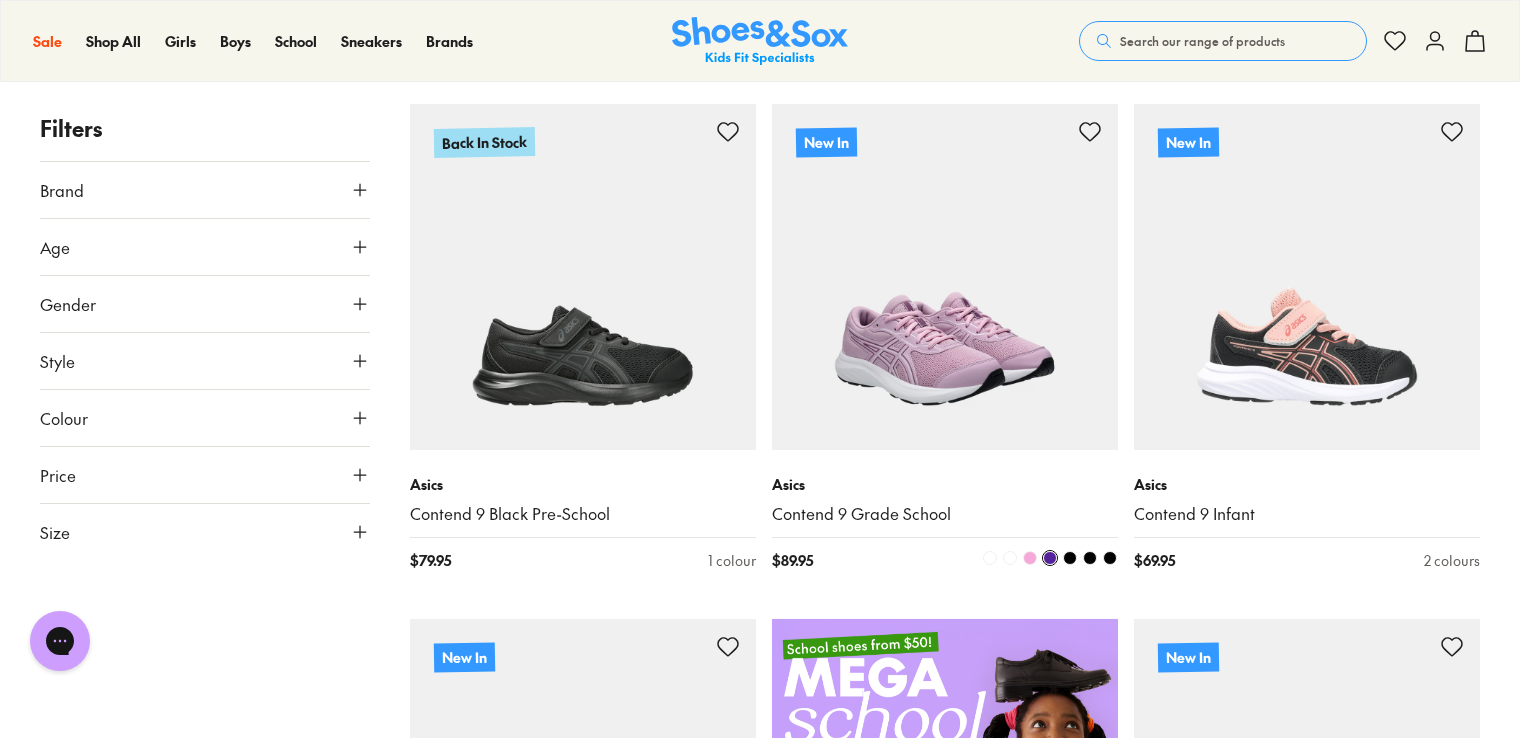 click at bounding box center [1031, 560] 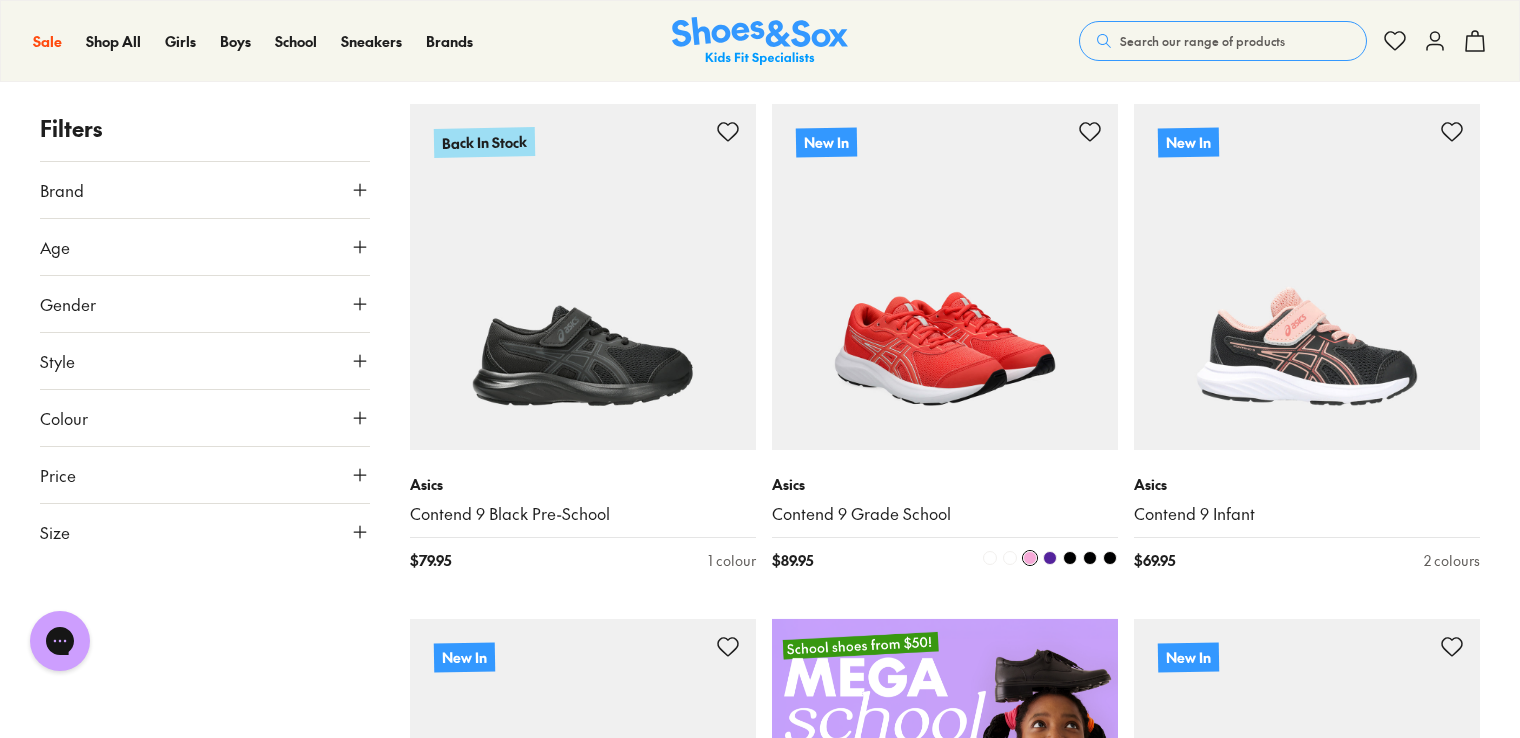 click at bounding box center (945, 277) 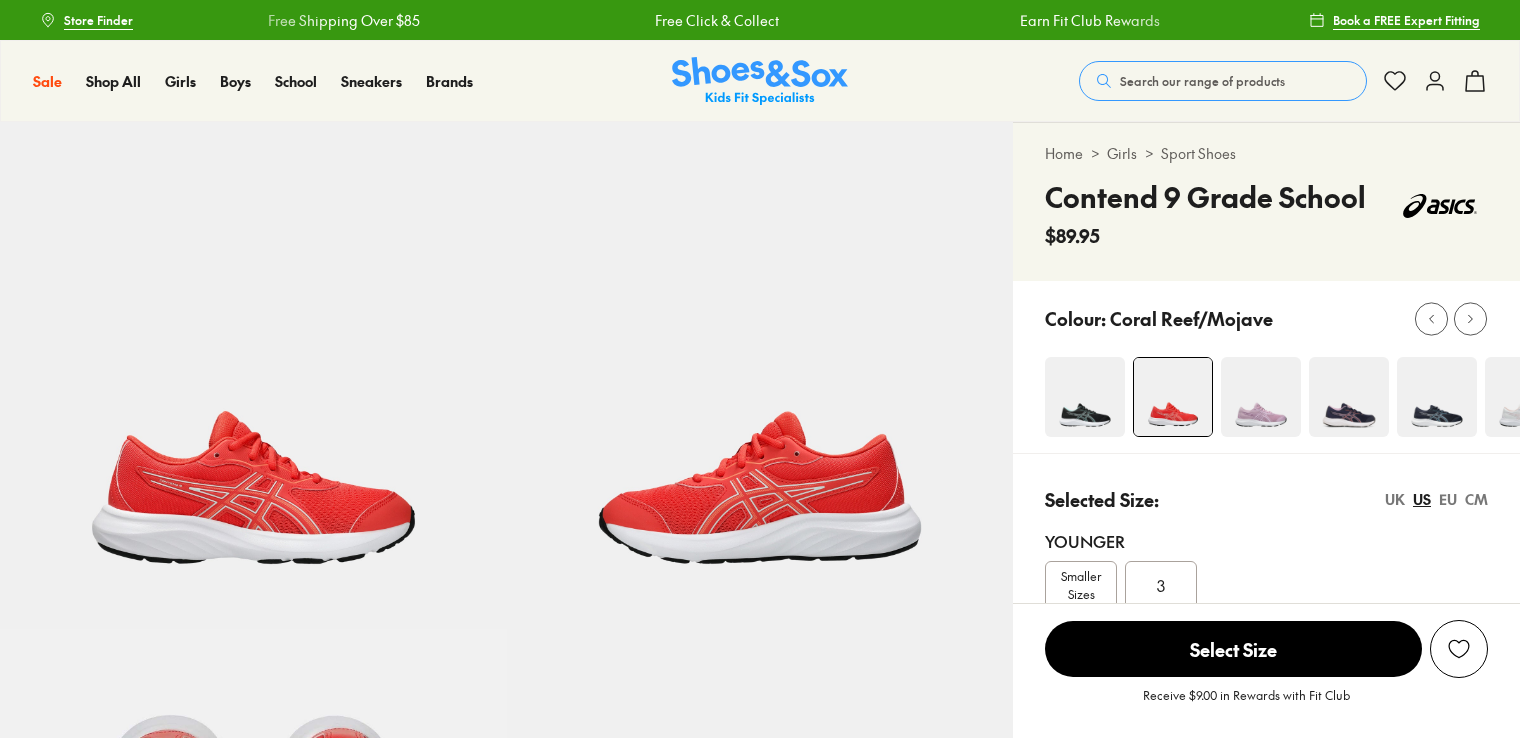 scroll, scrollTop: 300, scrollLeft: 0, axis: vertical 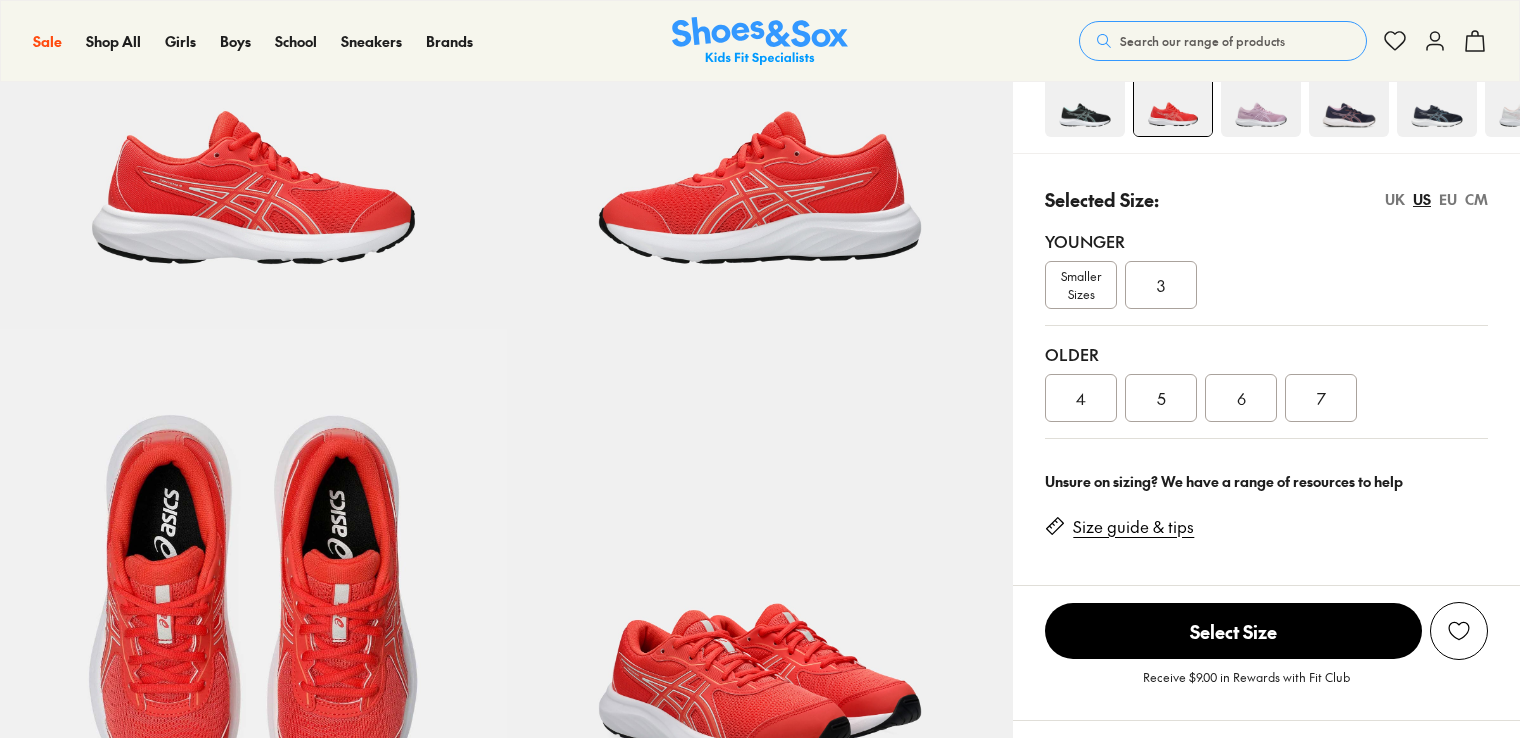 select on "*" 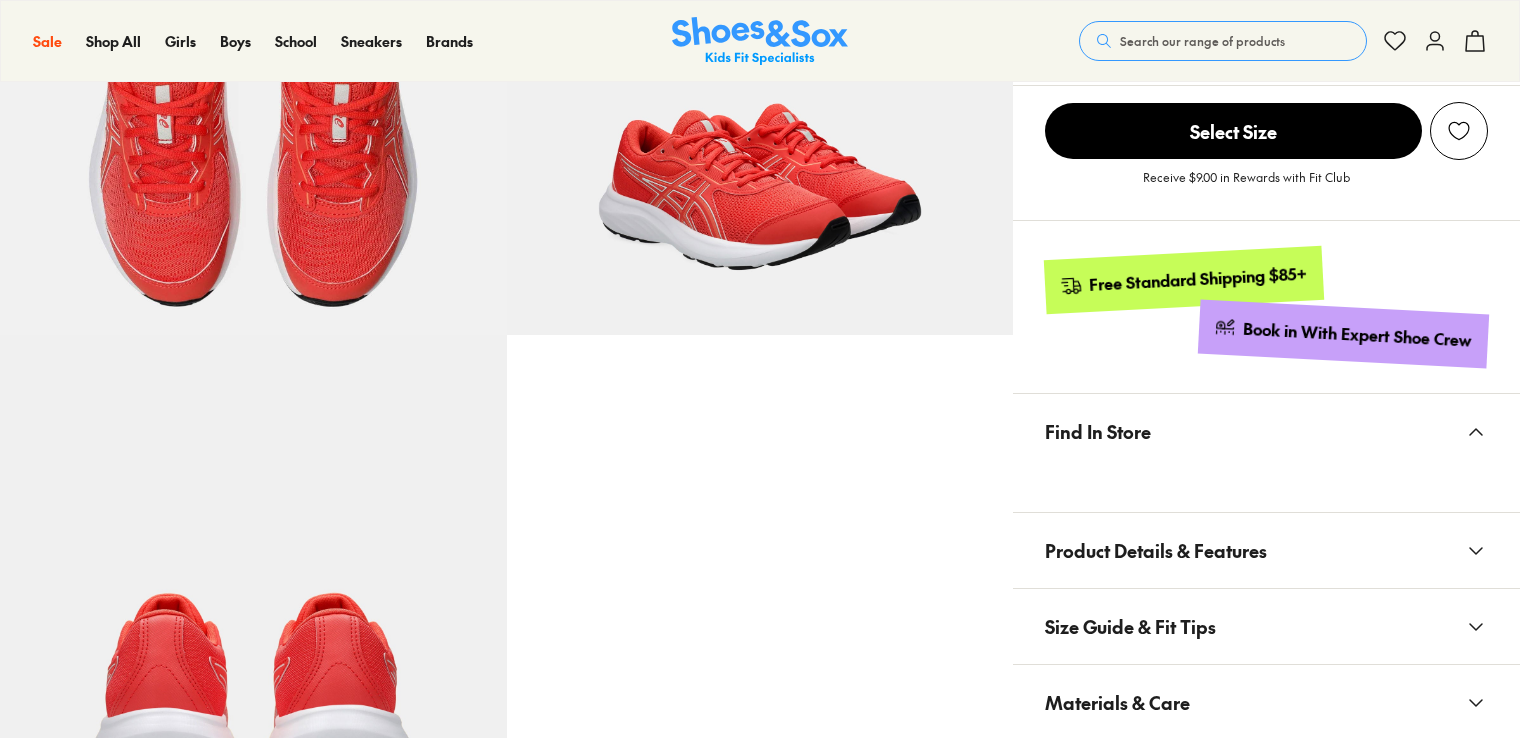 scroll, scrollTop: 0, scrollLeft: 0, axis: both 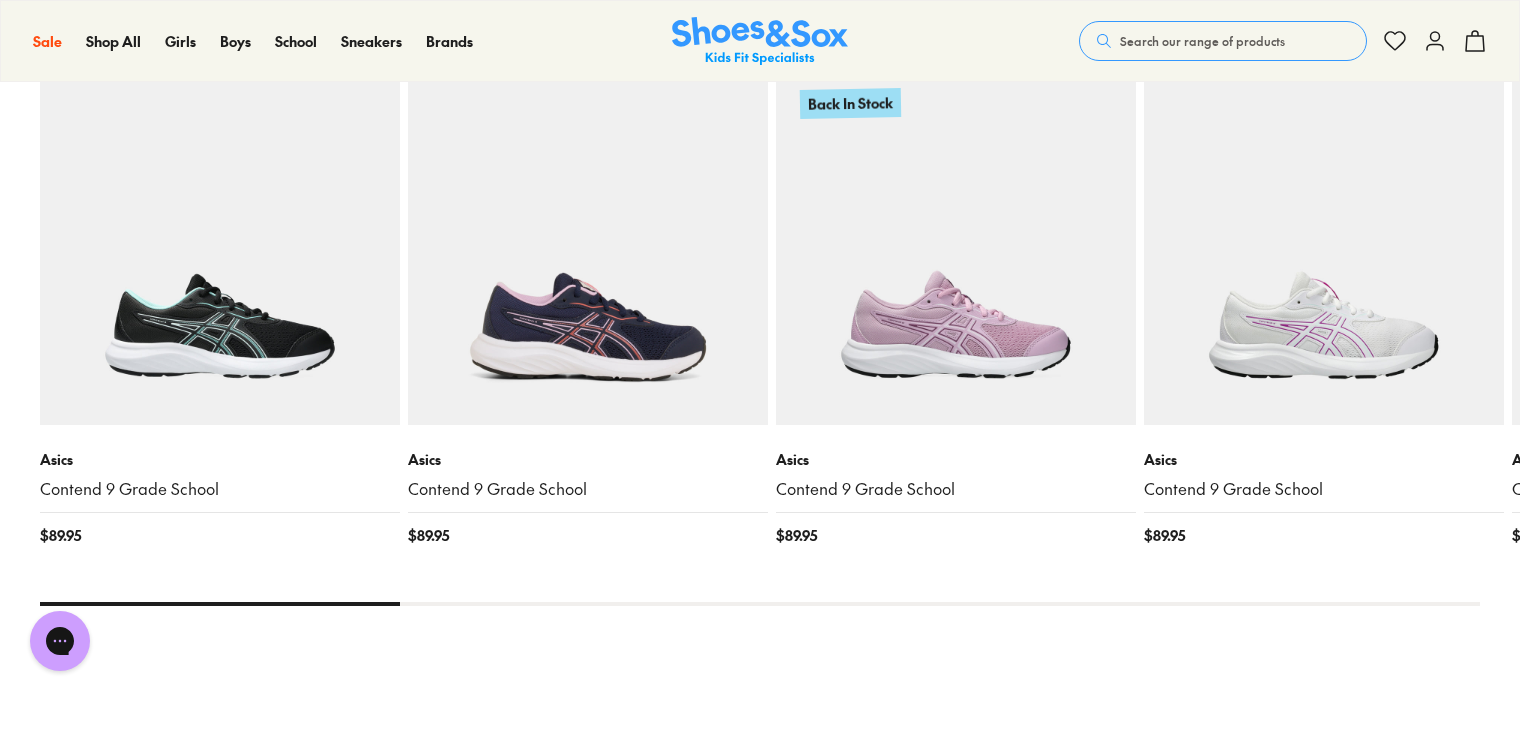 drag, startPoint x: 330, startPoint y: 598, endPoint x: 979, endPoint y: 615, distance: 649.2226 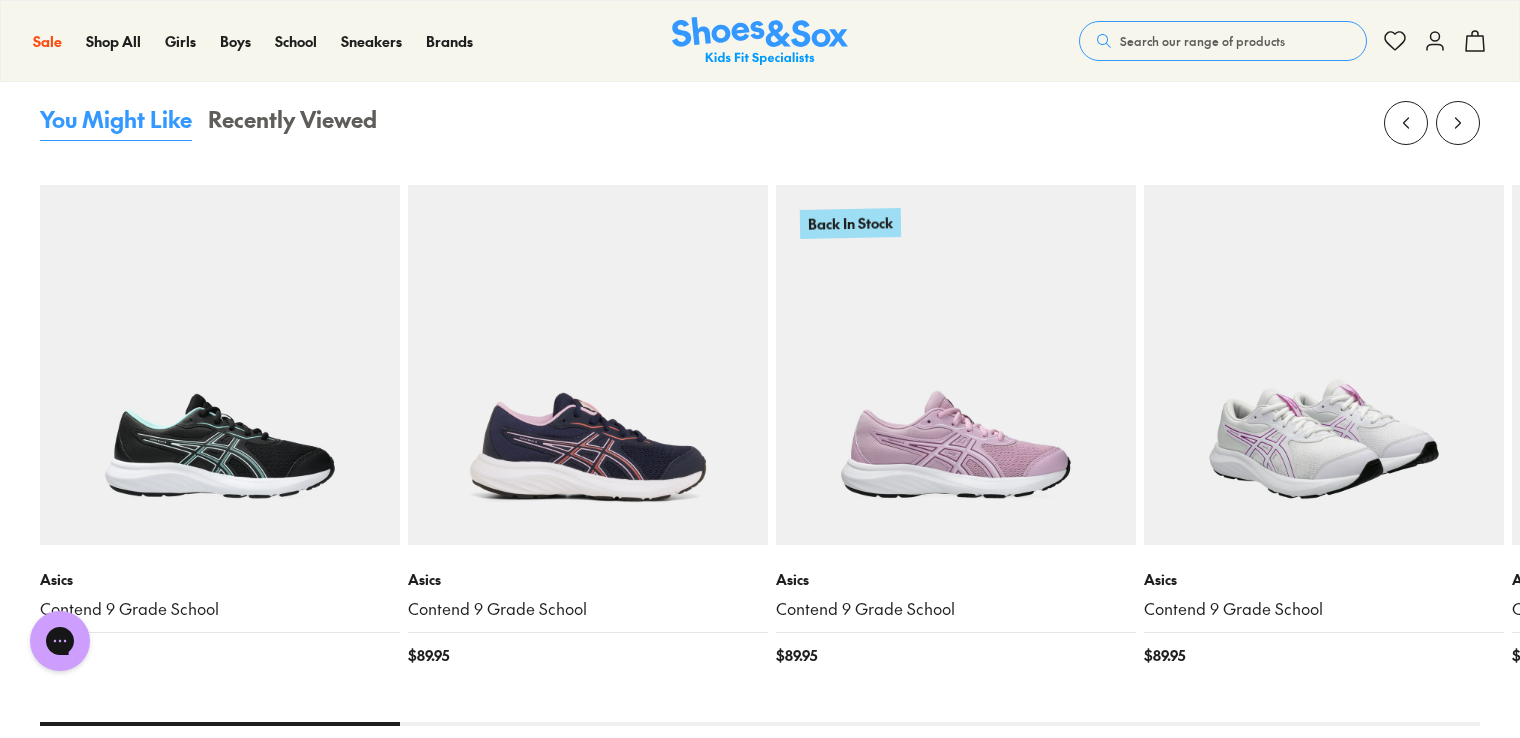 scroll, scrollTop: 1800, scrollLeft: 0, axis: vertical 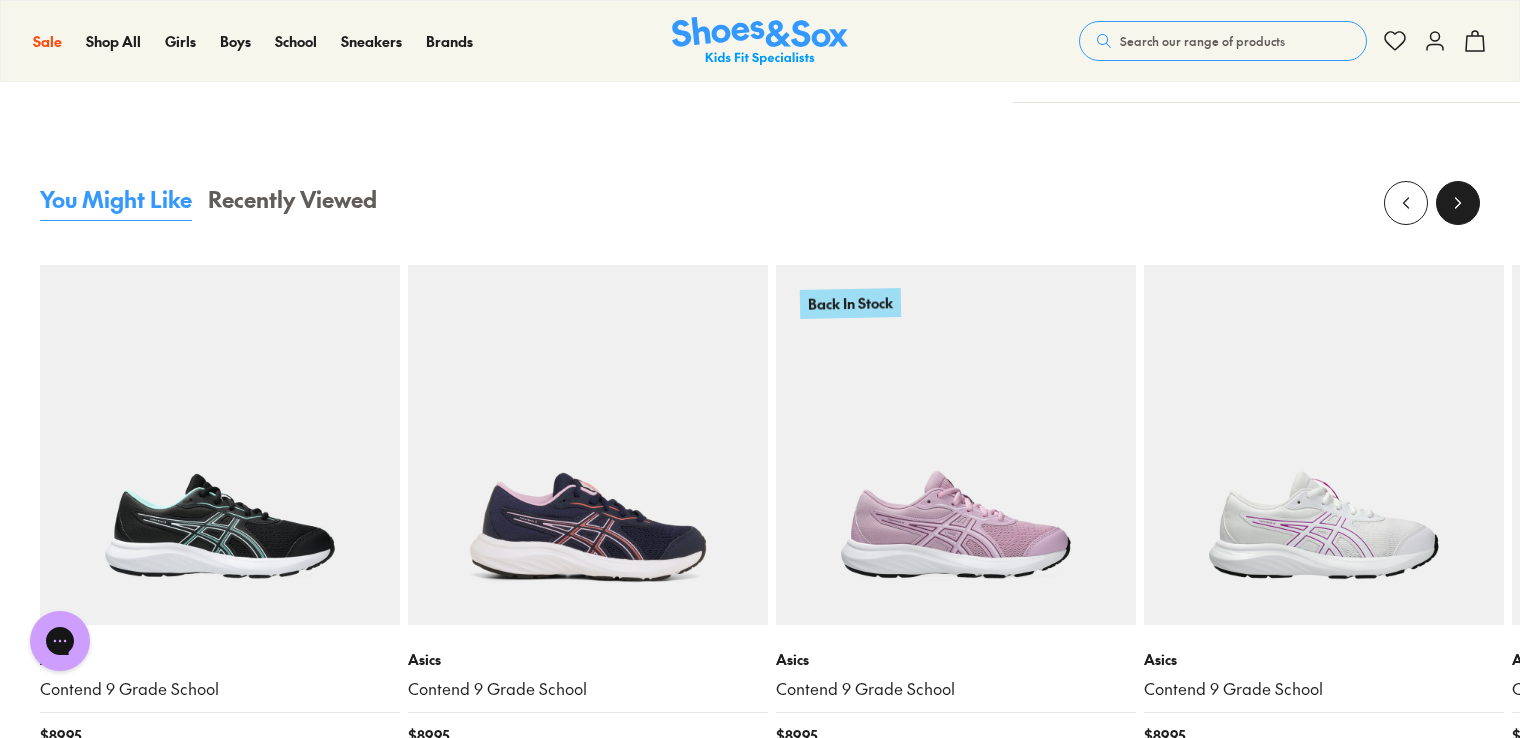 click 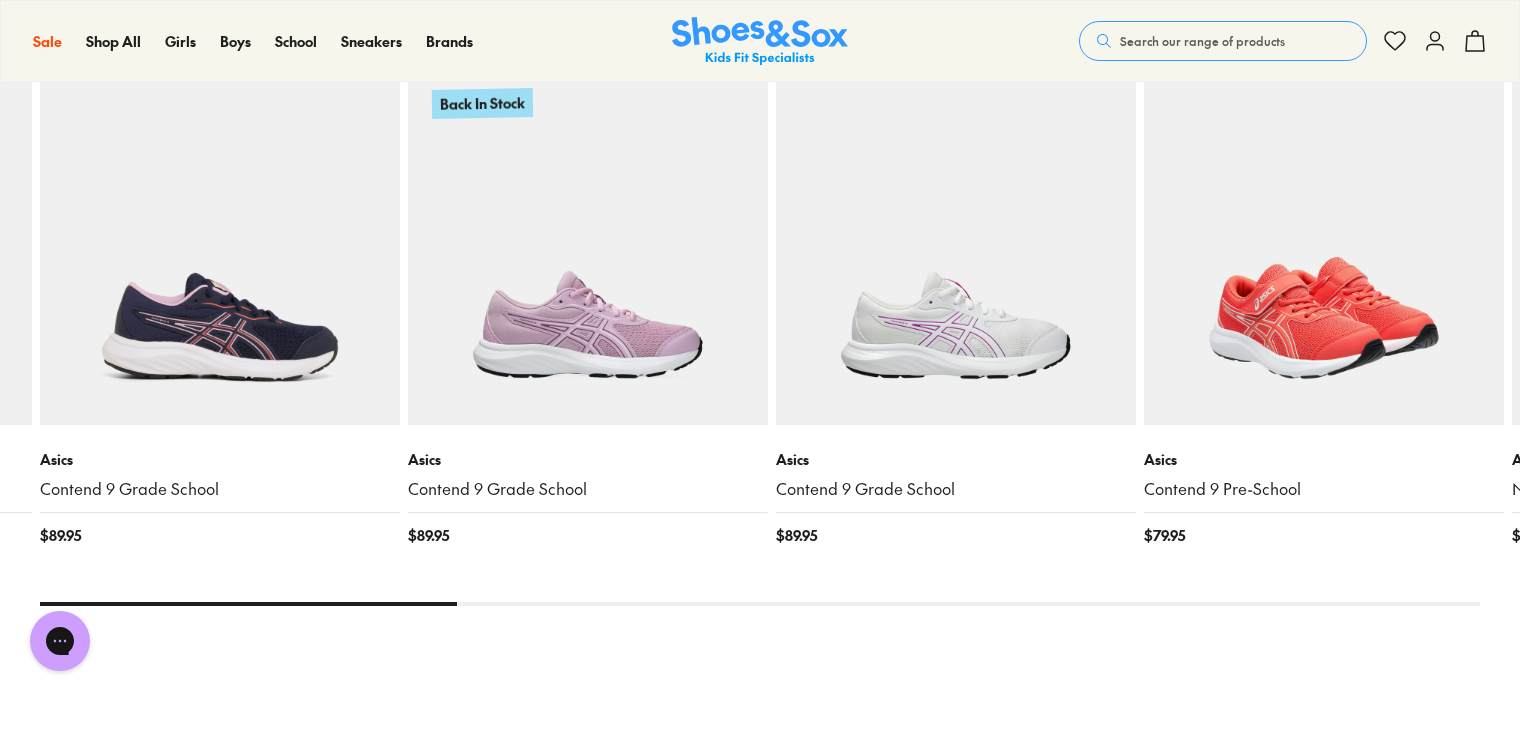 scroll, scrollTop: 1800, scrollLeft: 0, axis: vertical 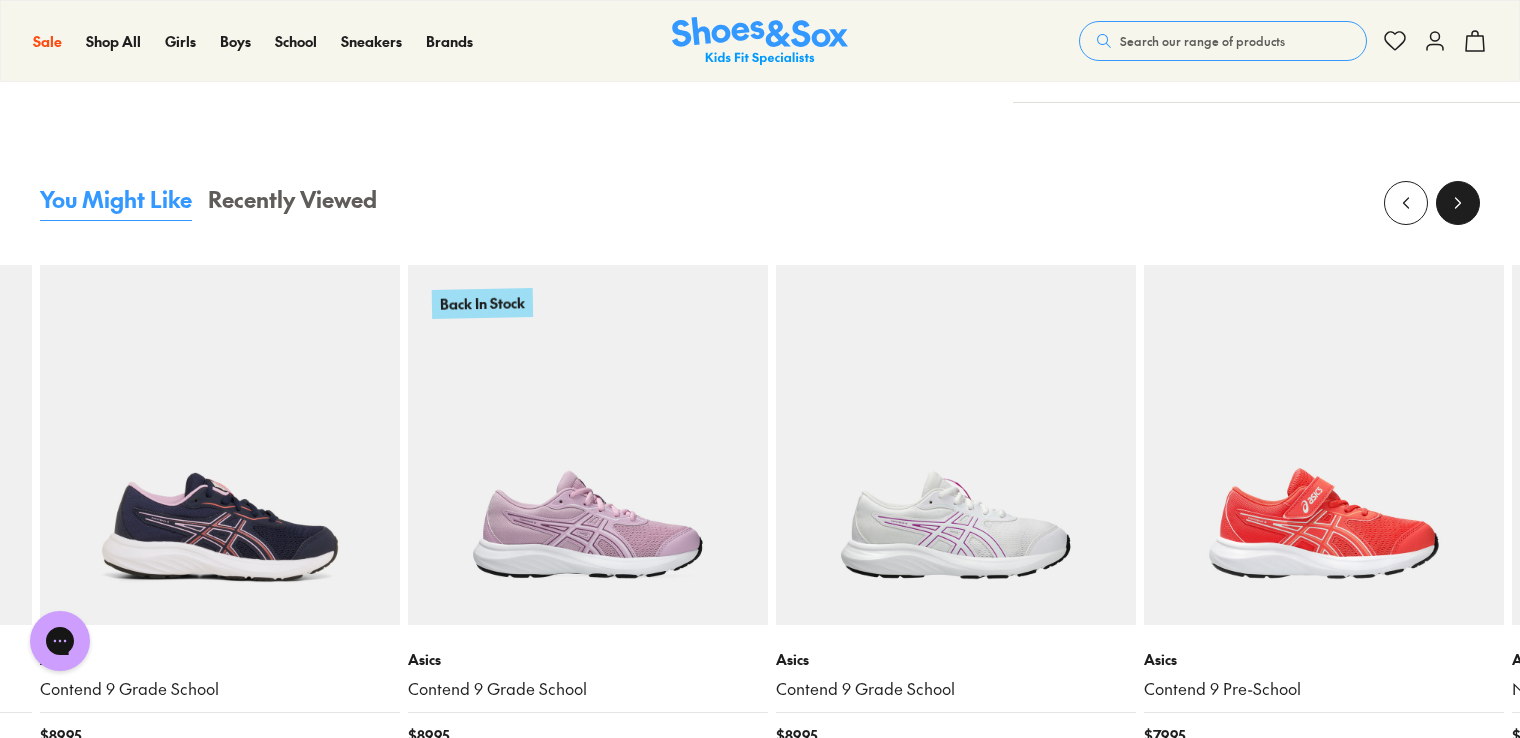 click 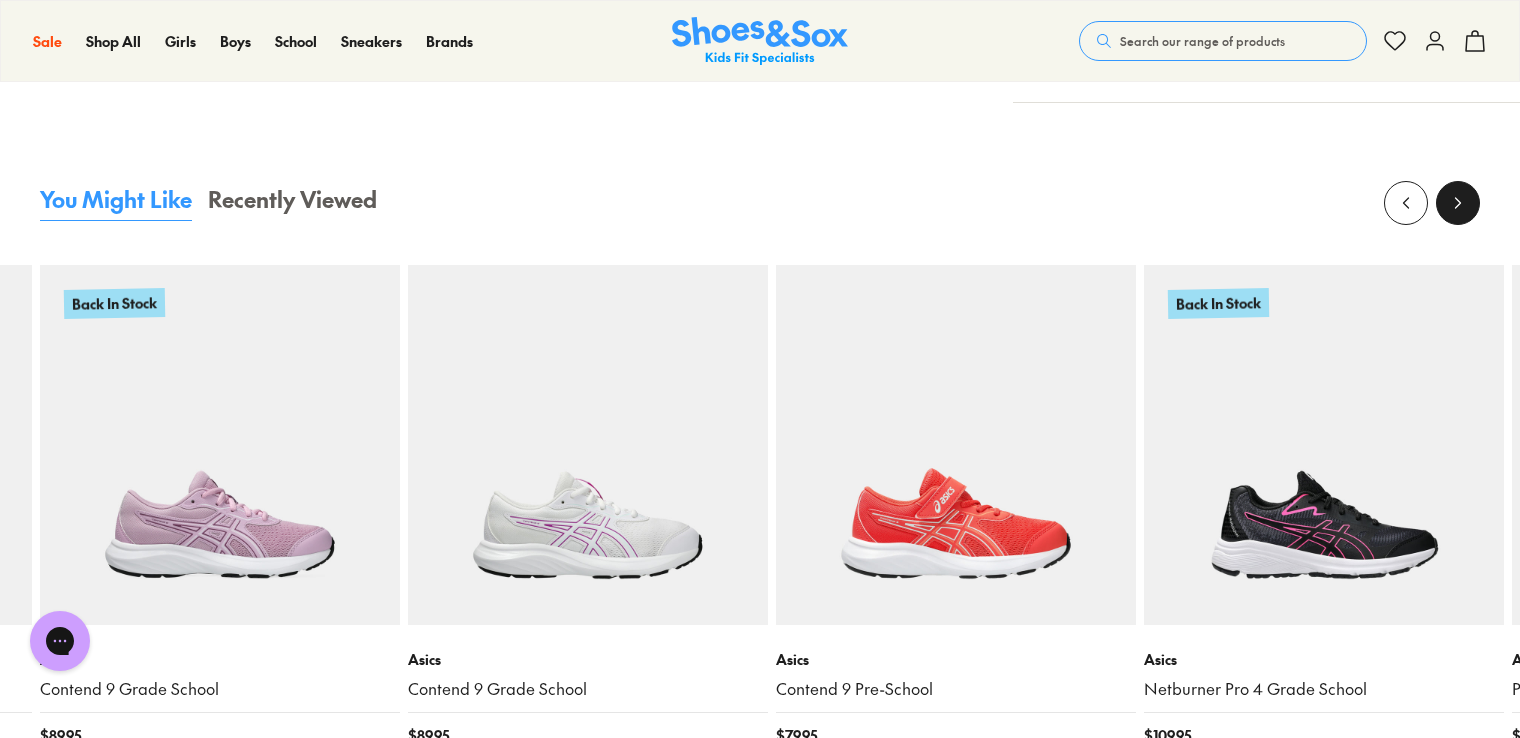 click 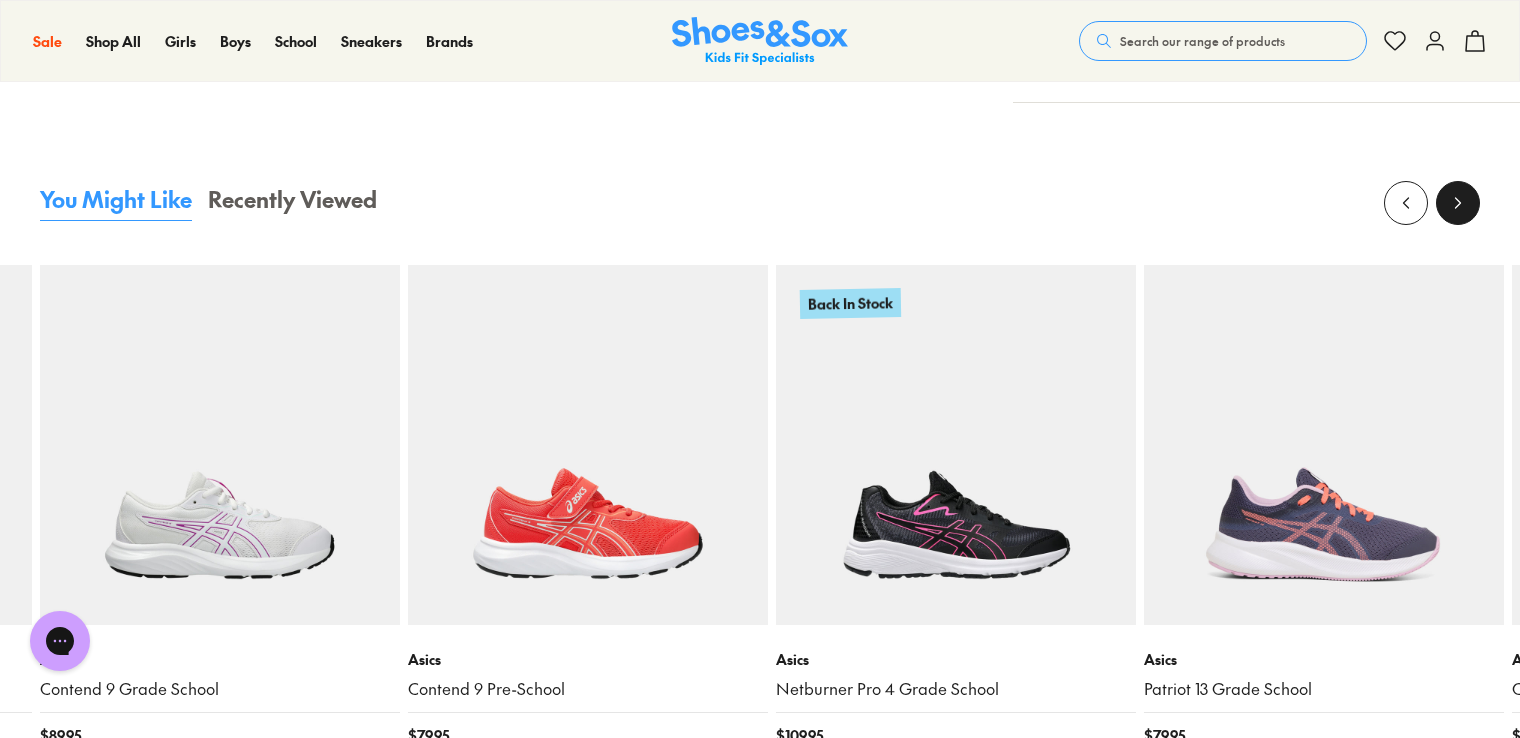 click at bounding box center [1458, 203] 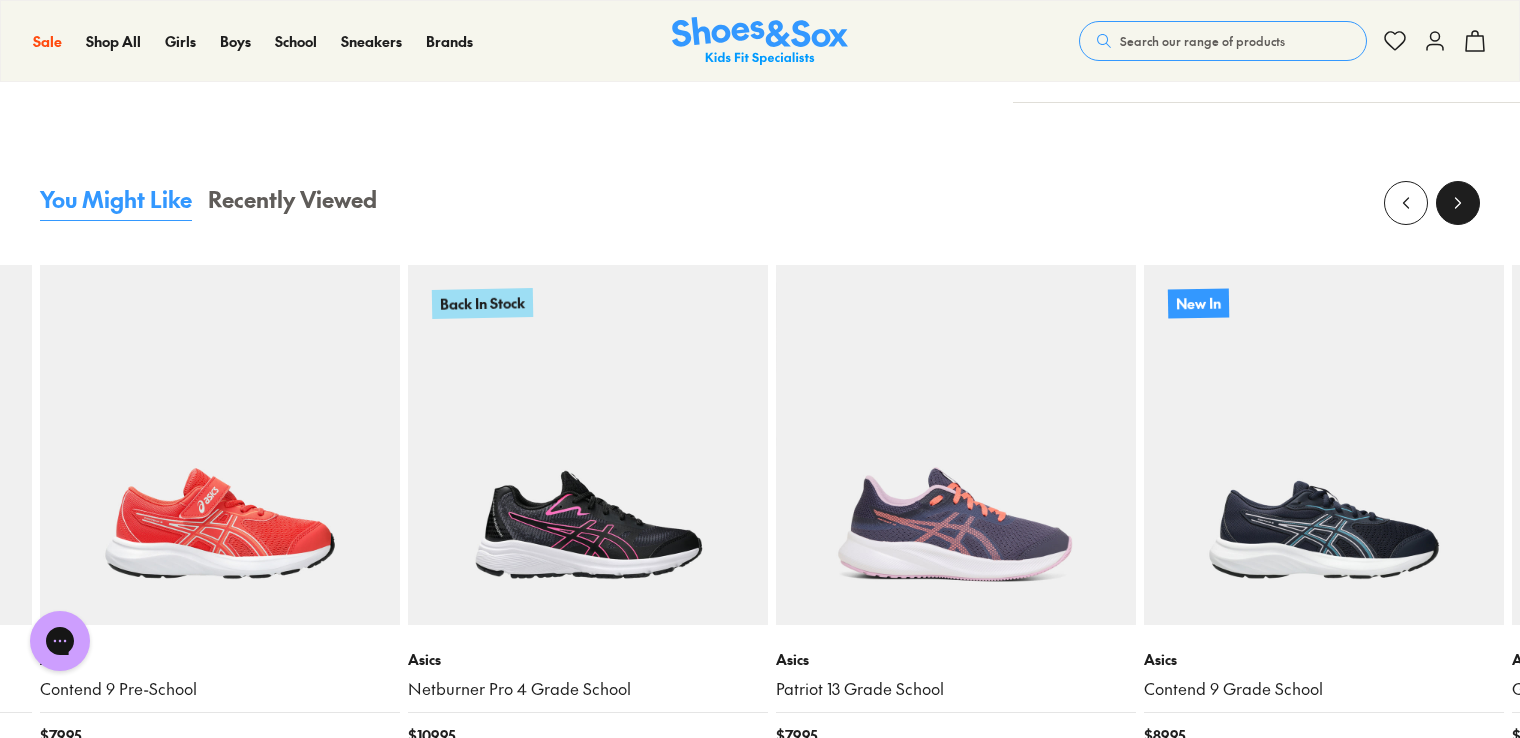 click at bounding box center [1458, 203] 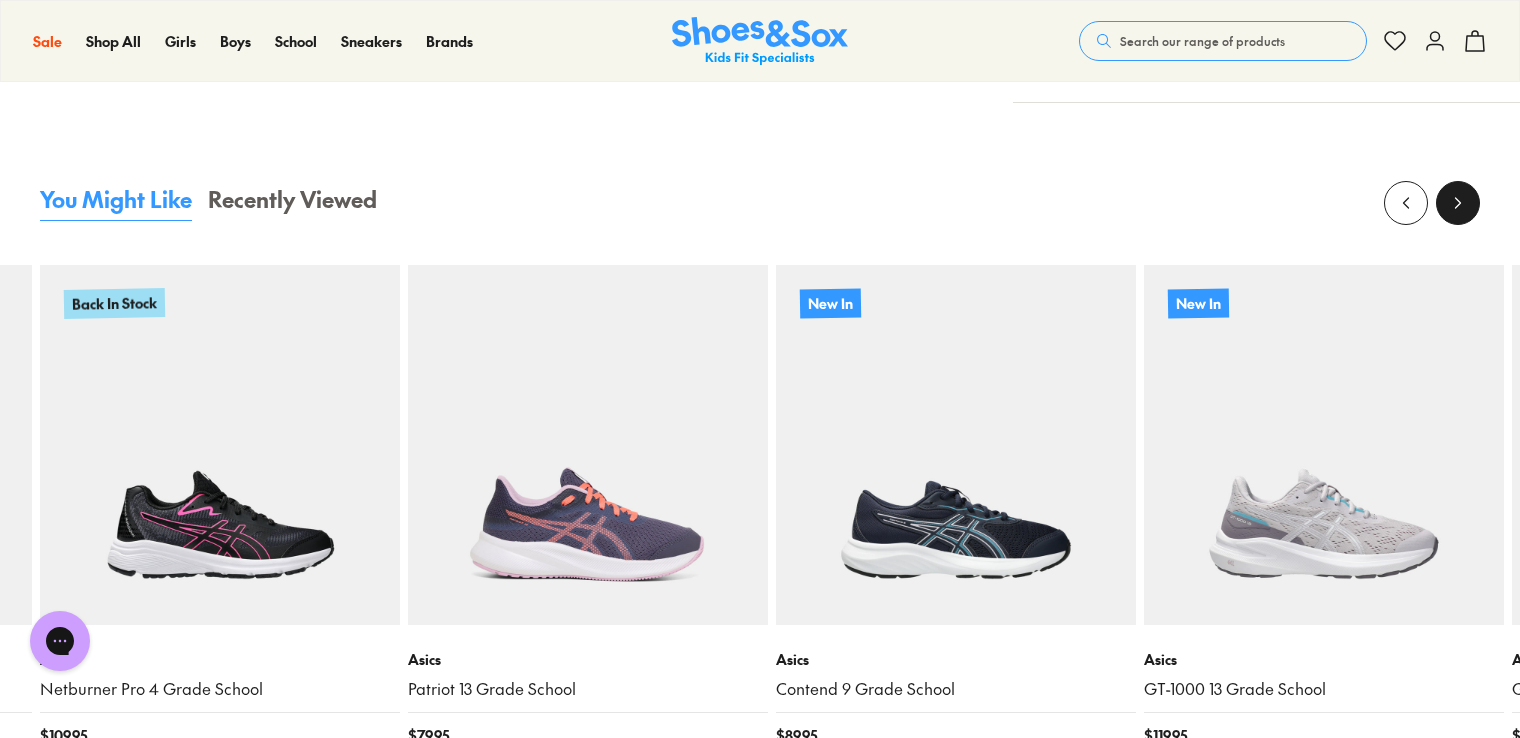 click at bounding box center (1458, 203) 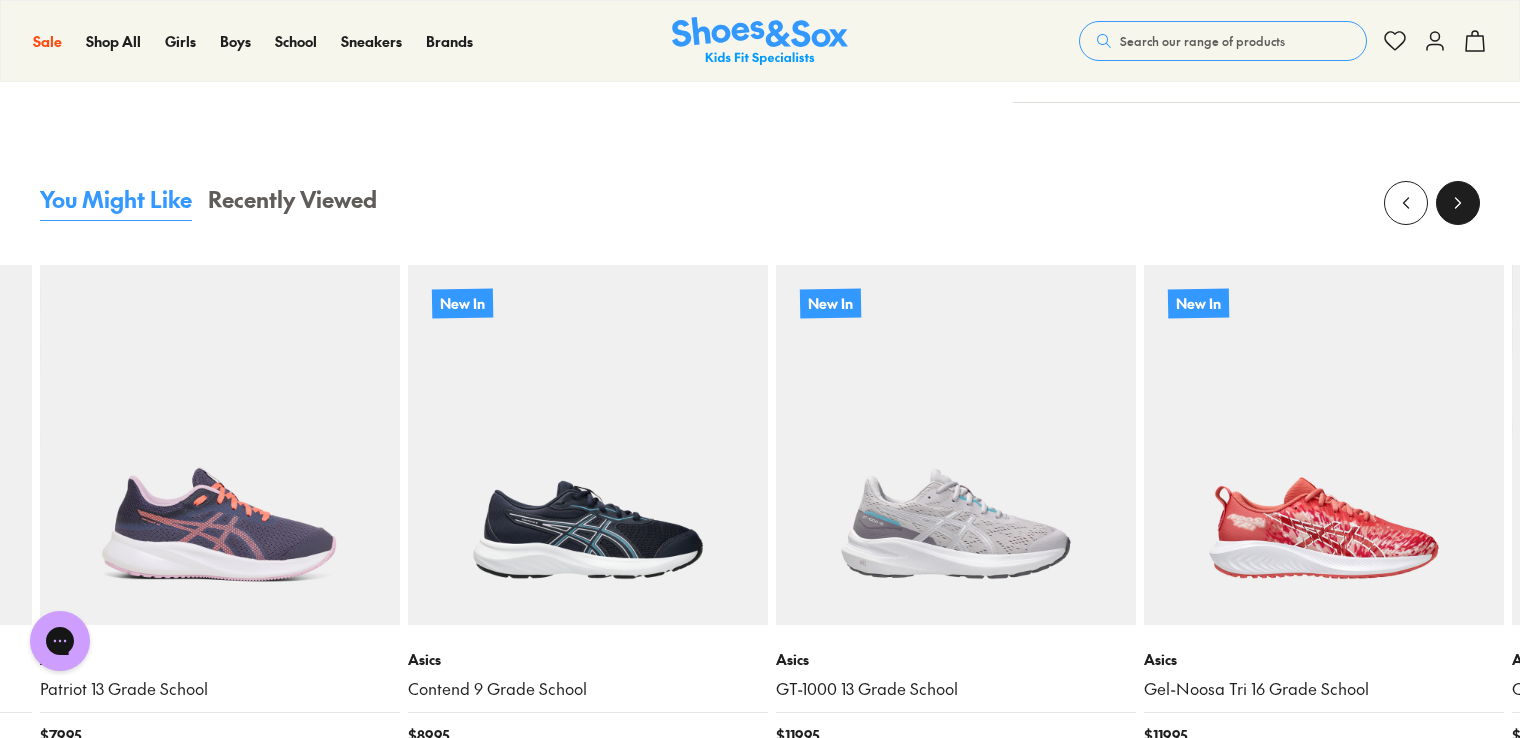 click 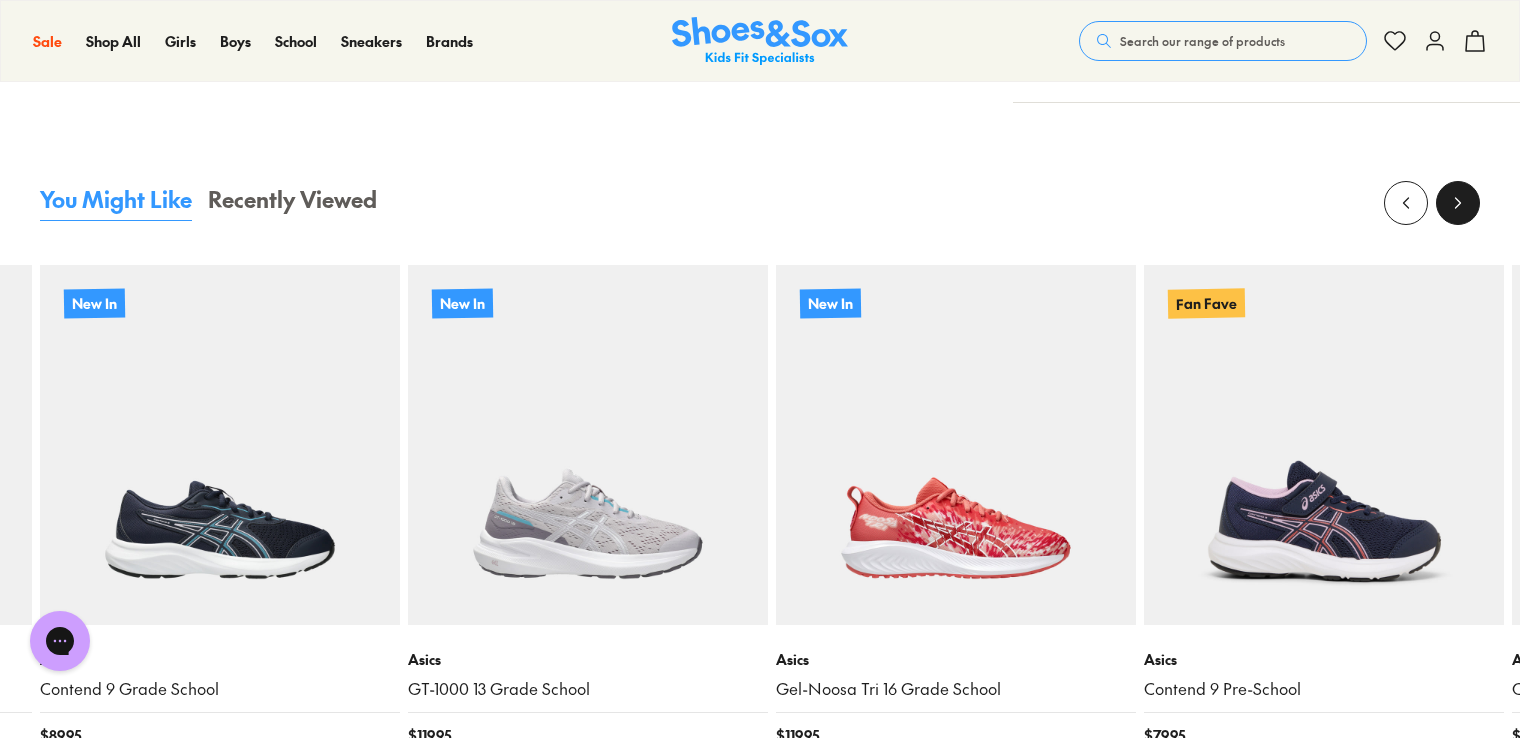 click 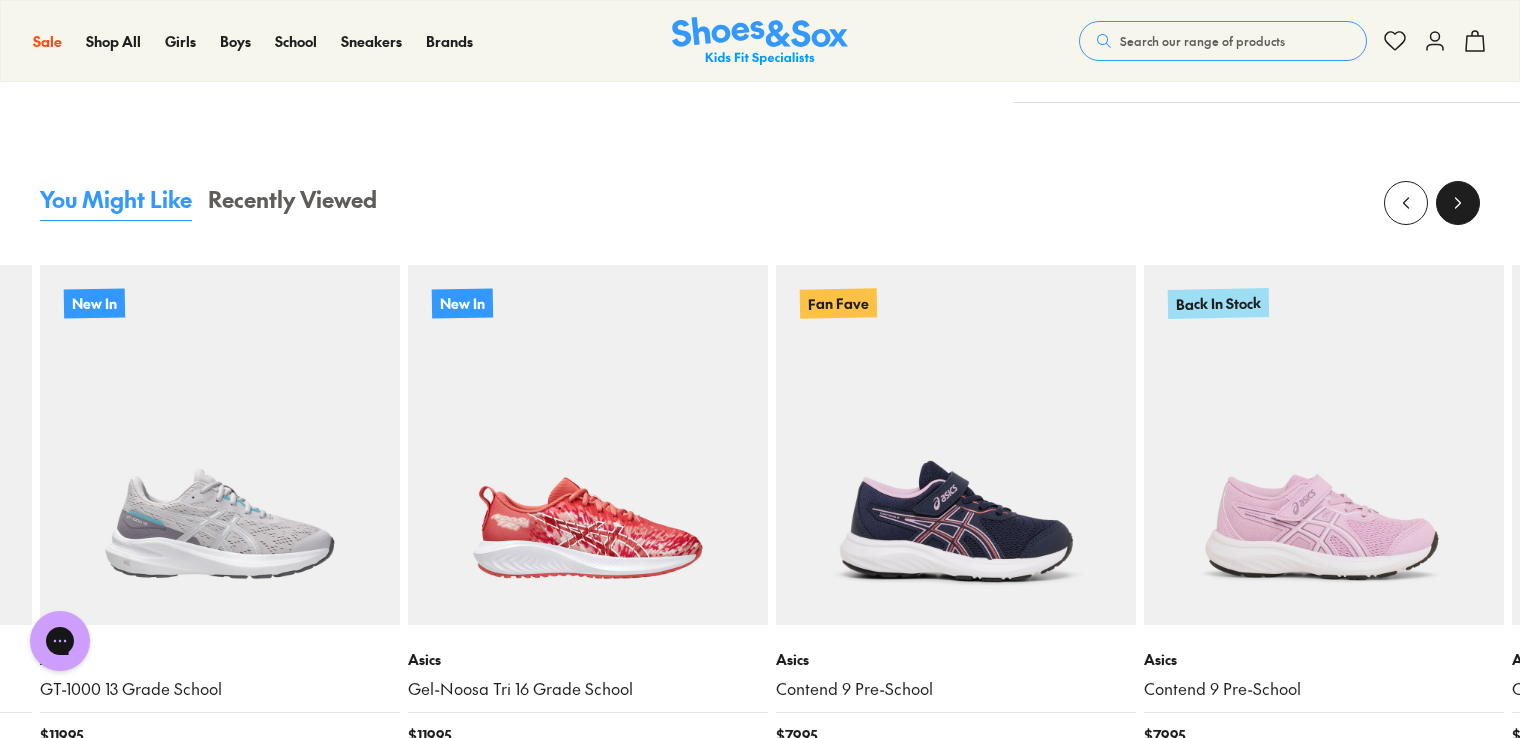 click 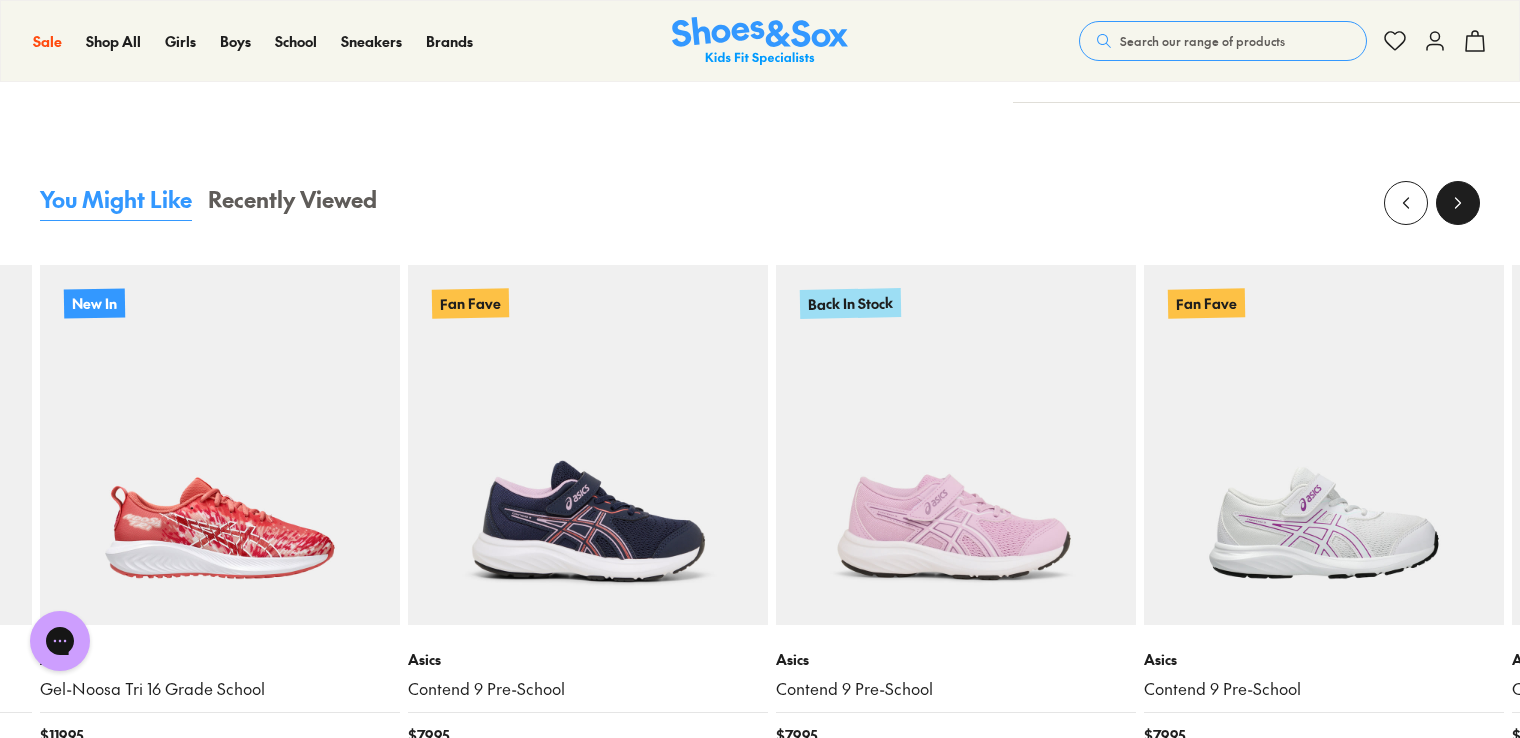 click 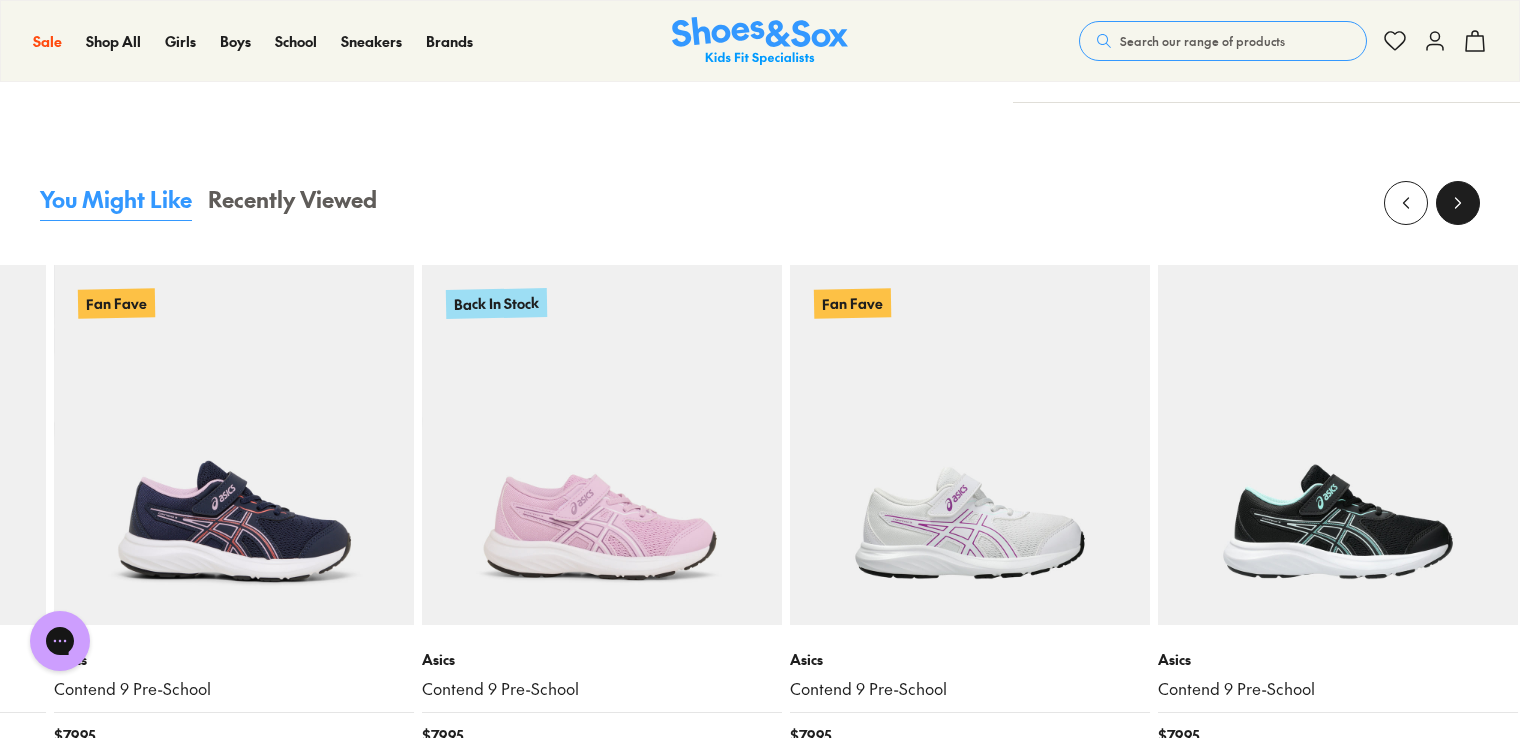 click 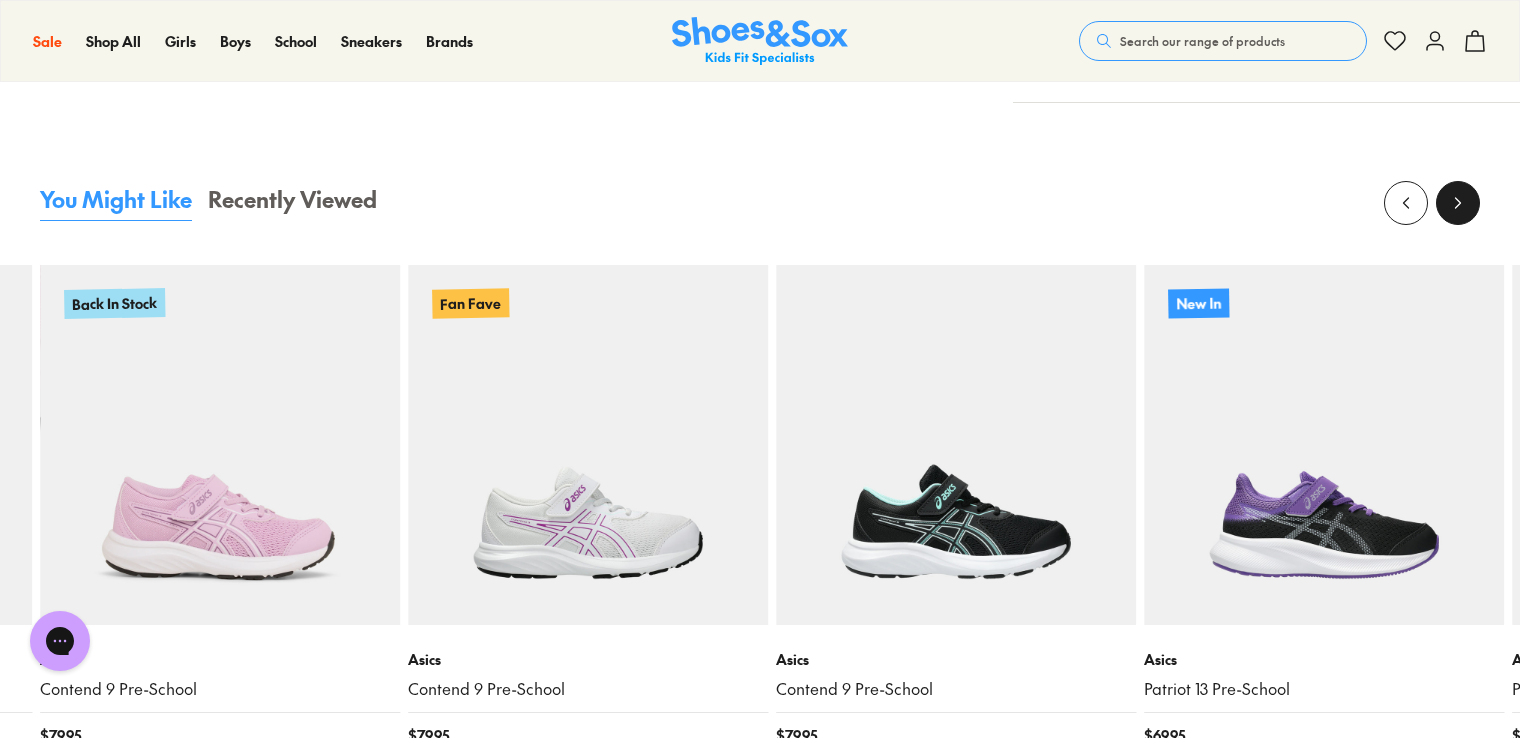 click 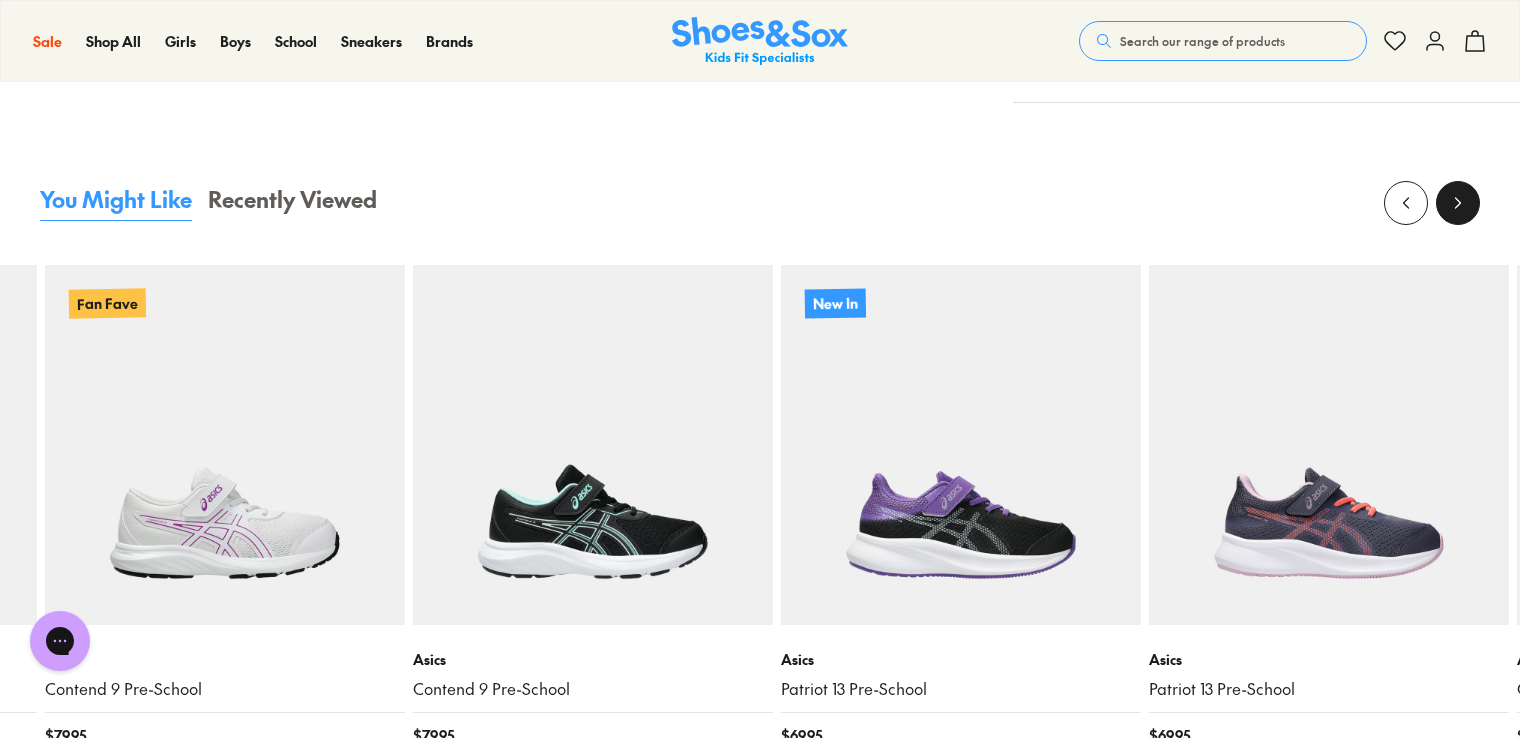 click 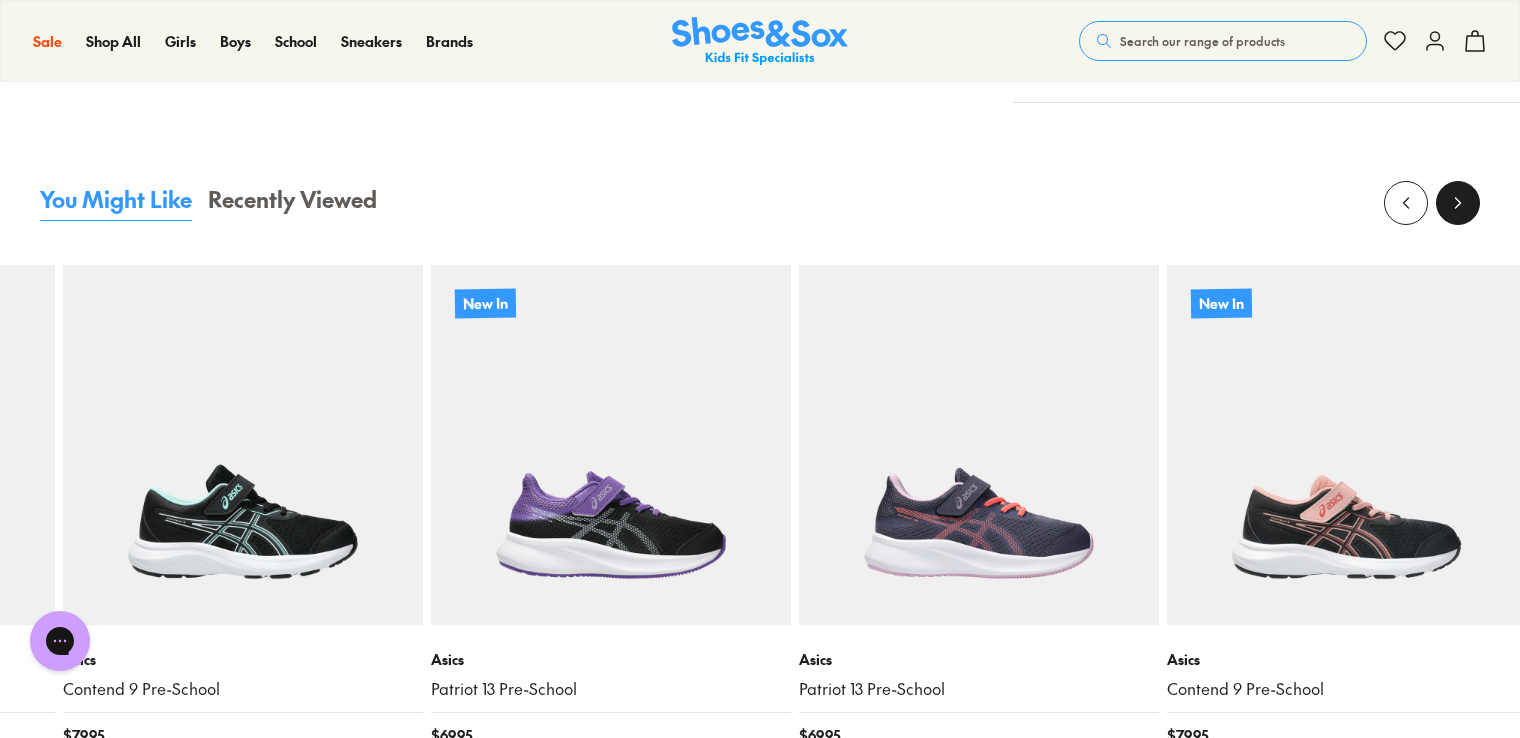 click 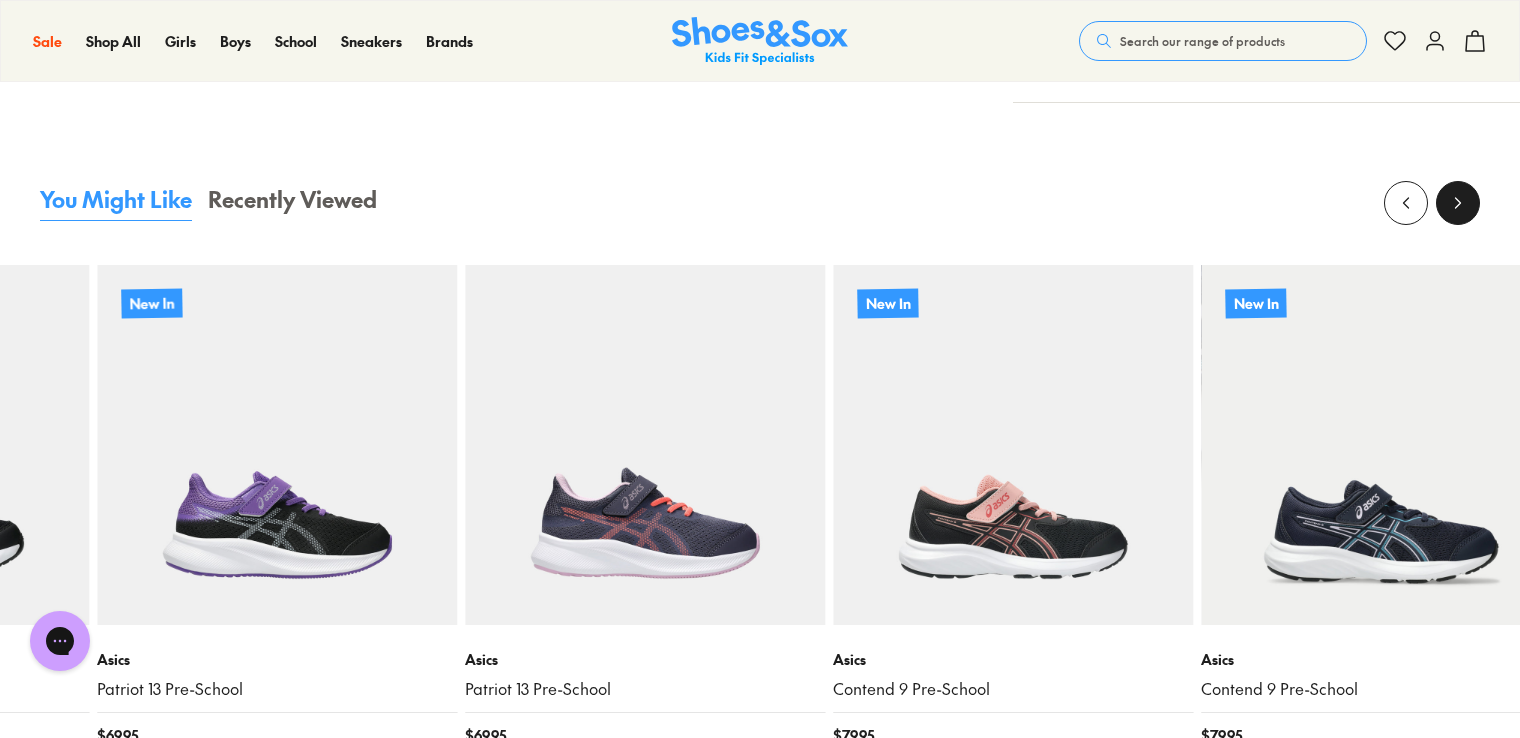 click 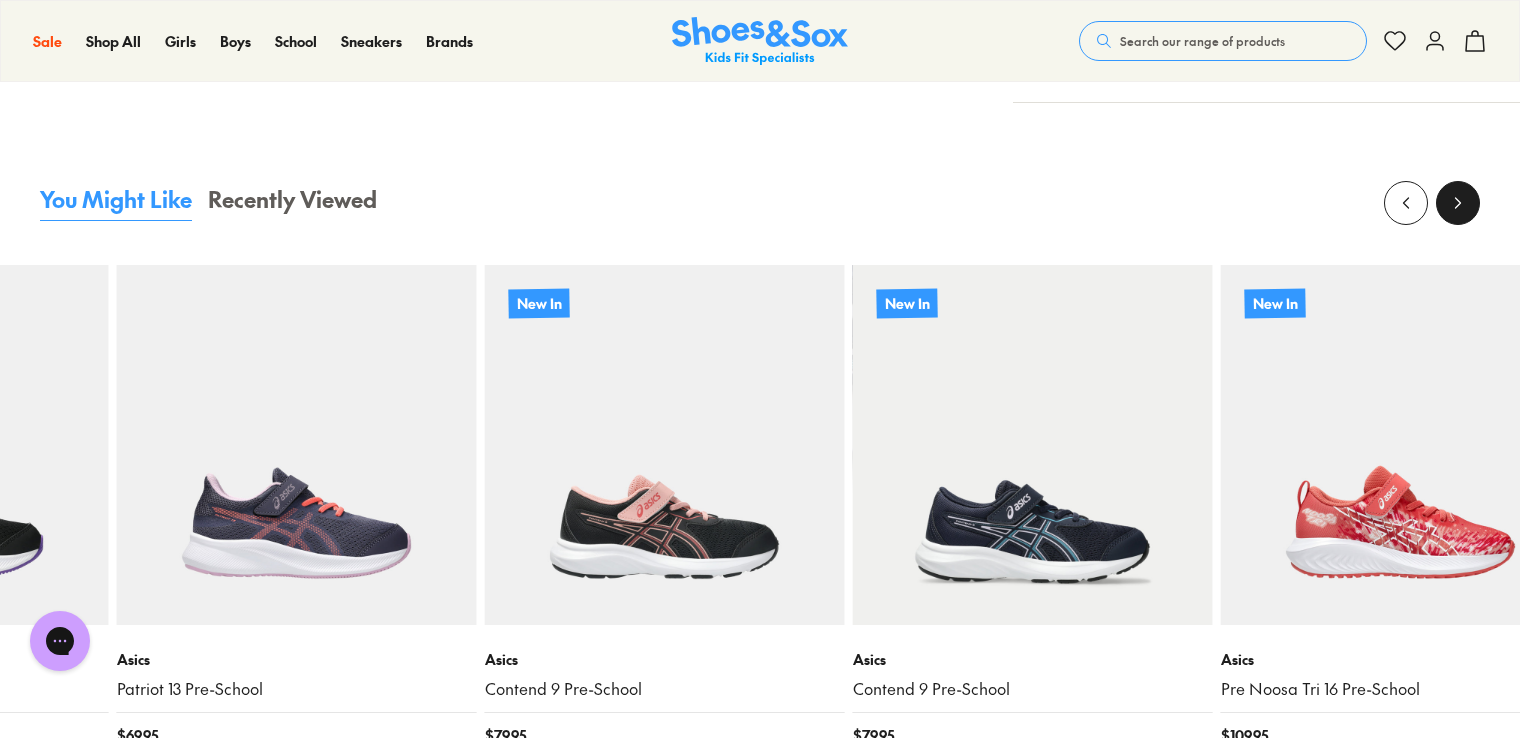 click 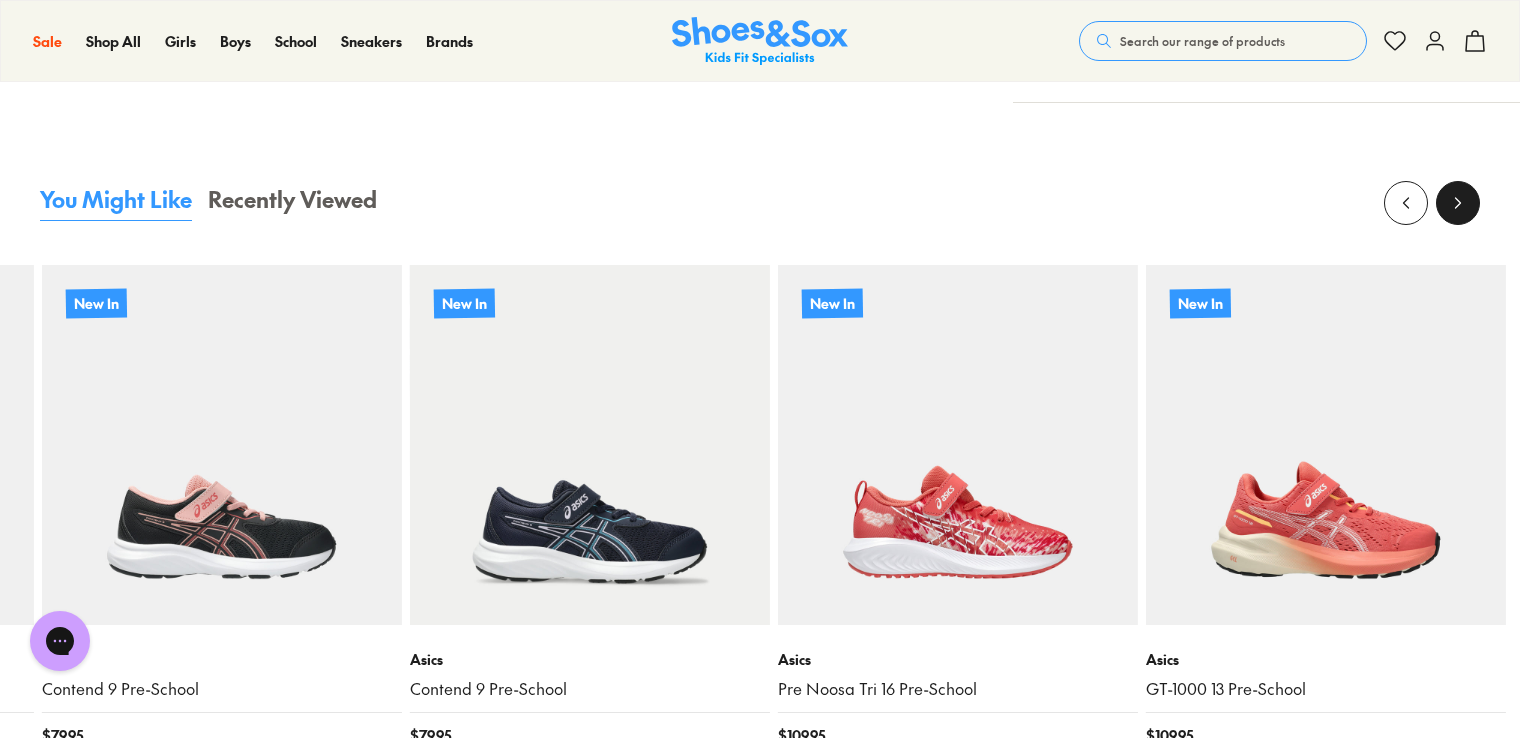 click 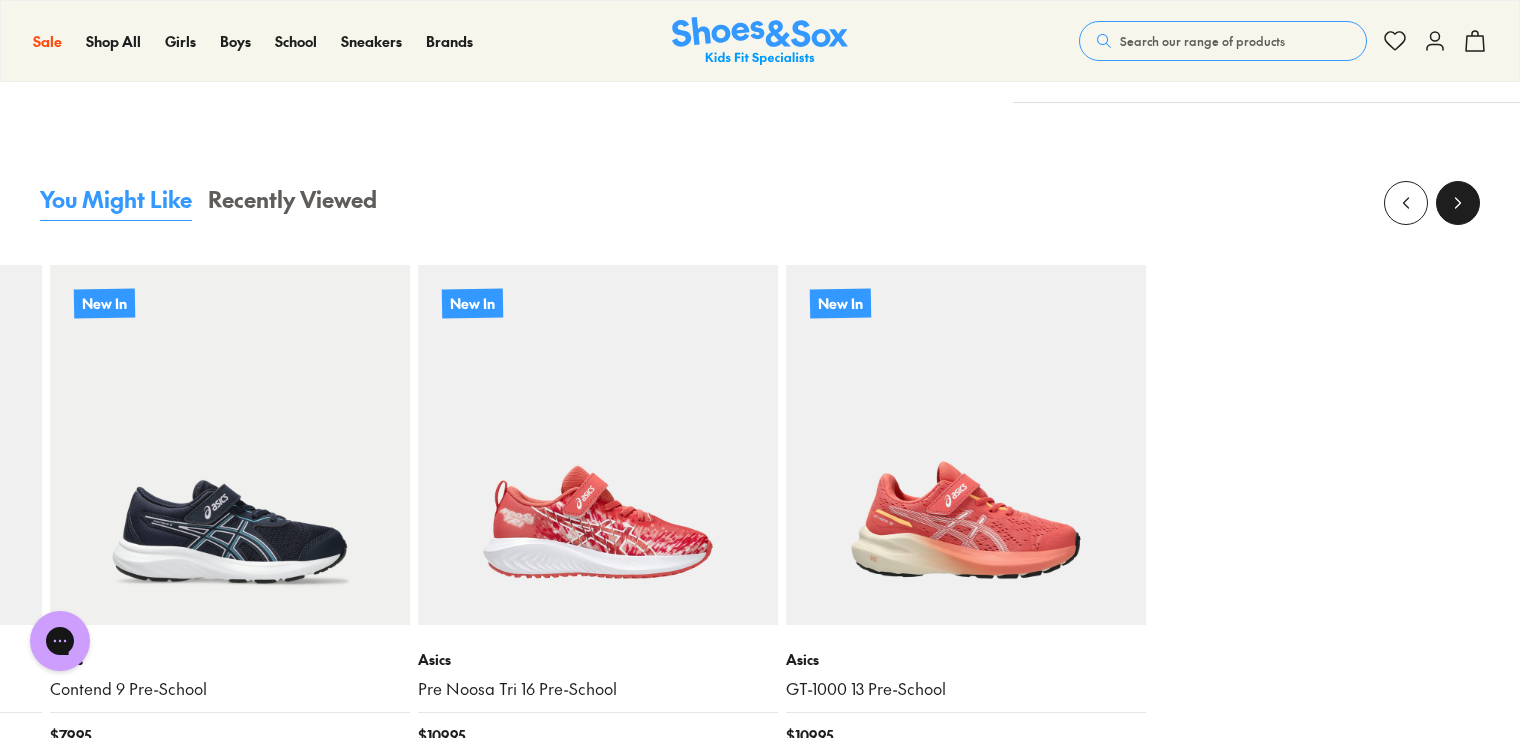 click 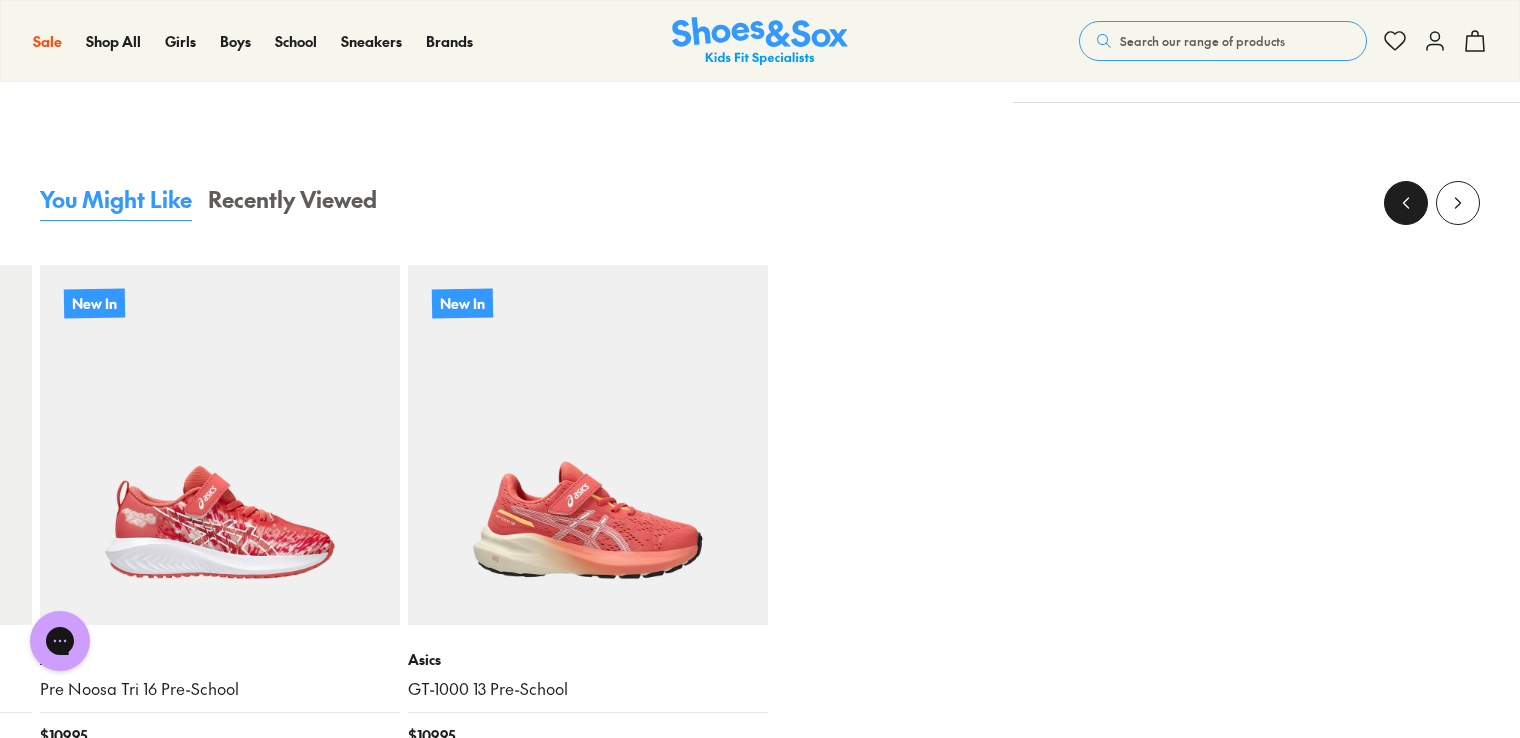 click 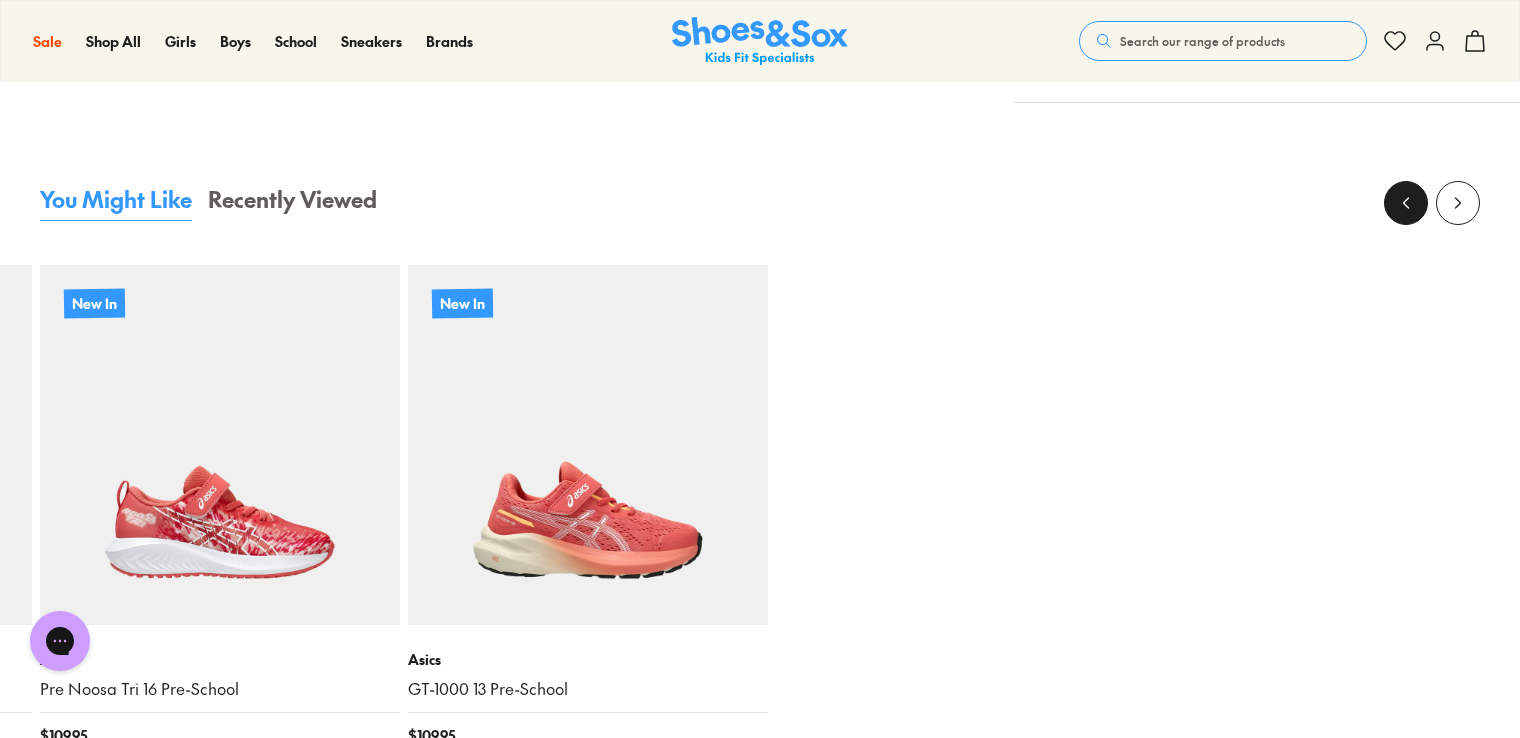 click 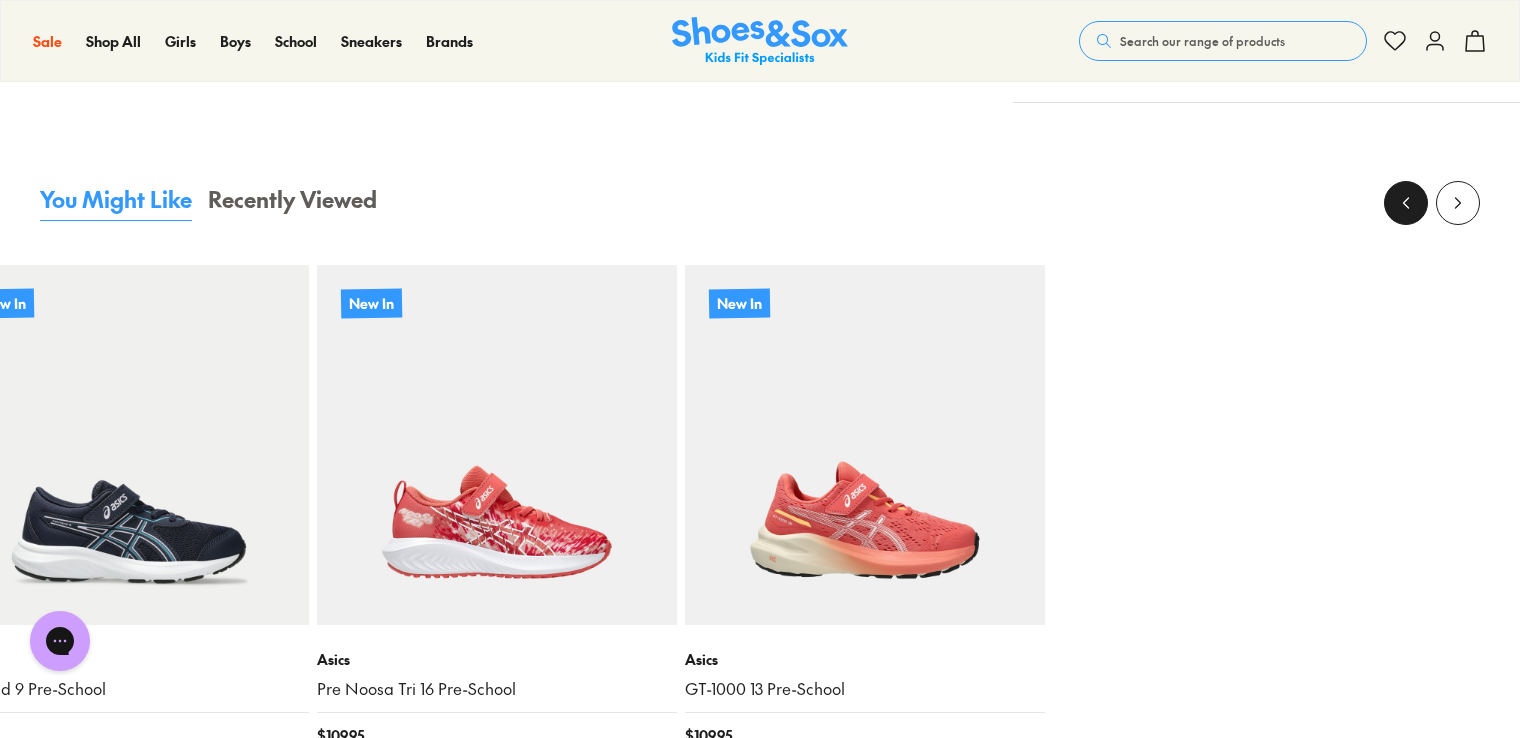 click 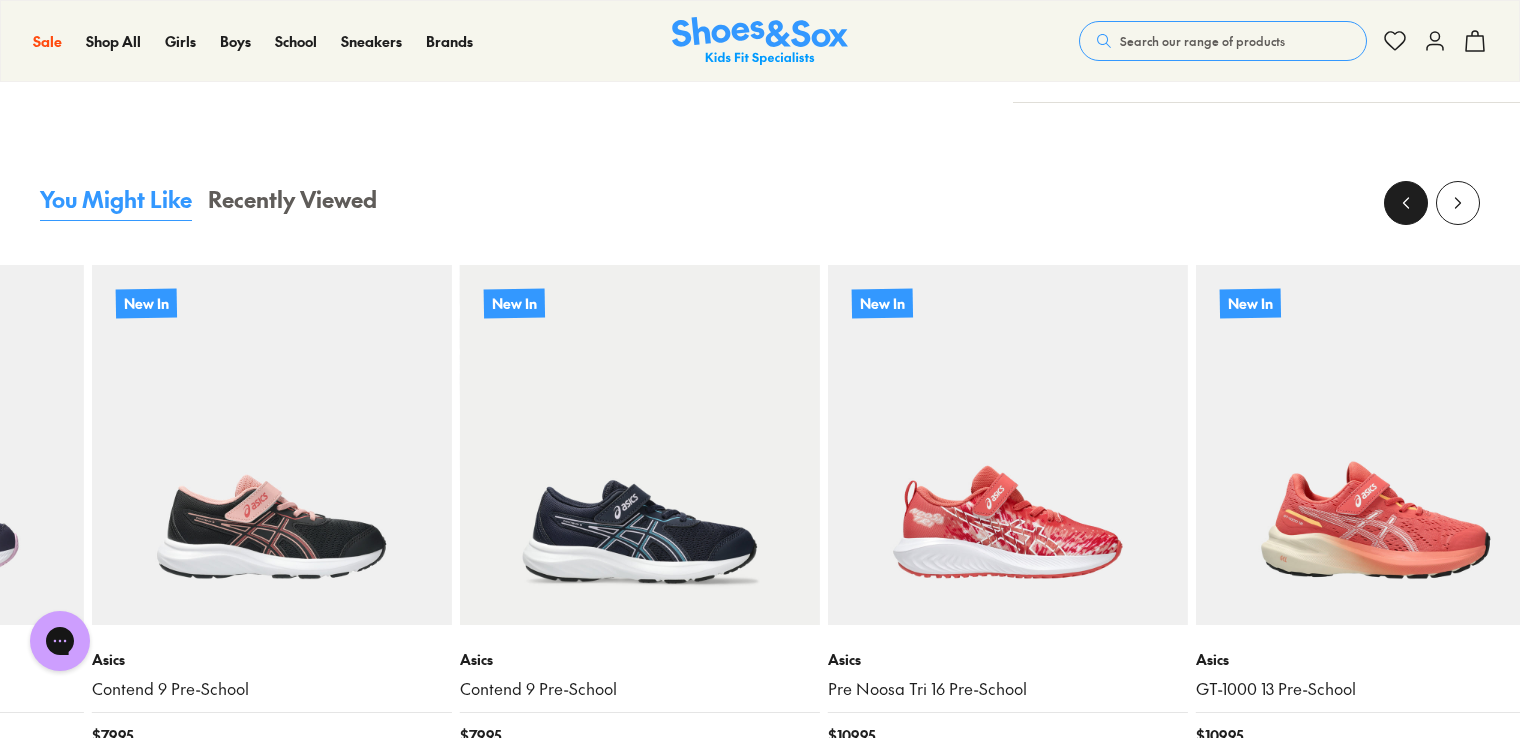 click 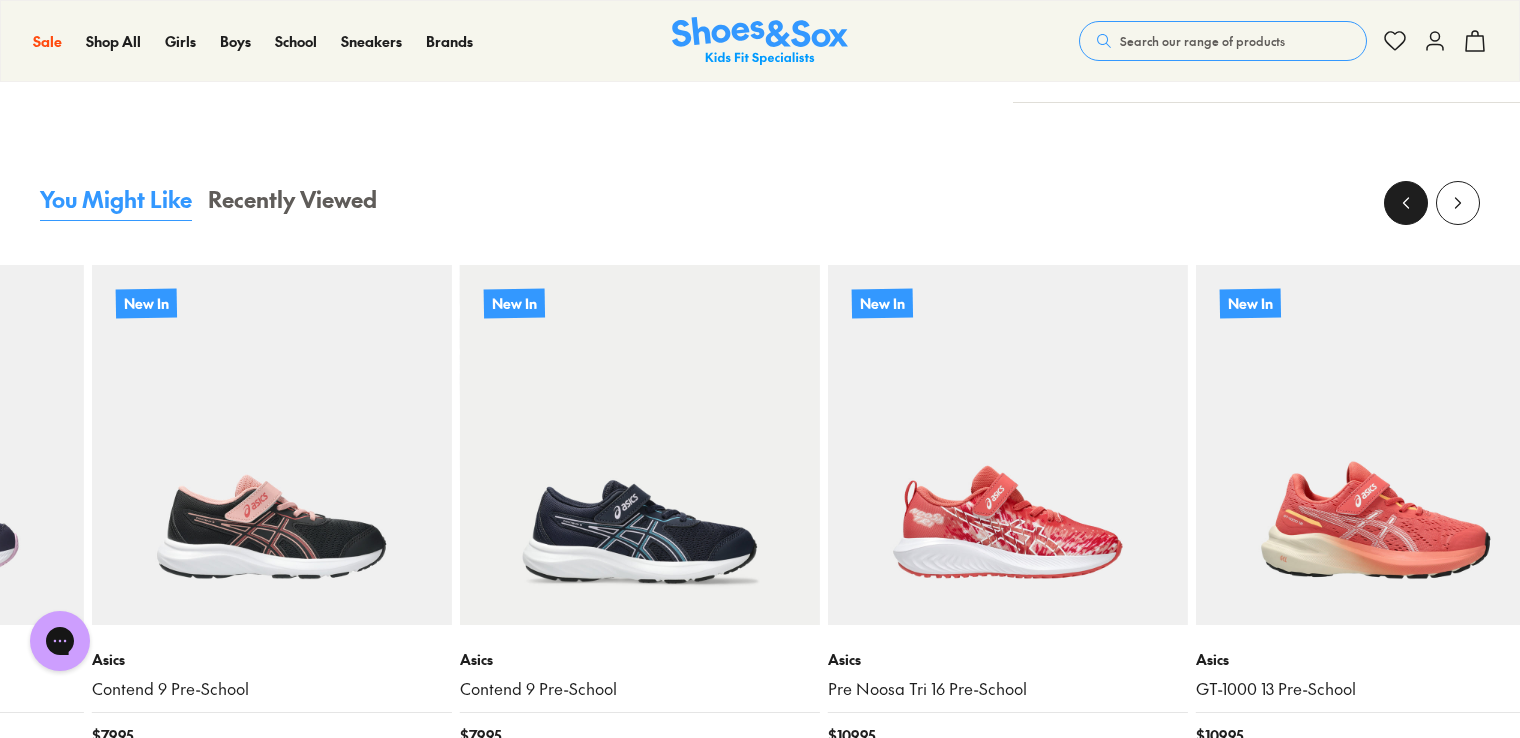 click 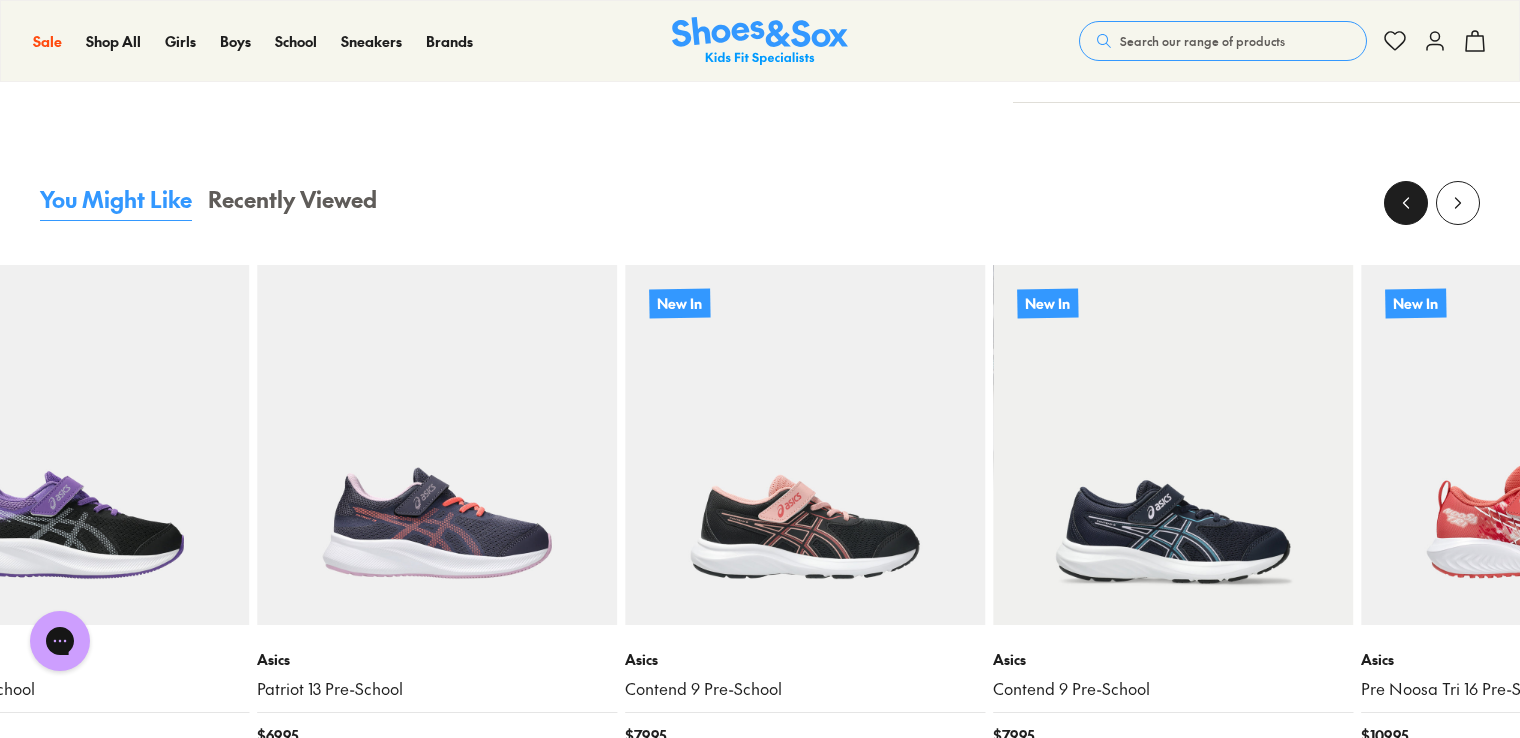 click 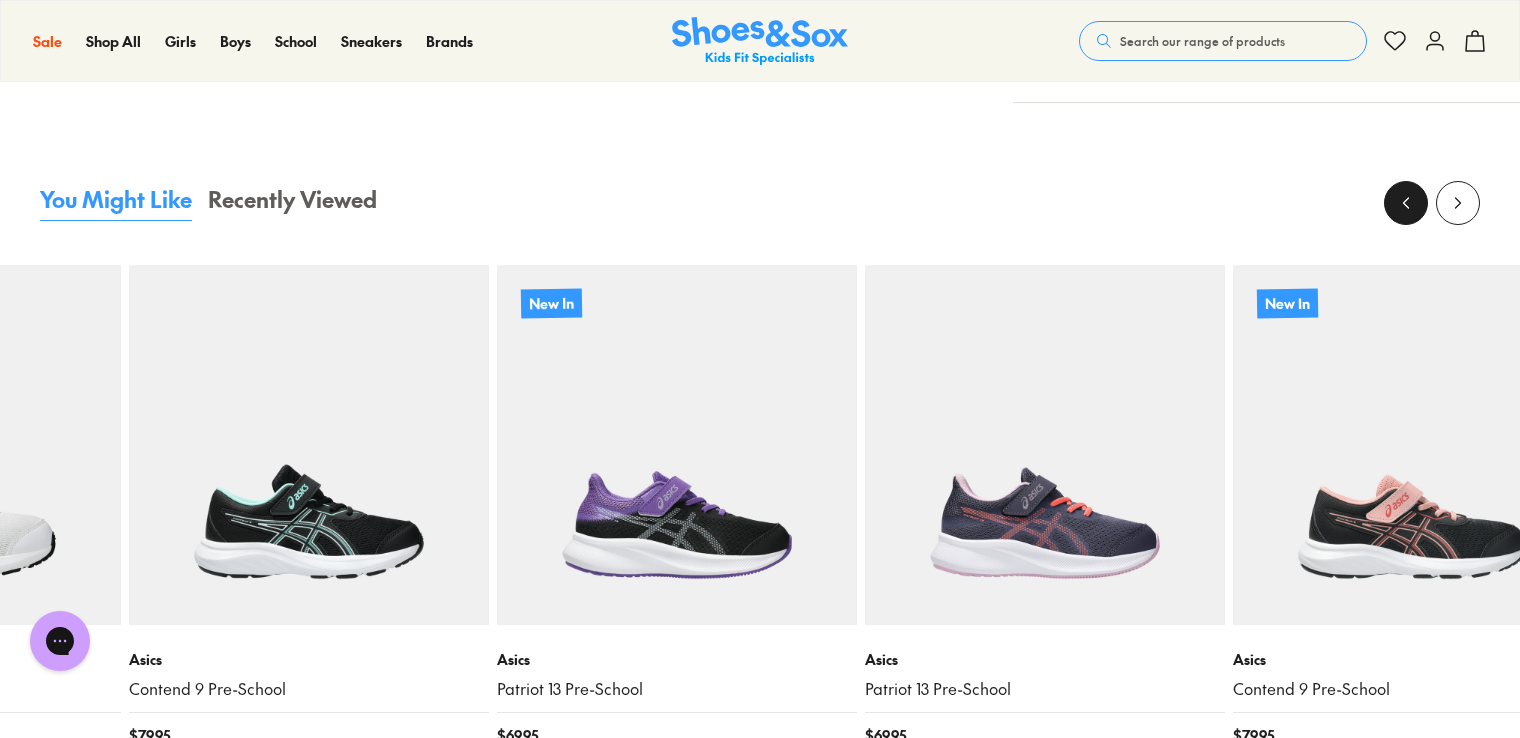 click 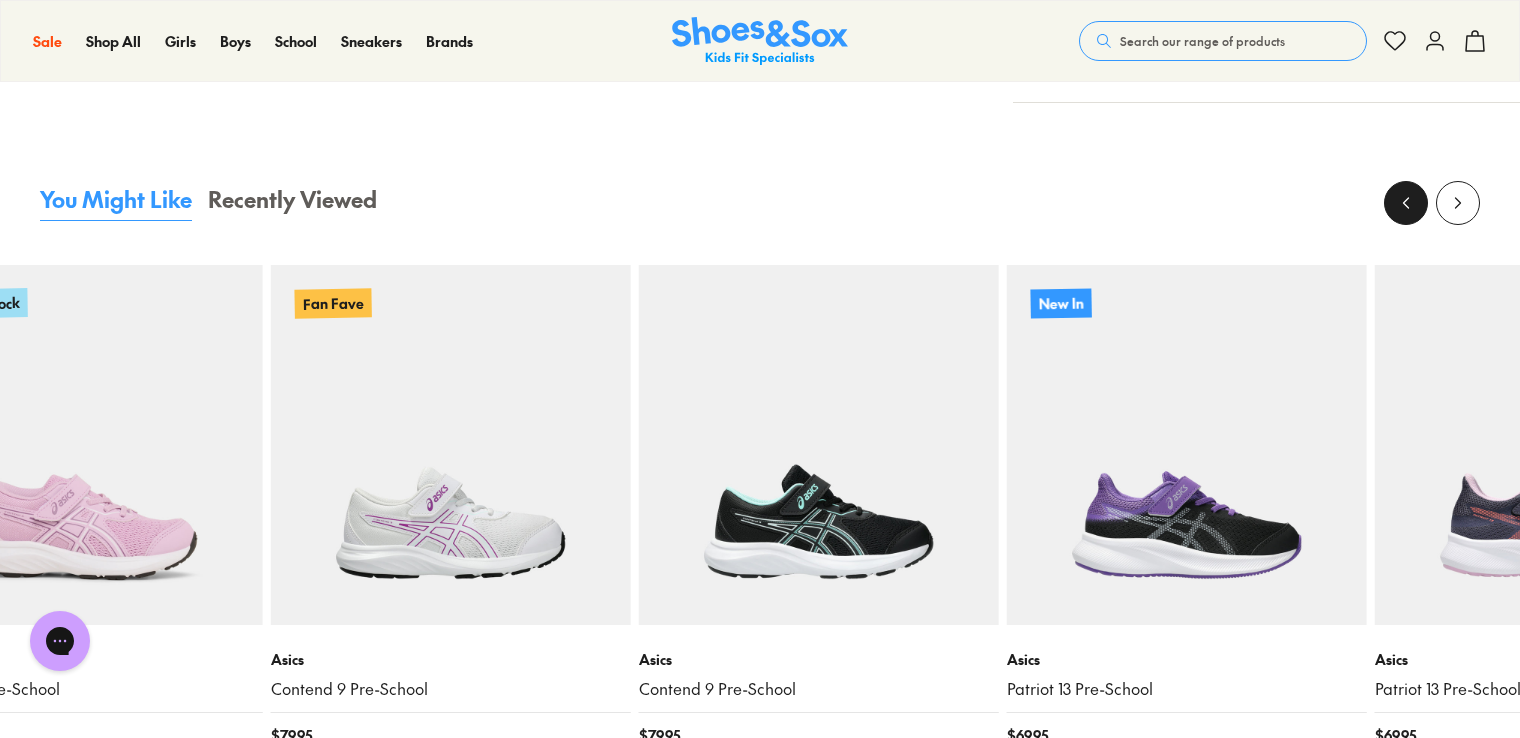 click 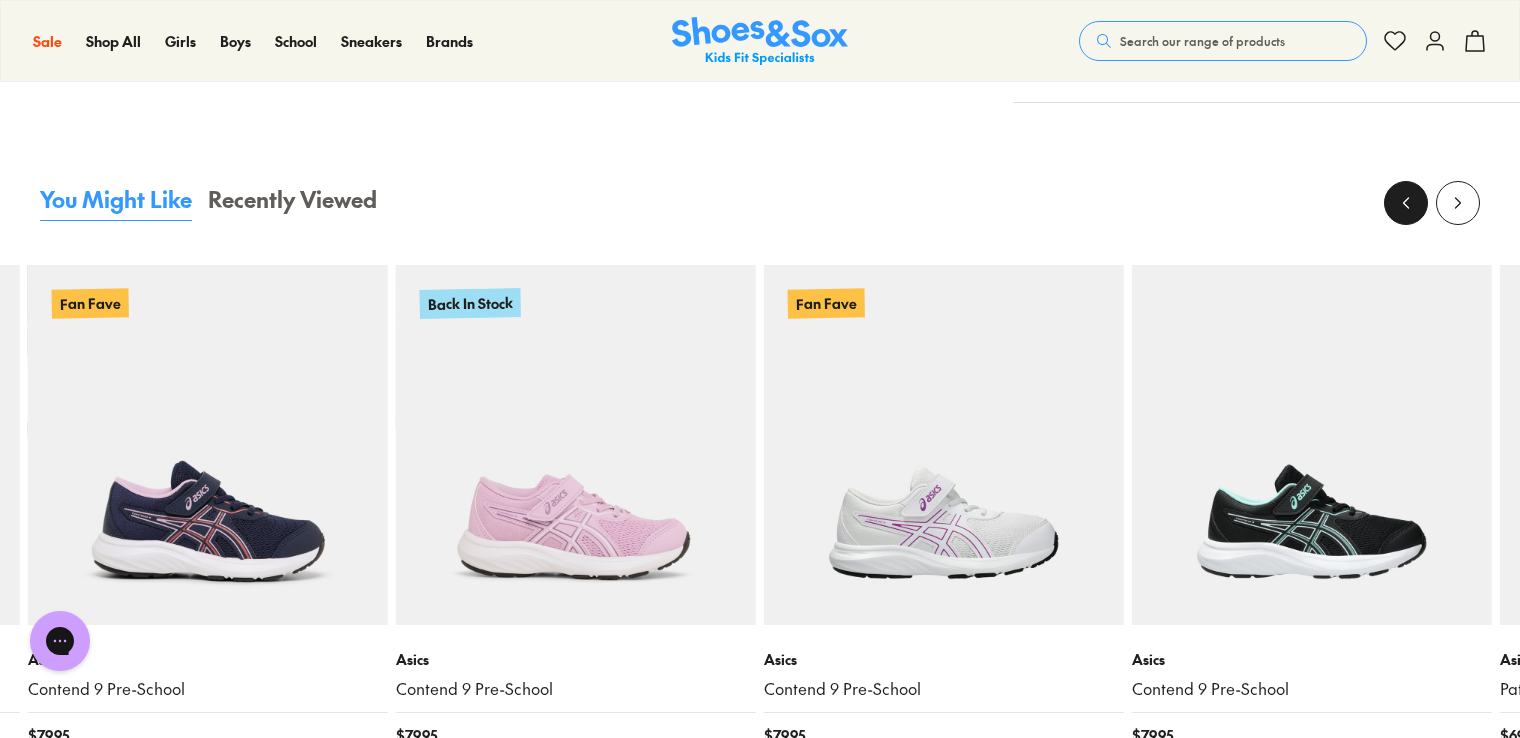 click 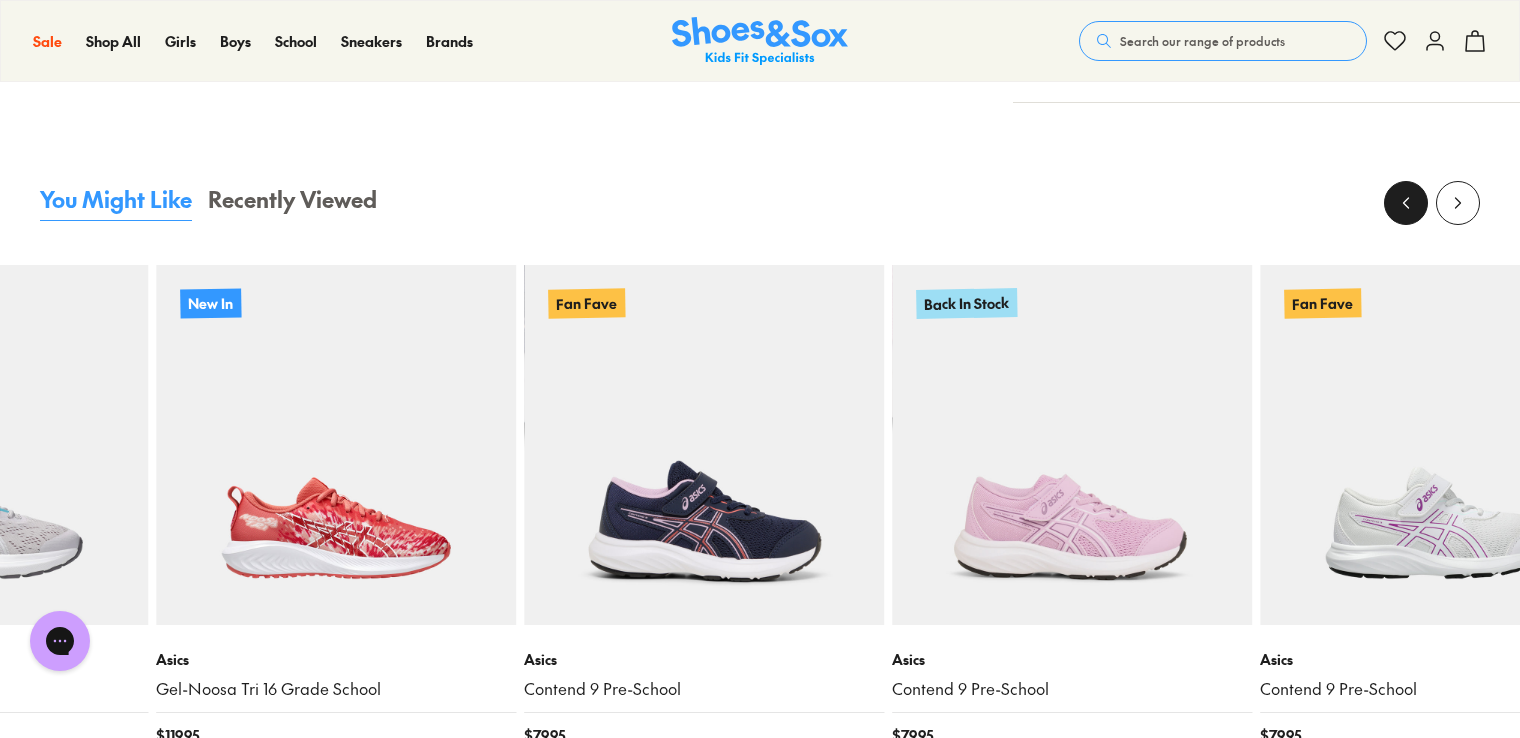 click 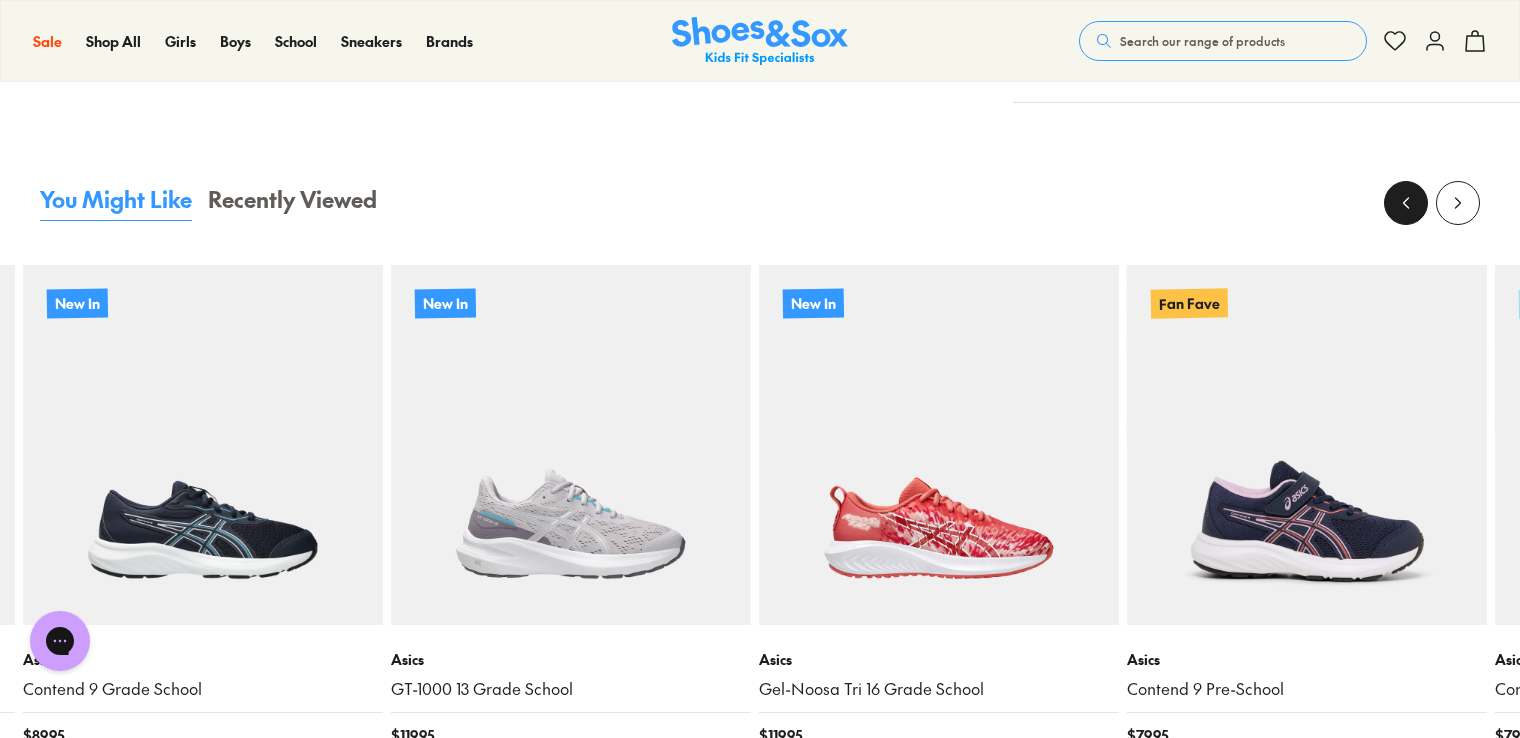 click 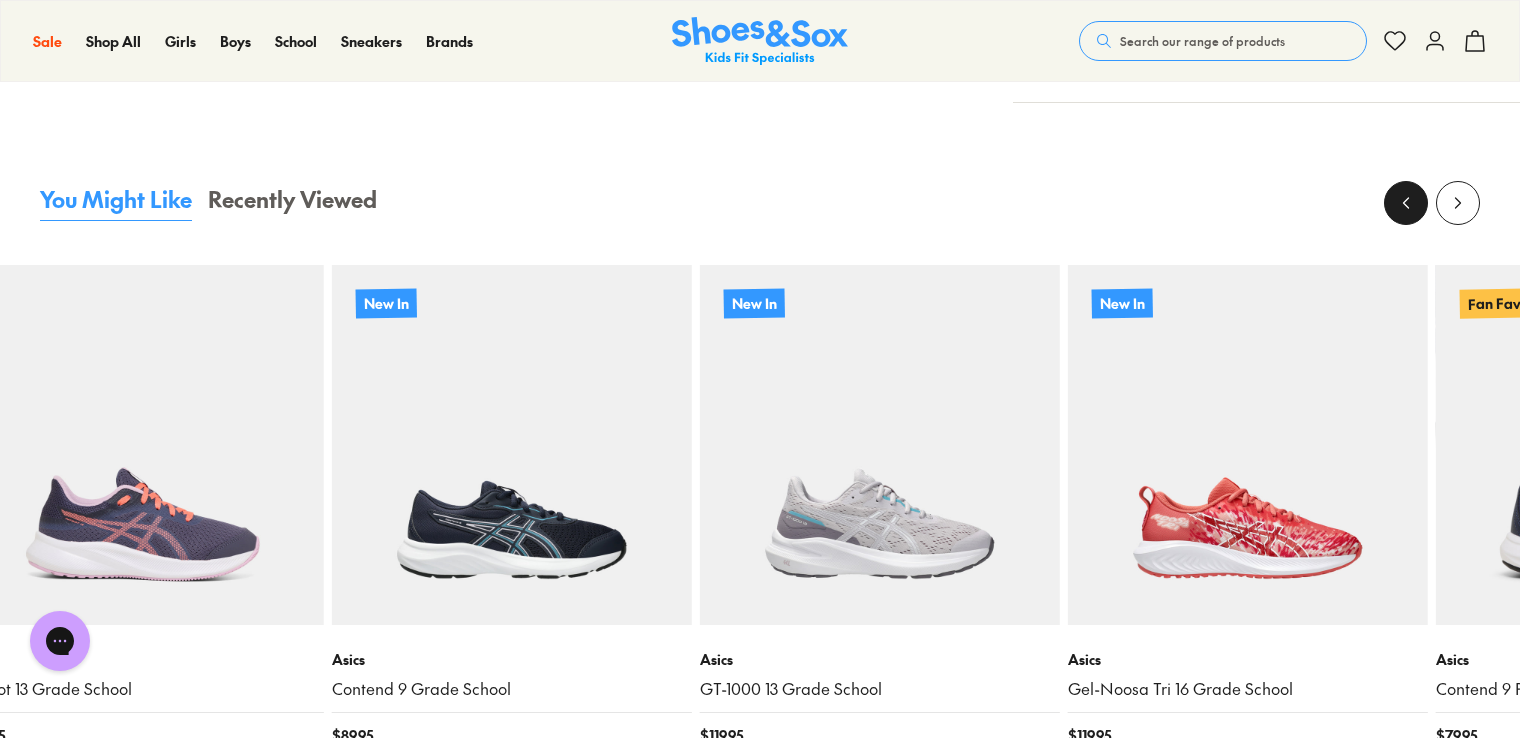 click 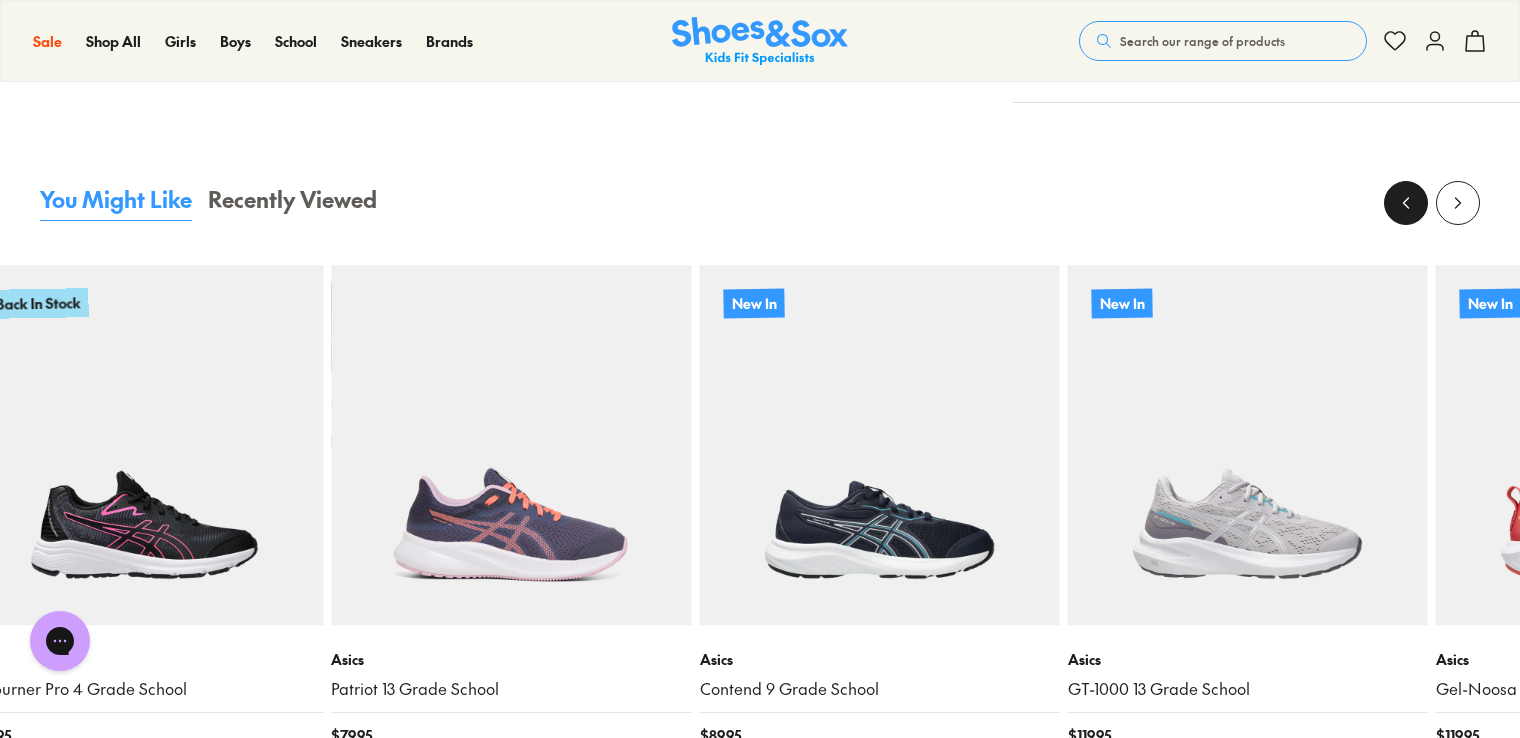 click 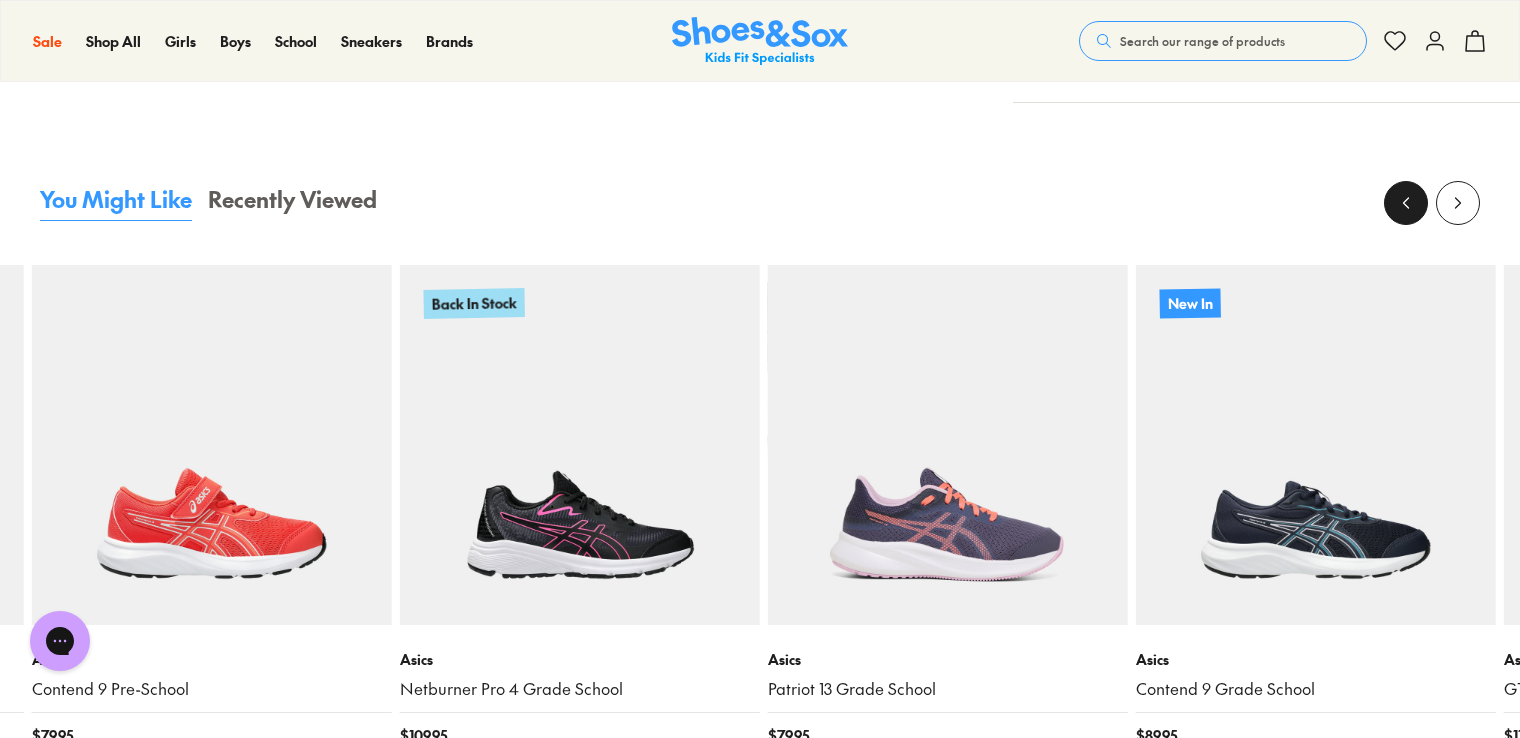 click 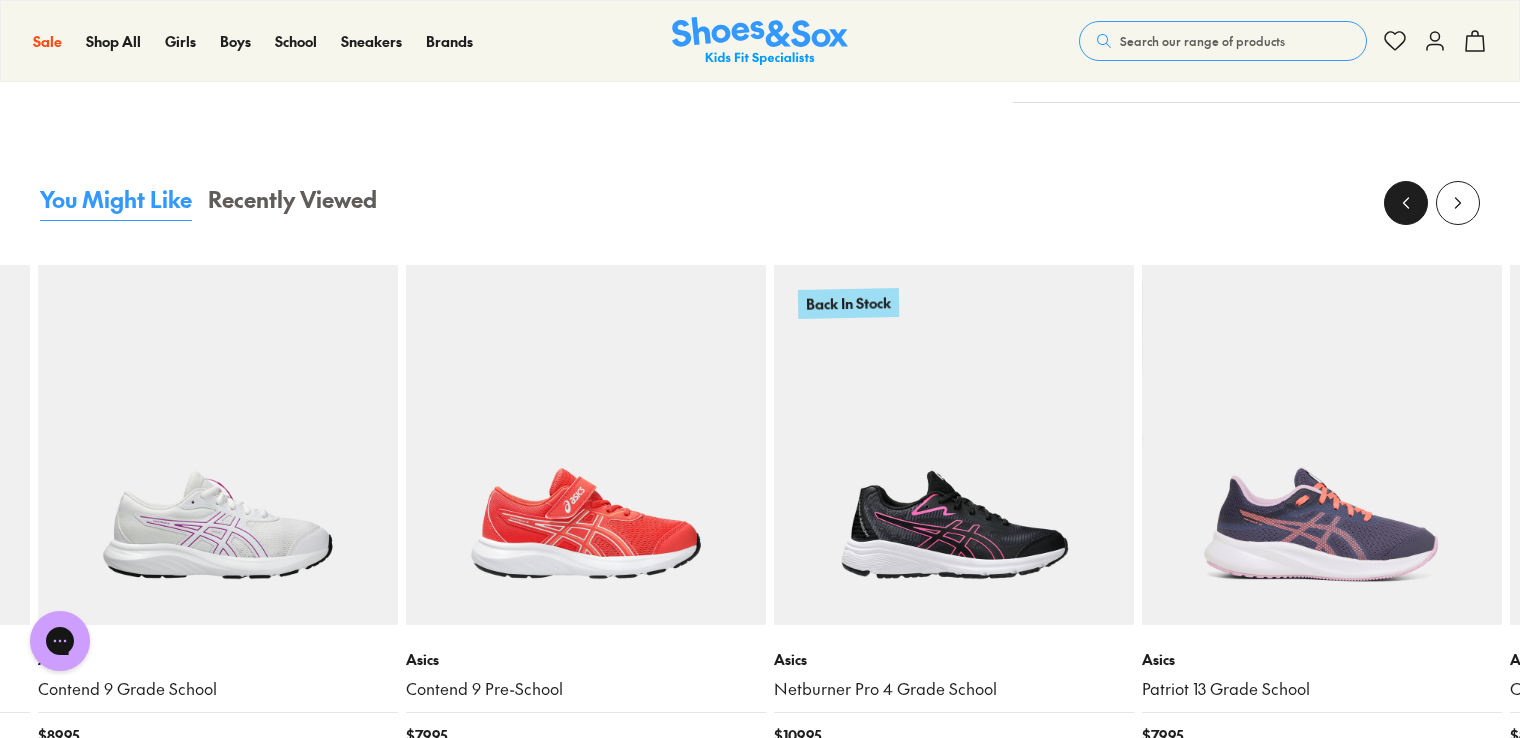 click 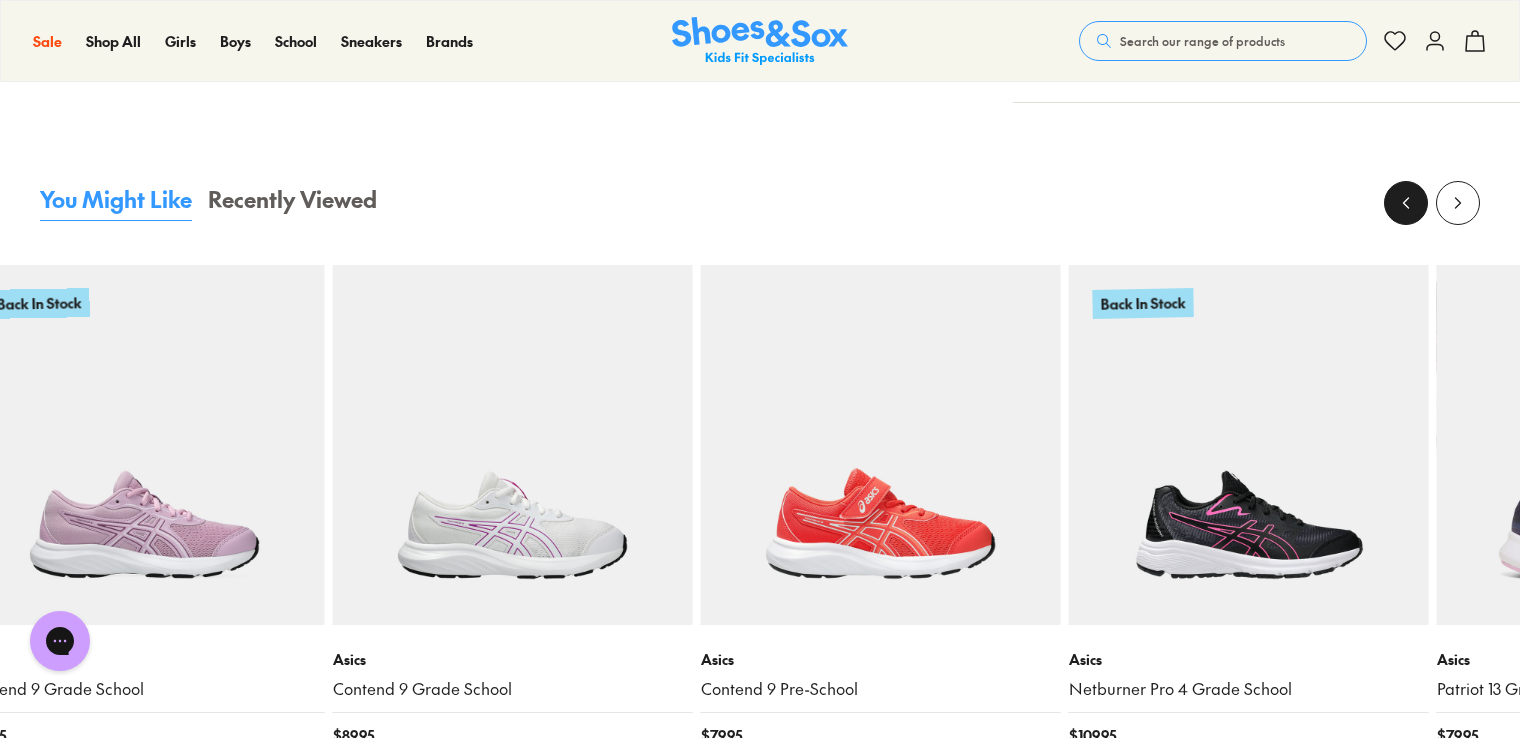 click 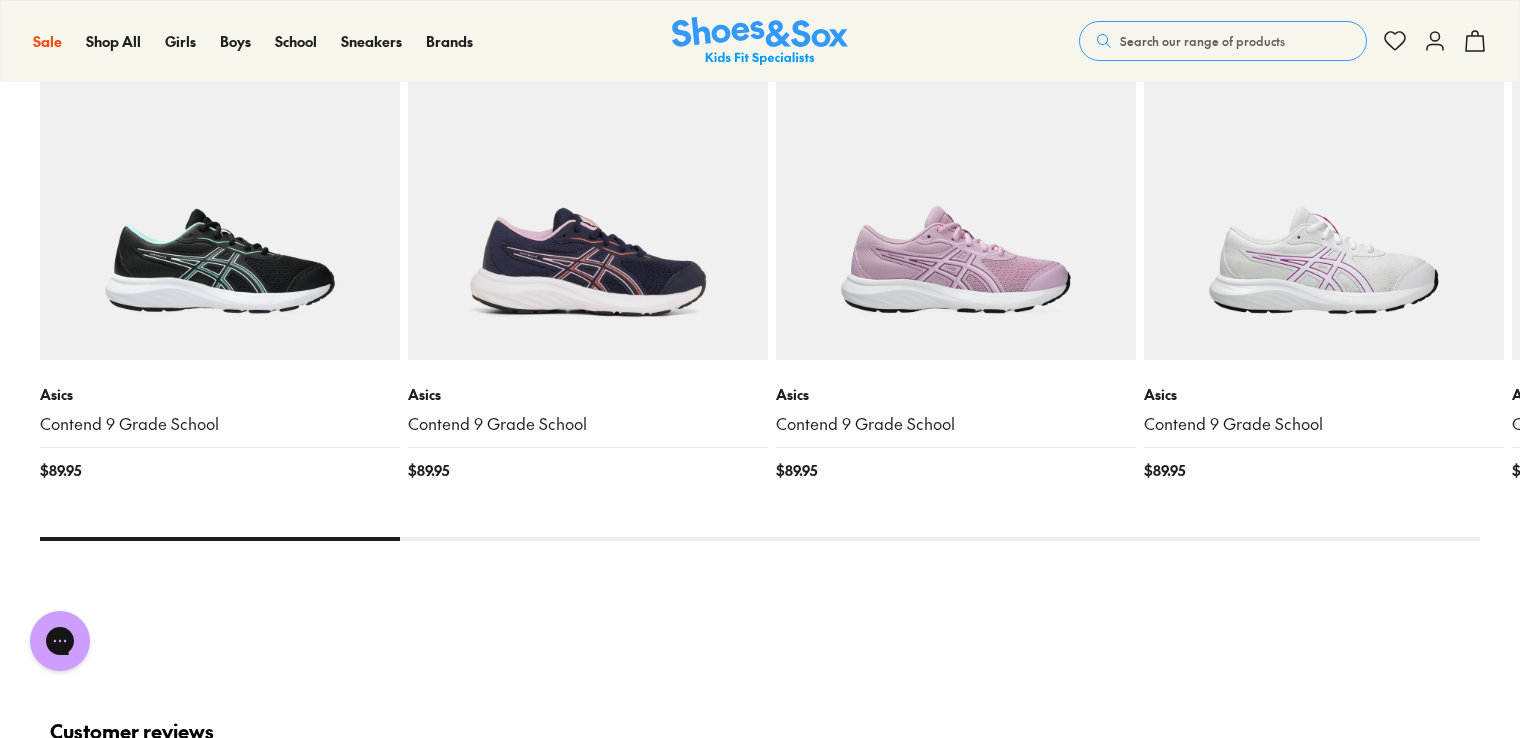 scroll, scrollTop: 2100, scrollLeft: 0, axis: vertical 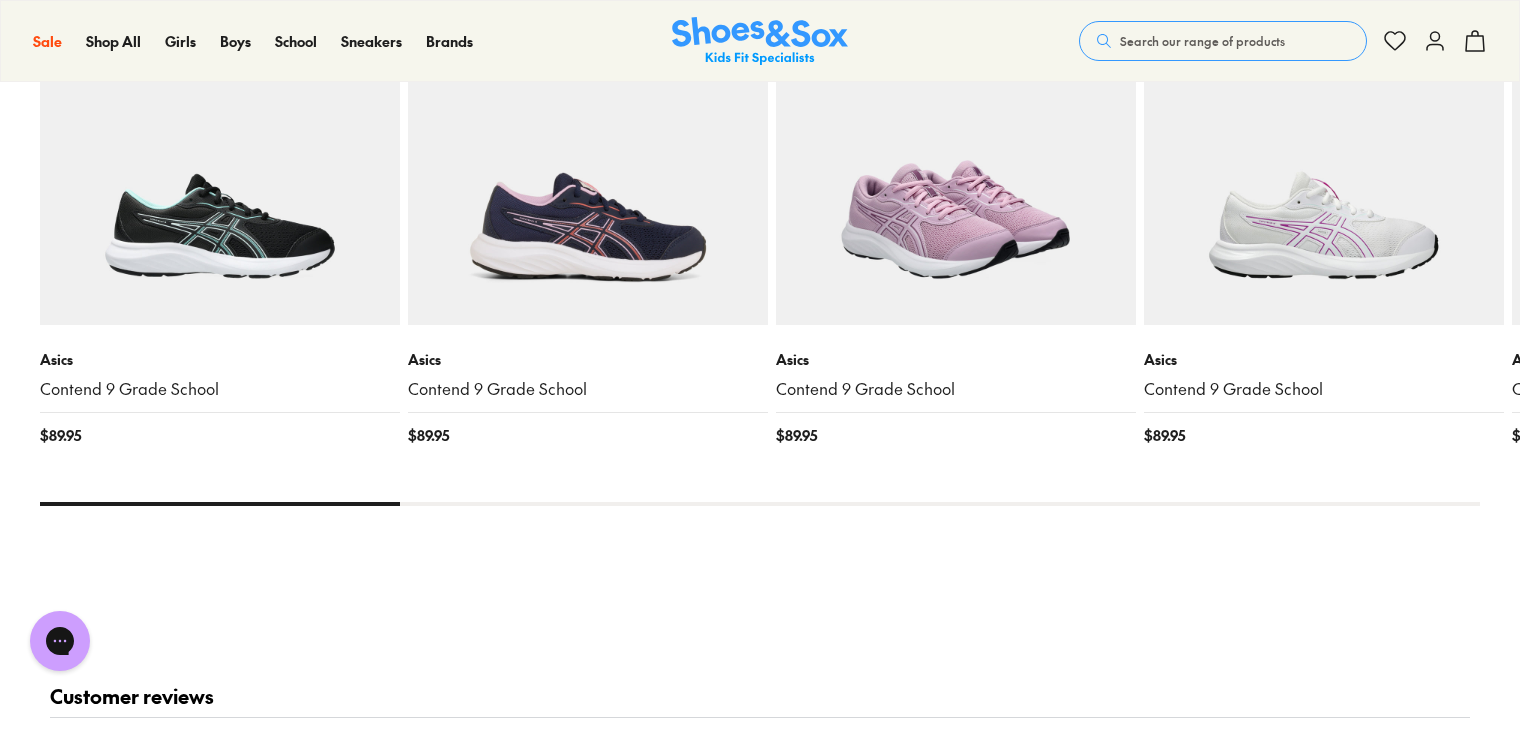 click at bounding box center (956, 145) 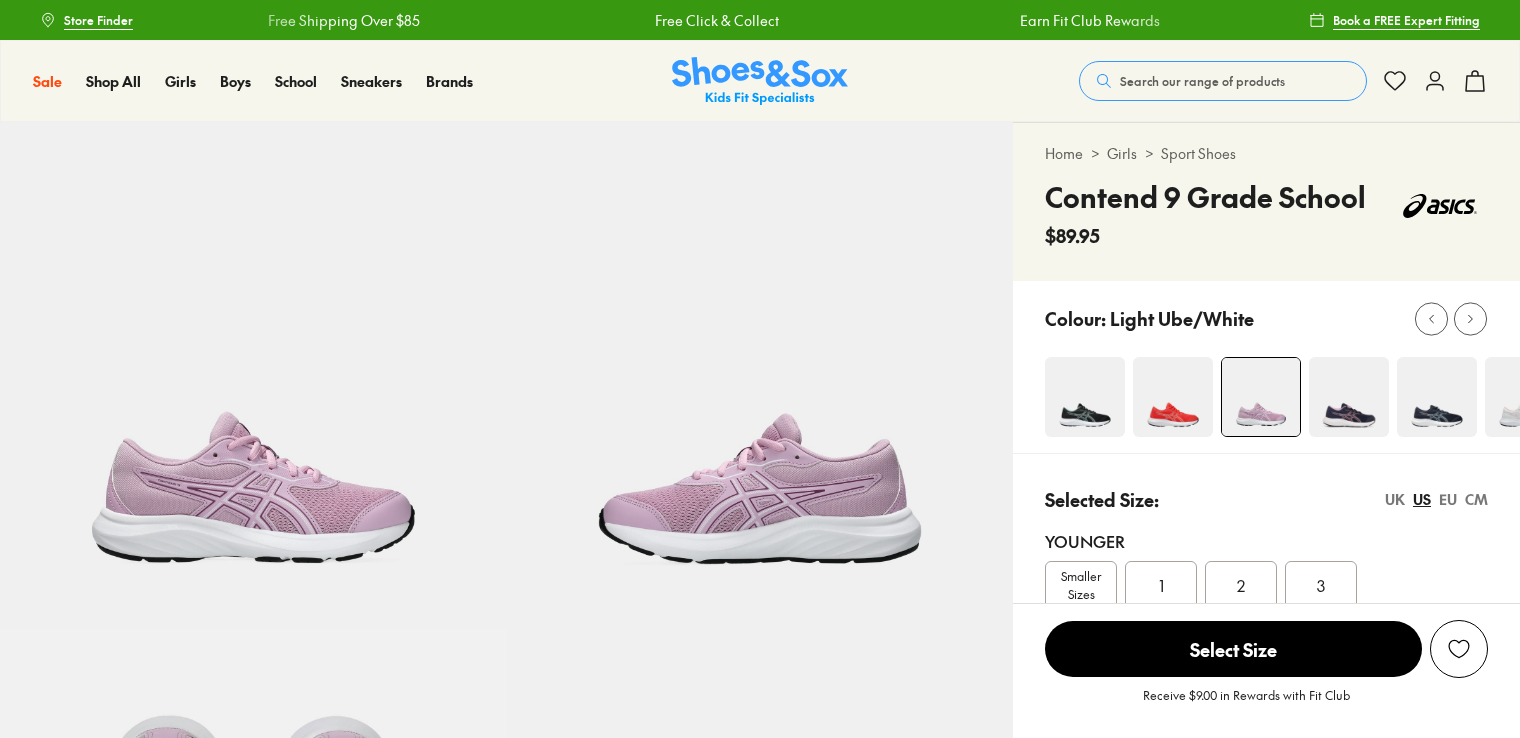 scroll, scrollTop: 0, scrollLeft: 0, axis: both 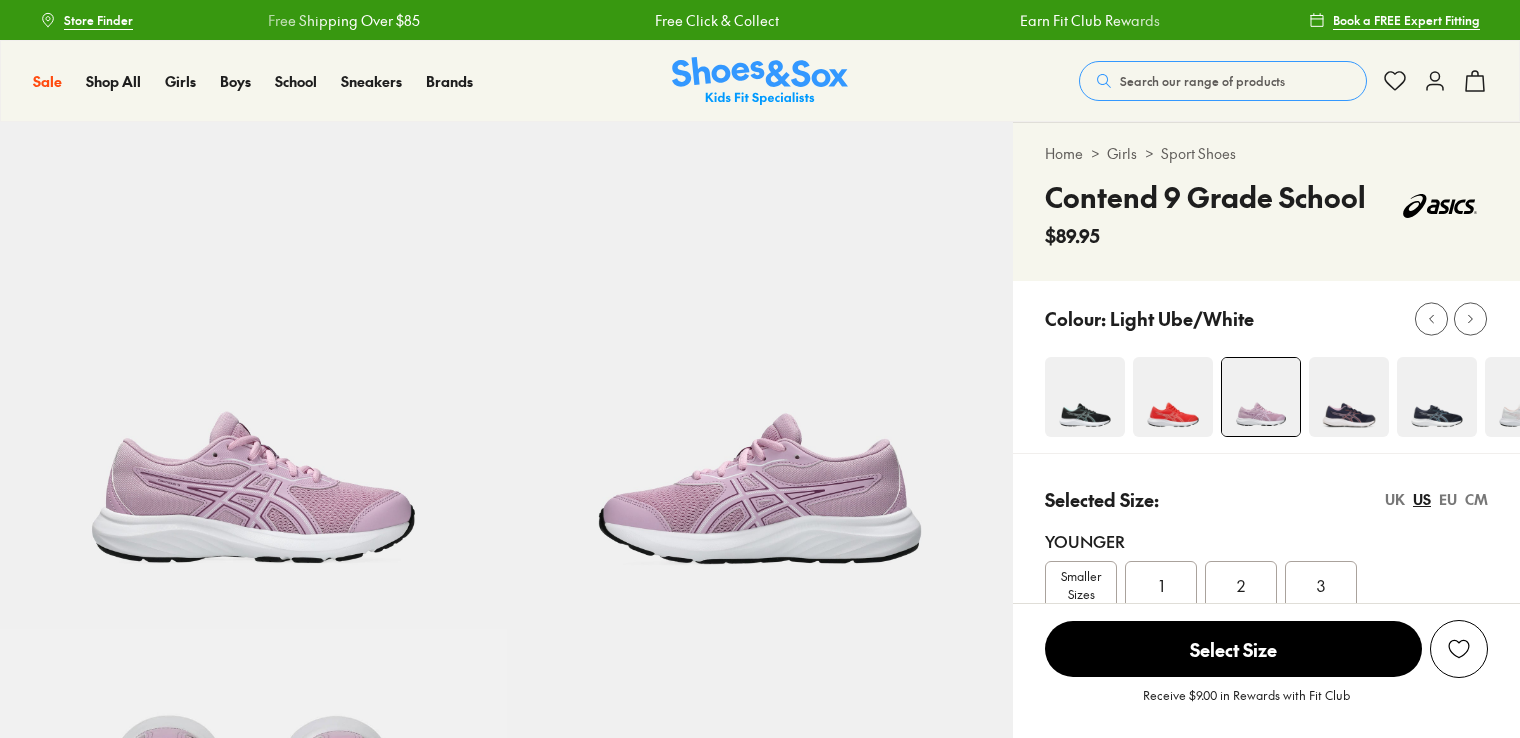 click on "3" at bounding box center [1321, 585] 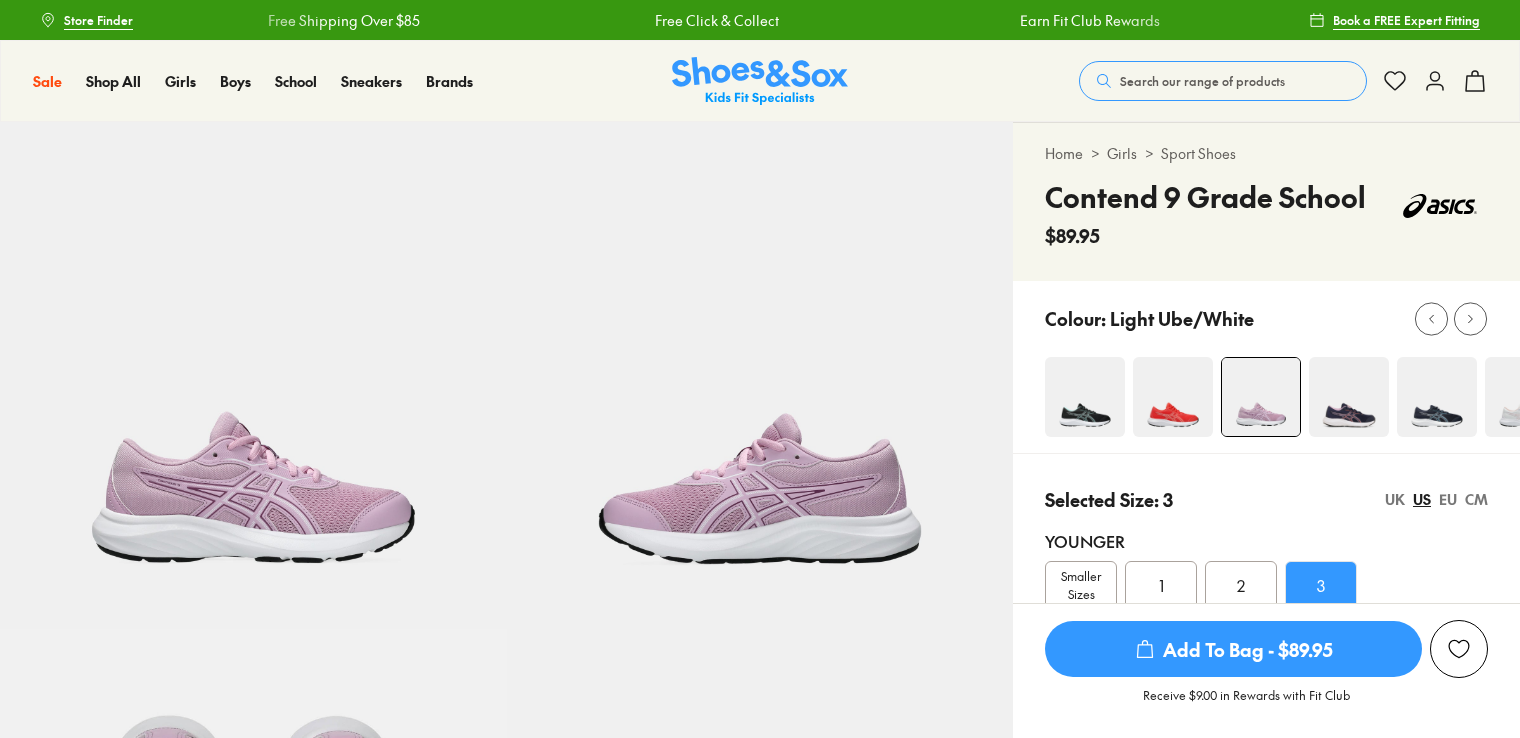 select on "*" 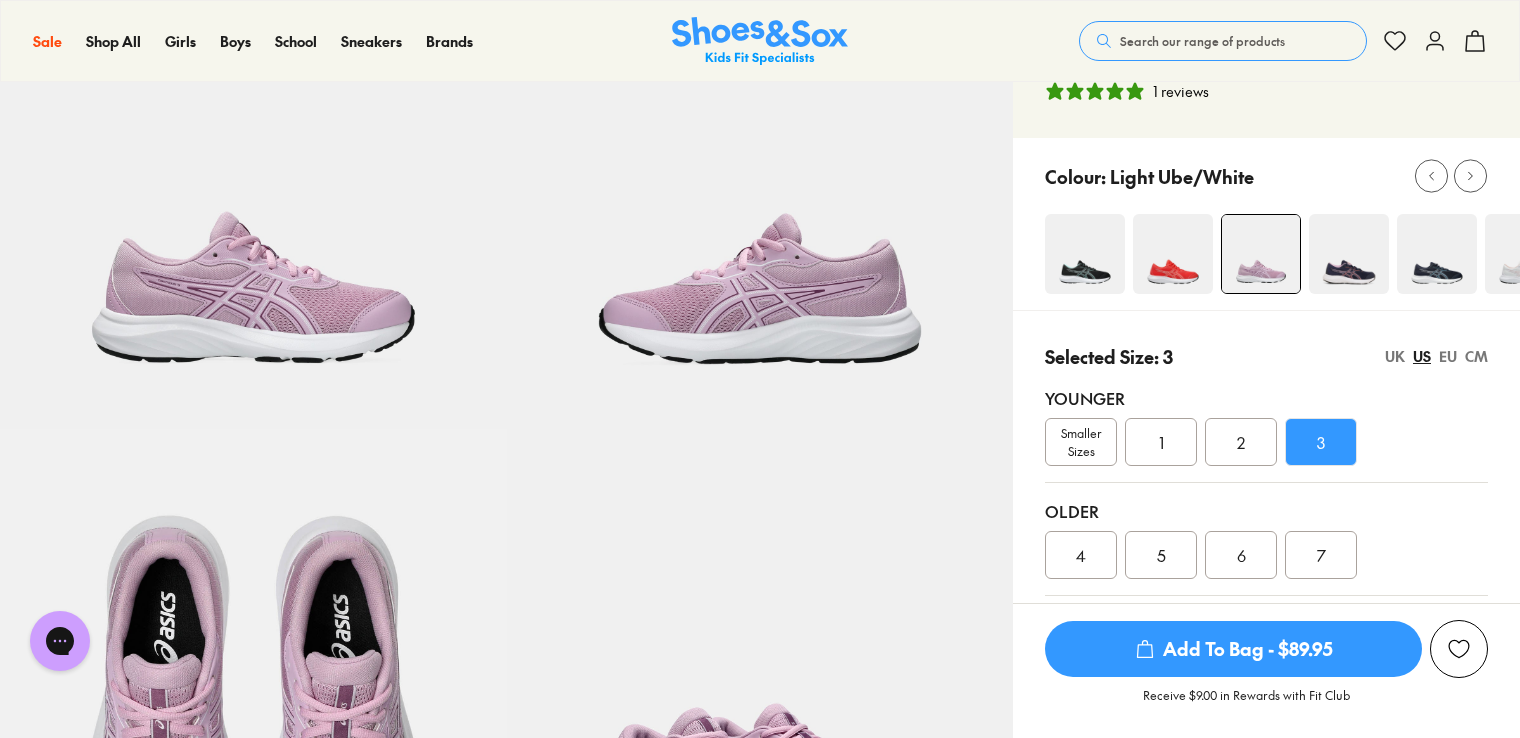 scroll, scrollTop: 200, scrollLeft: 0, axis: vertical 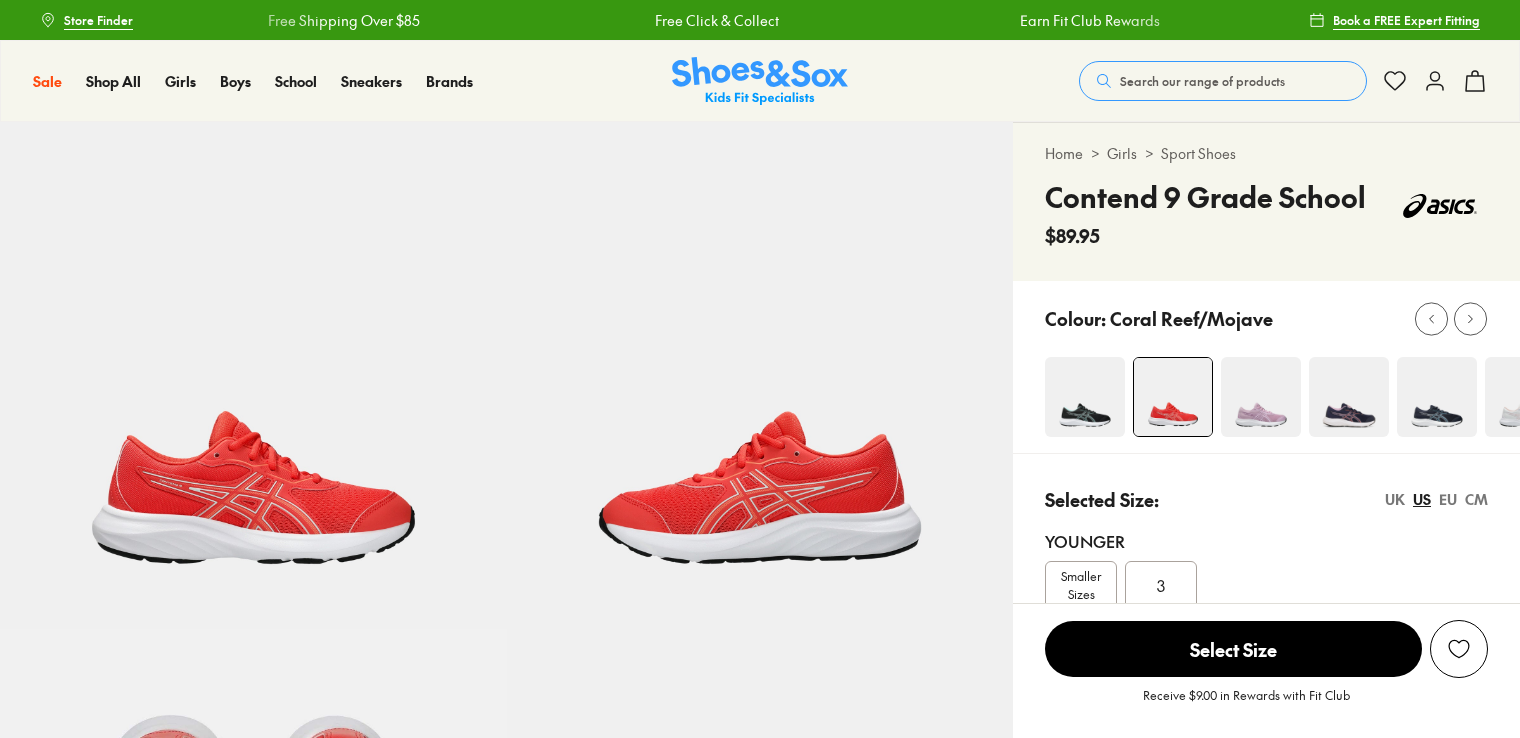 select on "*" 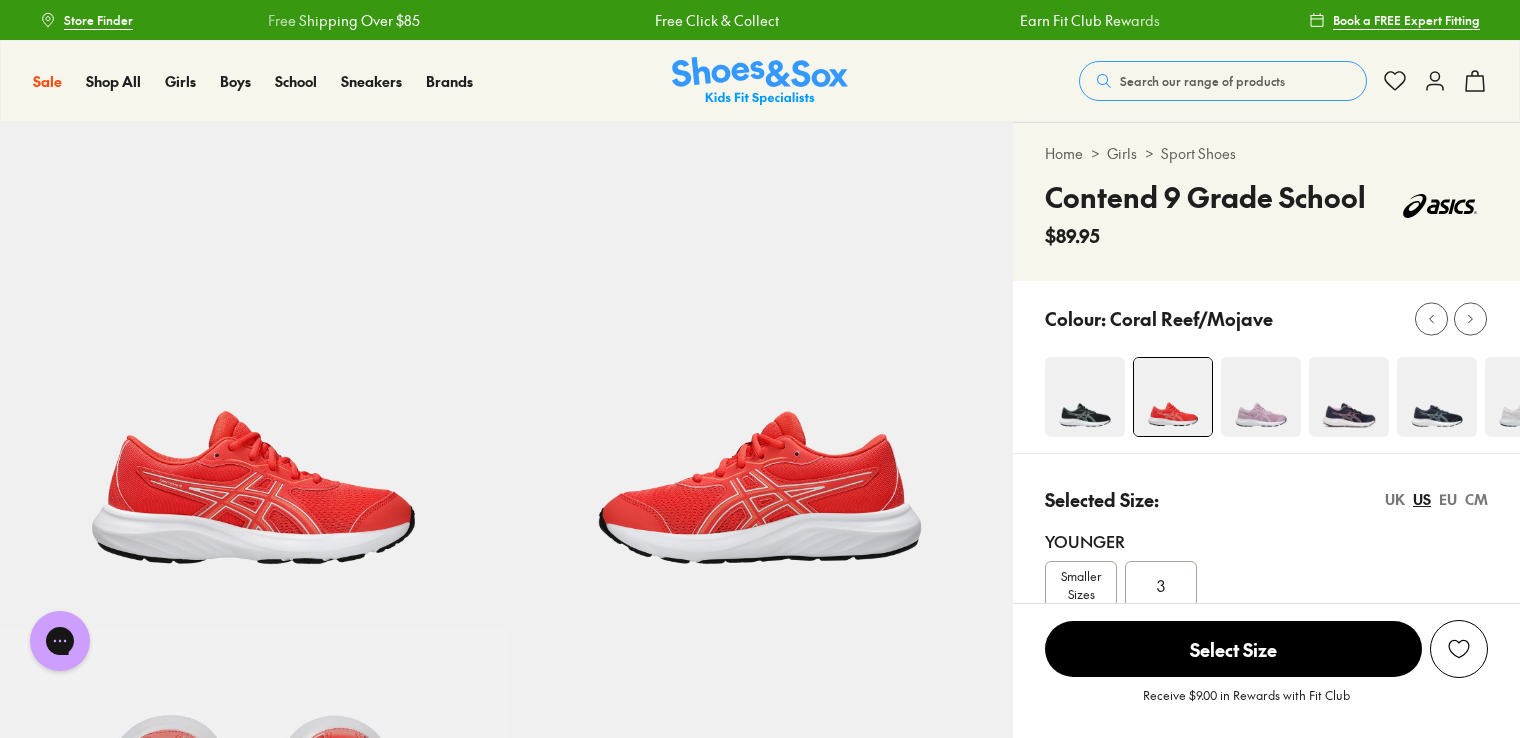 scroll, scrollTop: 0, scrollLeft: 0, axis: both 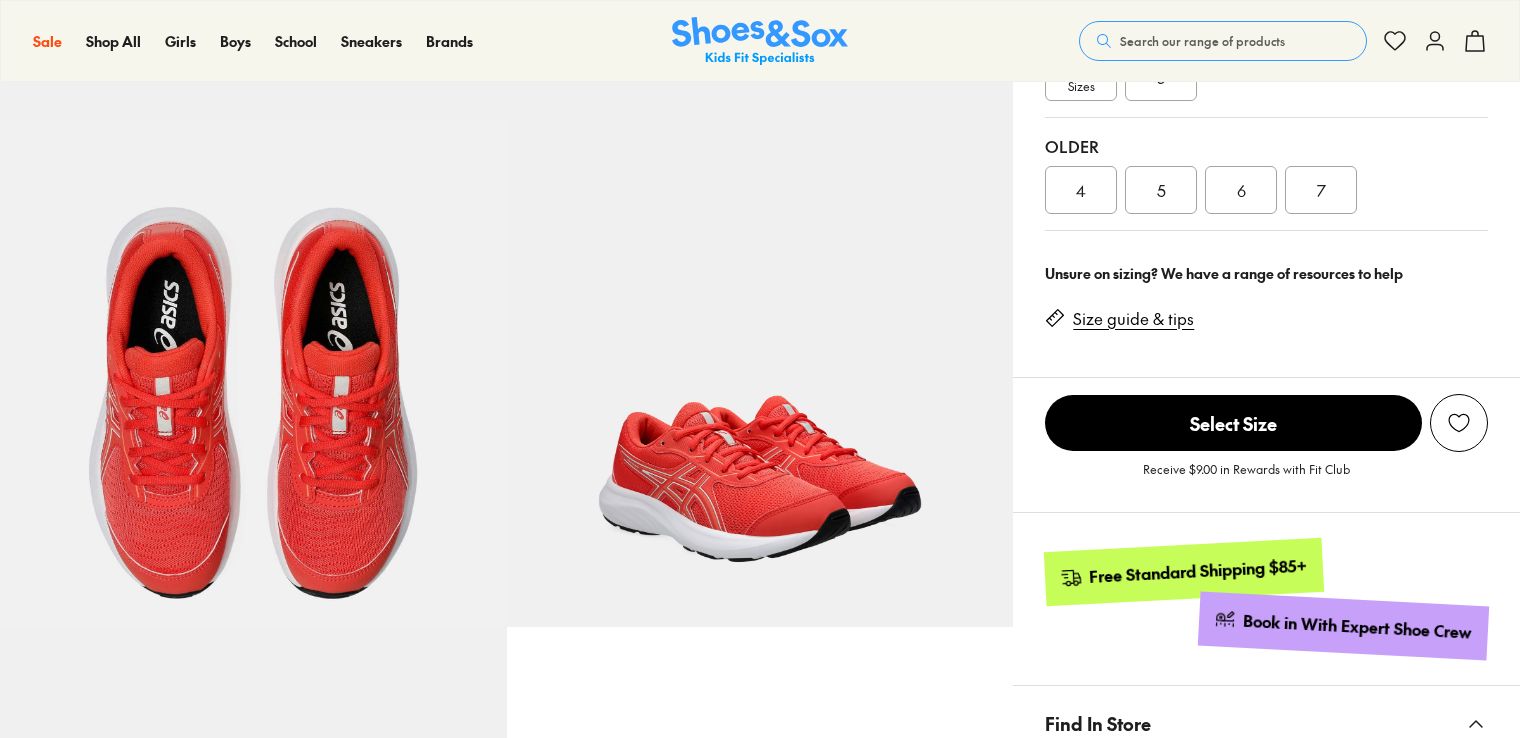 select on "*" 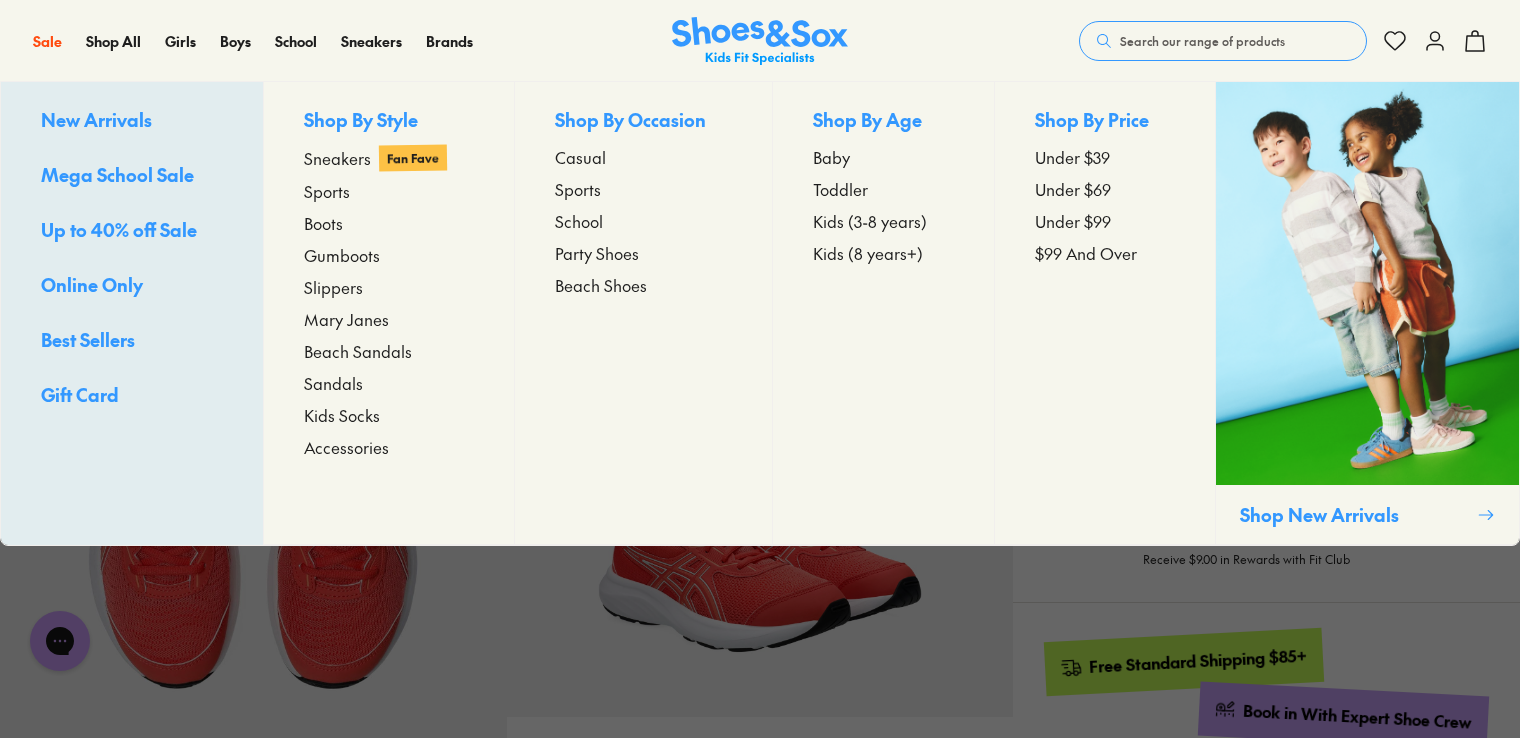 scroll, scrollTop: 0, scrollLeft: 0, axis: both 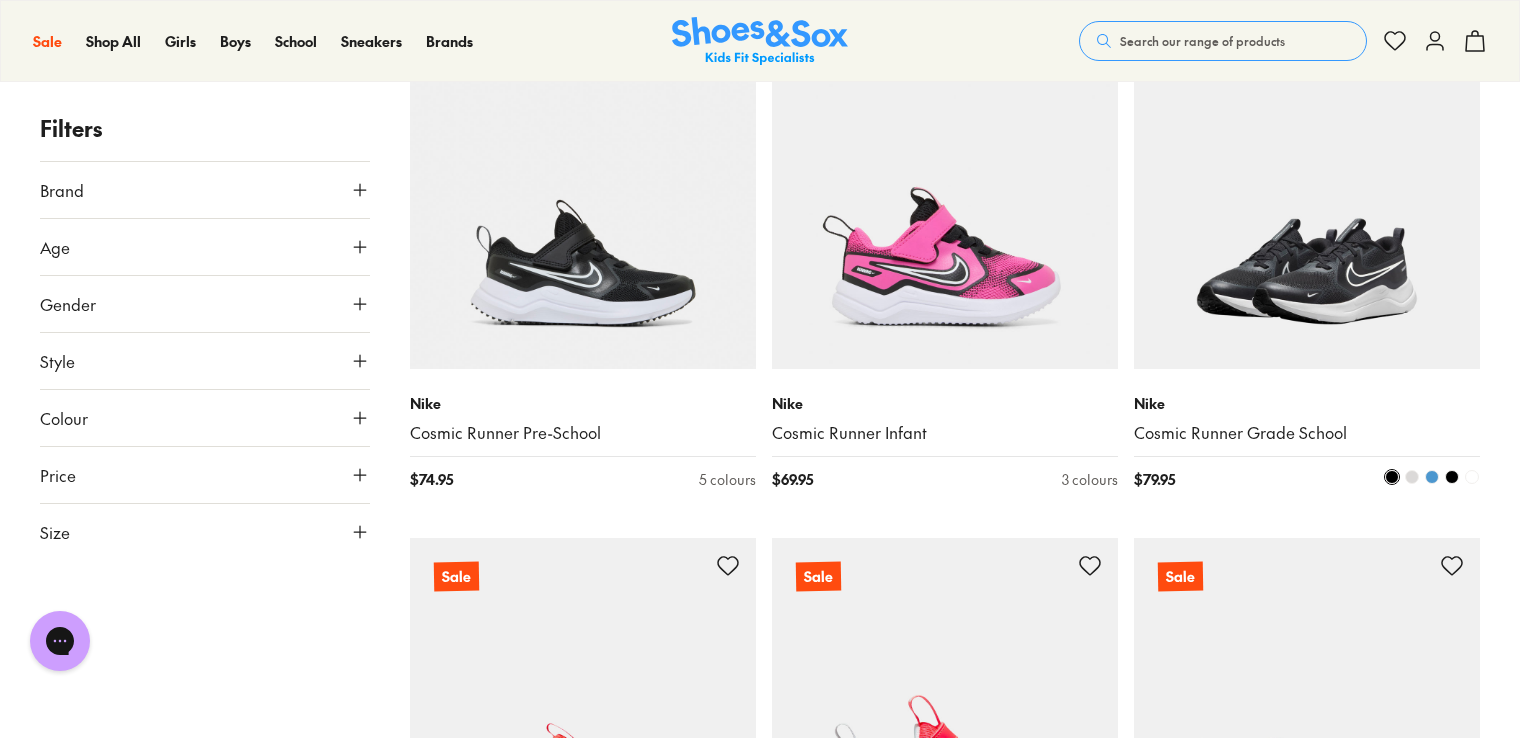 click at bounding box center [1412, 477] 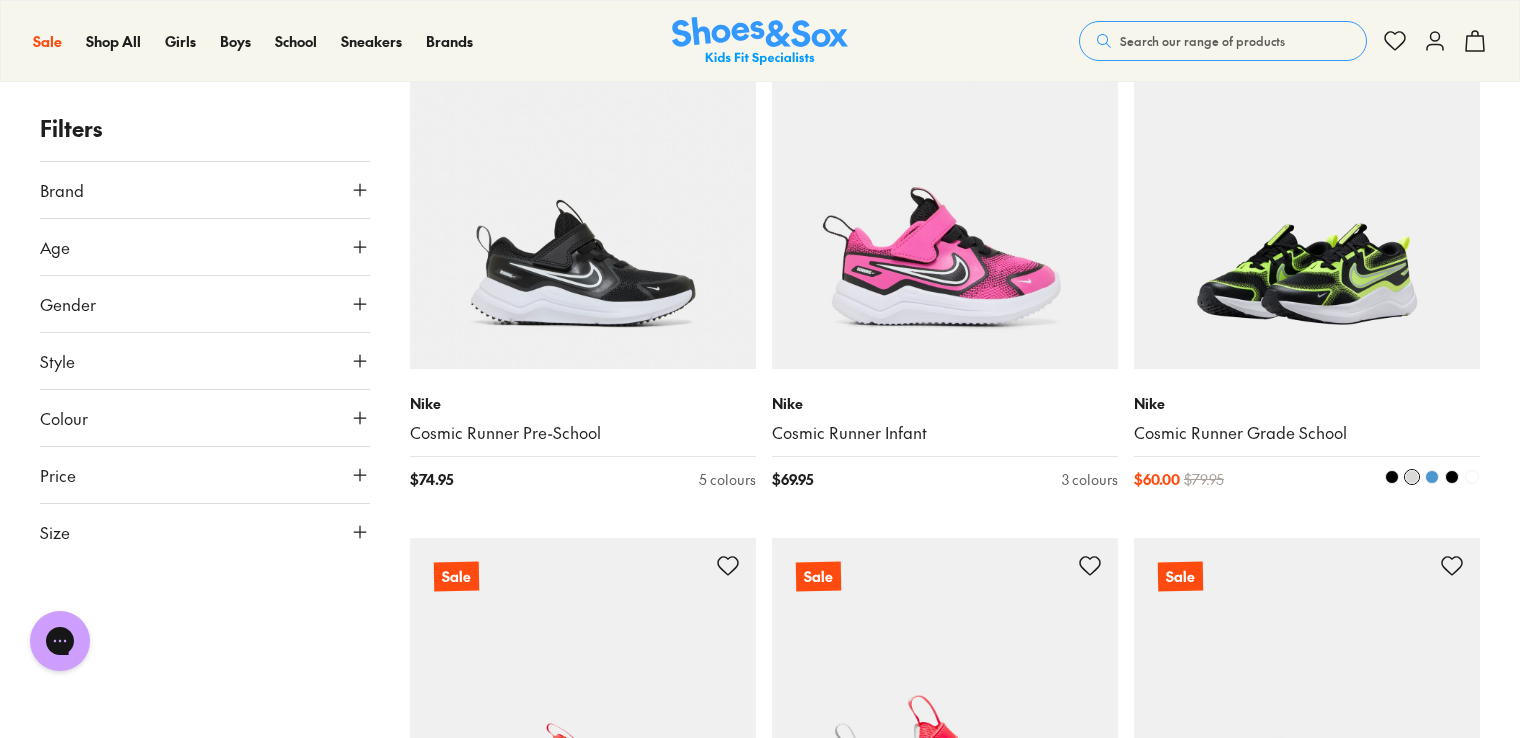 click at bounding box center [1432, 477] 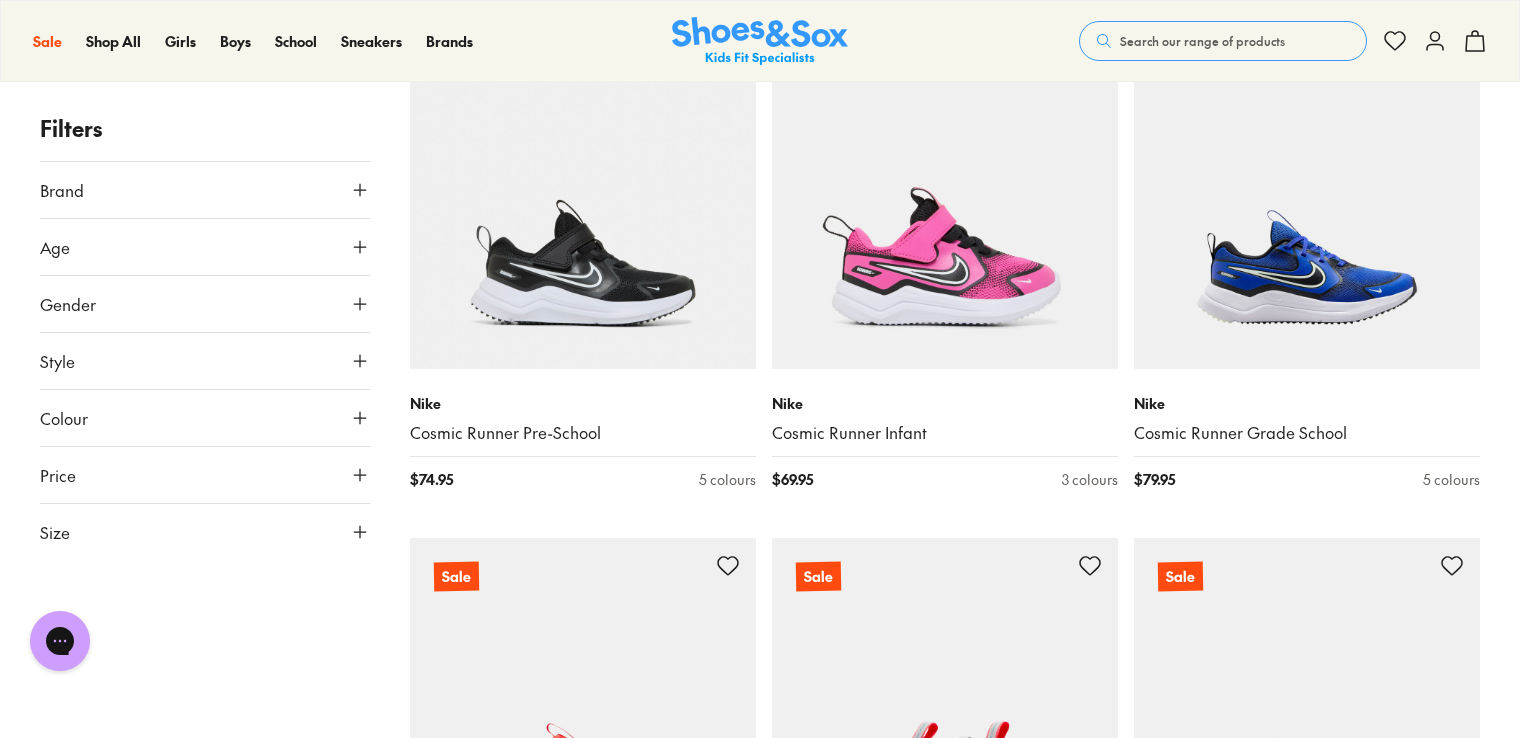 scroll, scrollTop: 4900, scrollLeft: 0, axis: vertical 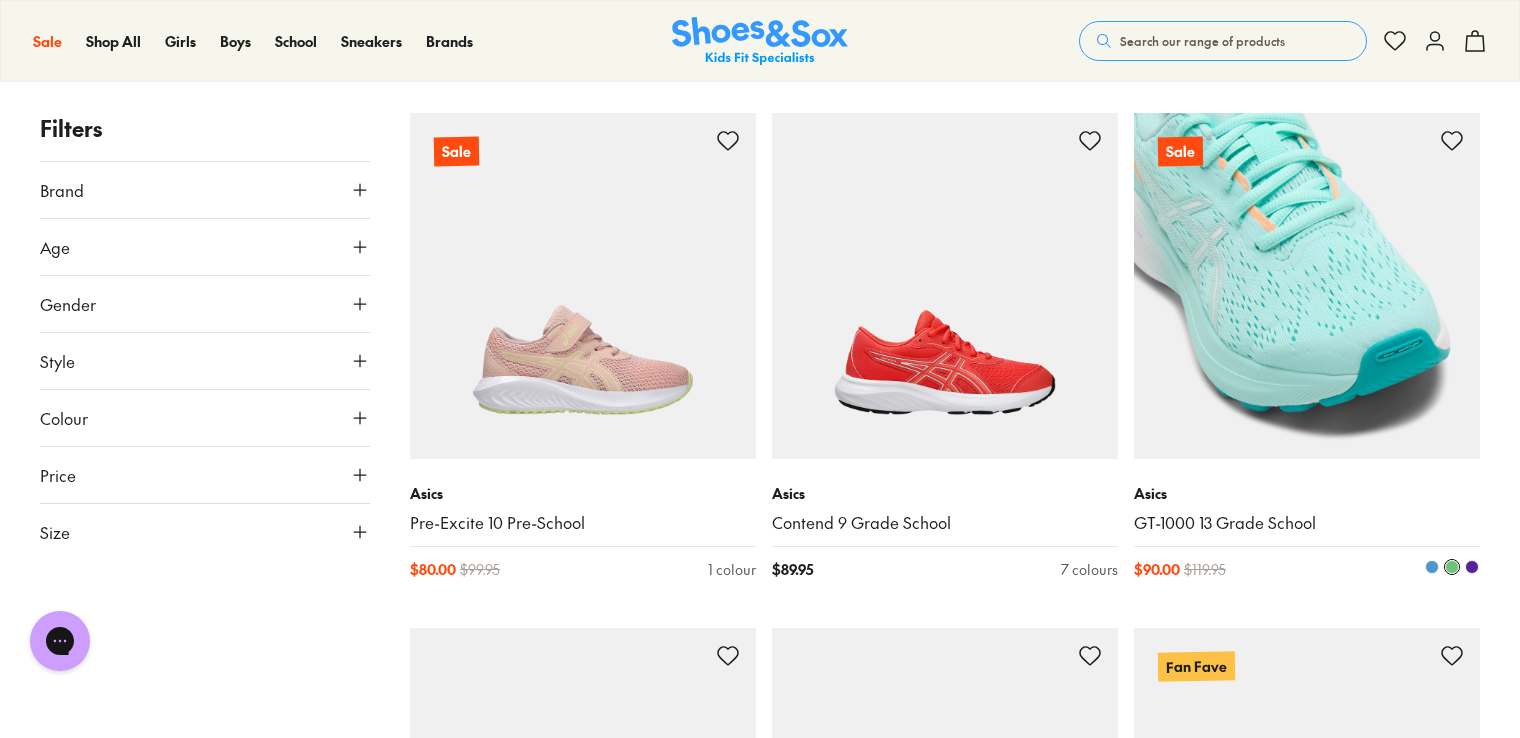 click at bounding box center (1307, 286) 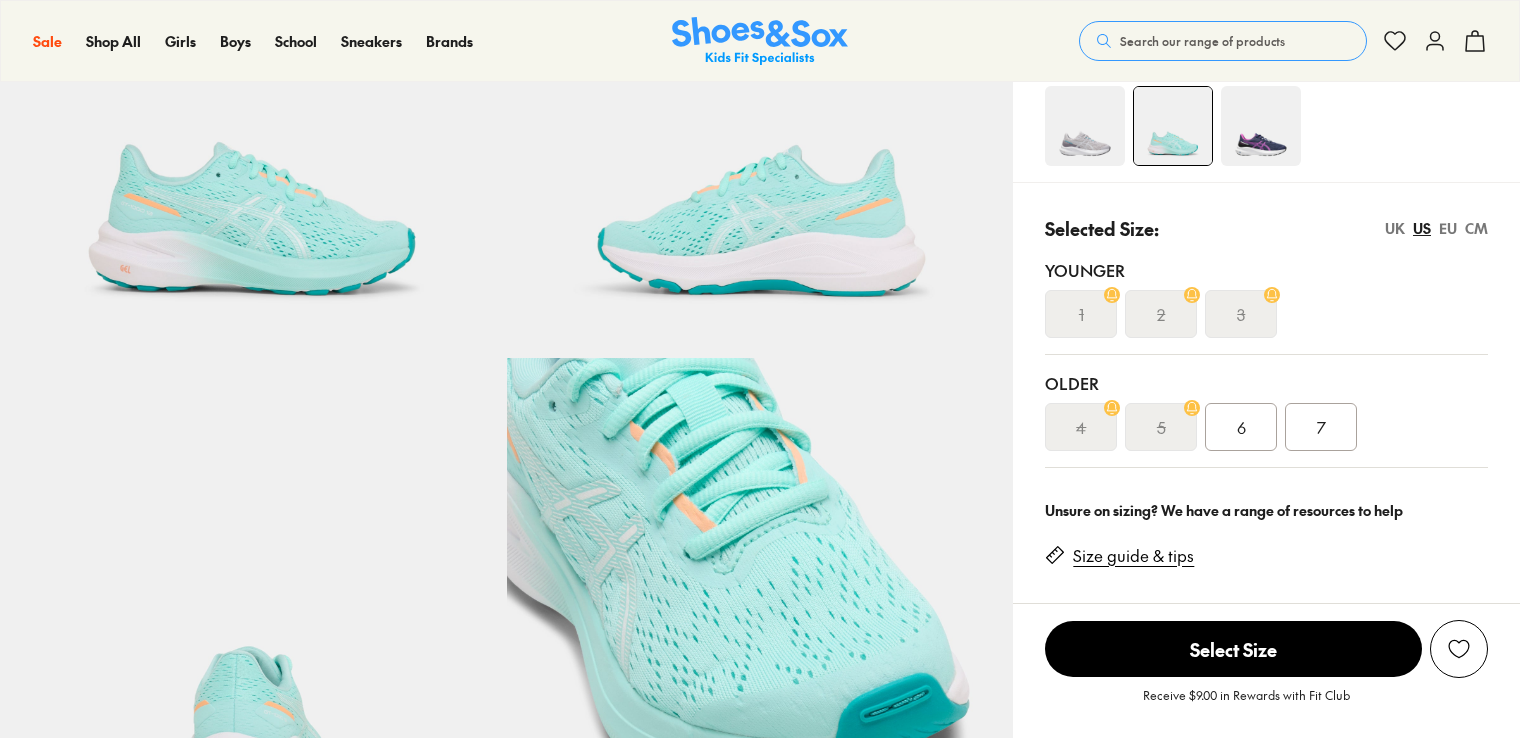 scroll, scrollTop: 200, scrollLeft: 0, axis: vertical 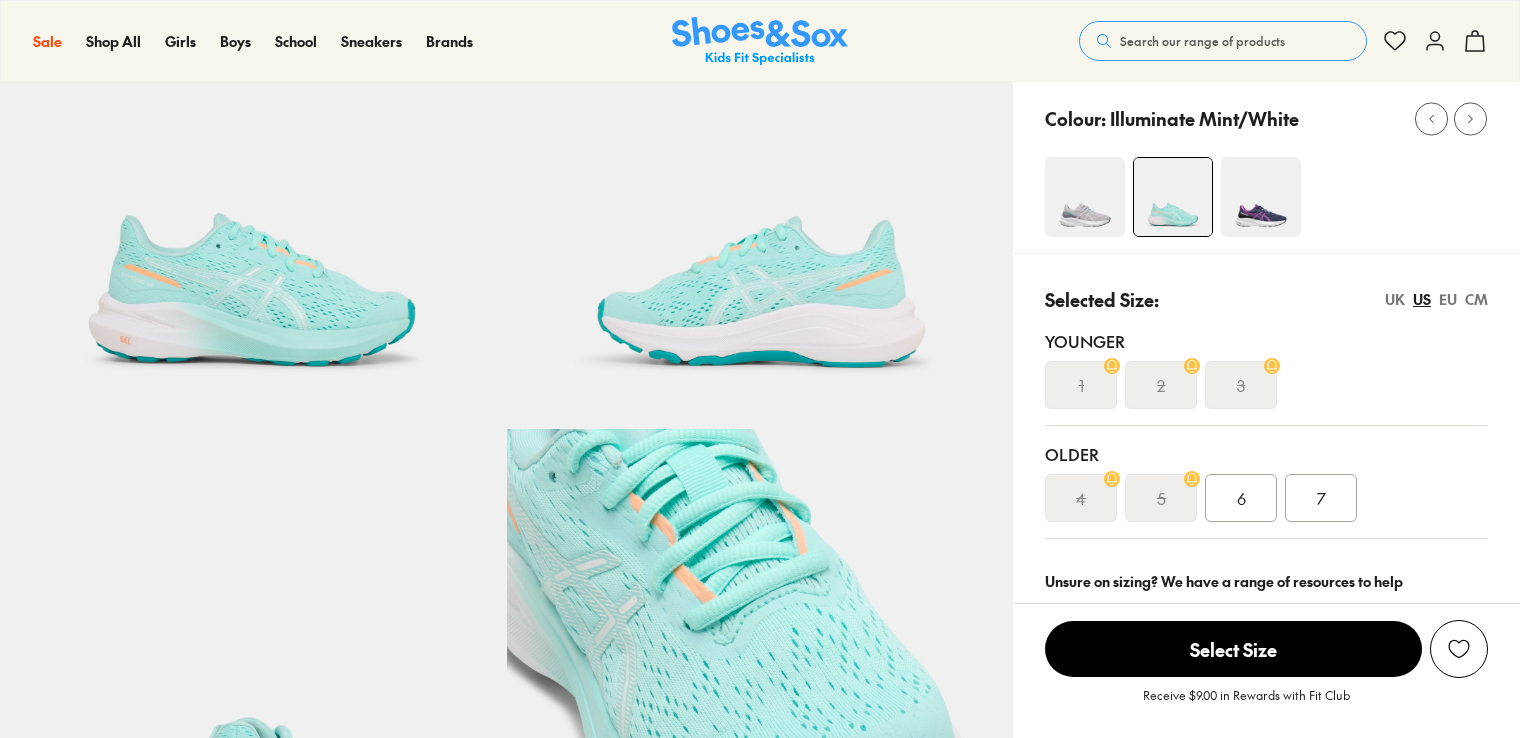 select on "*" 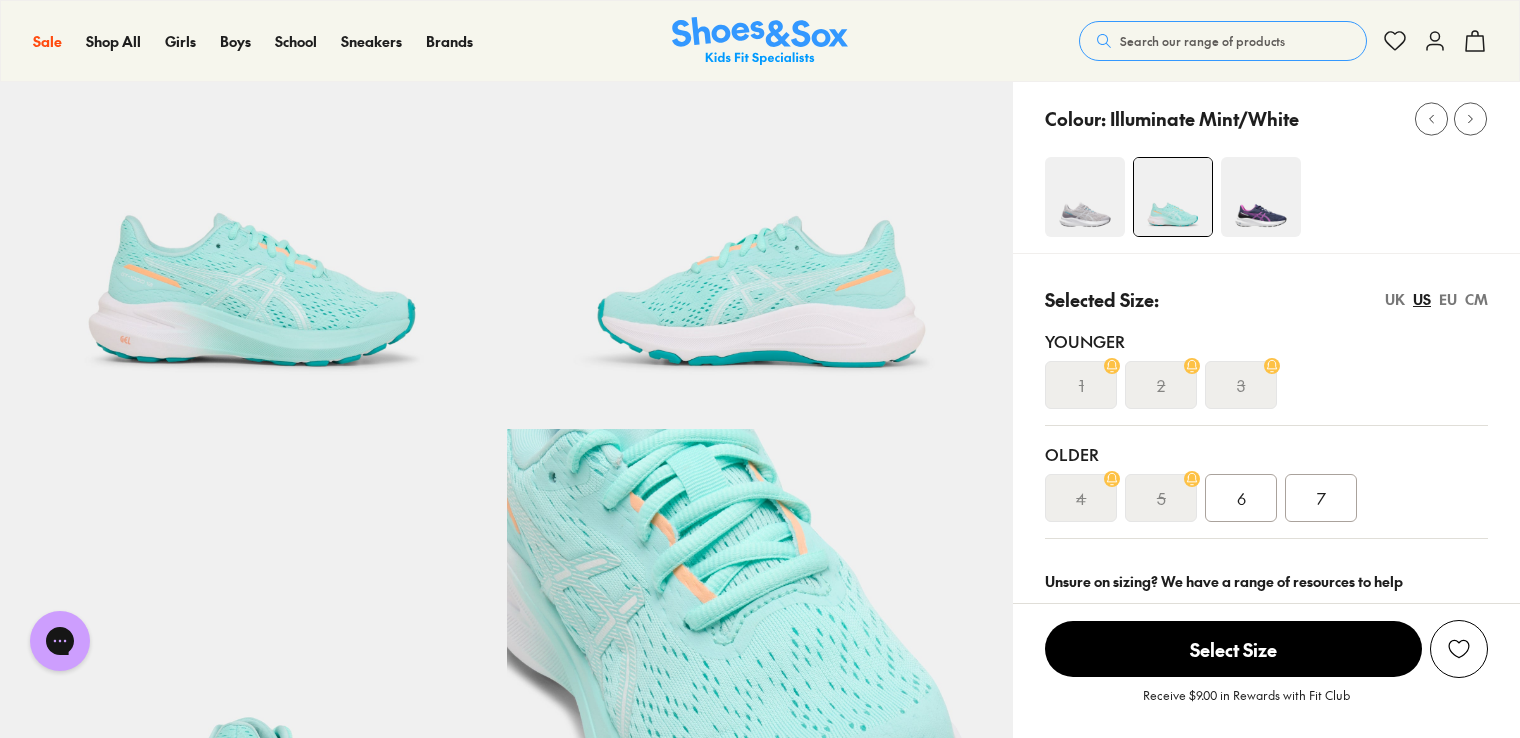 scroll, scrollTop: 0, scrollLeft: 0, axis: both 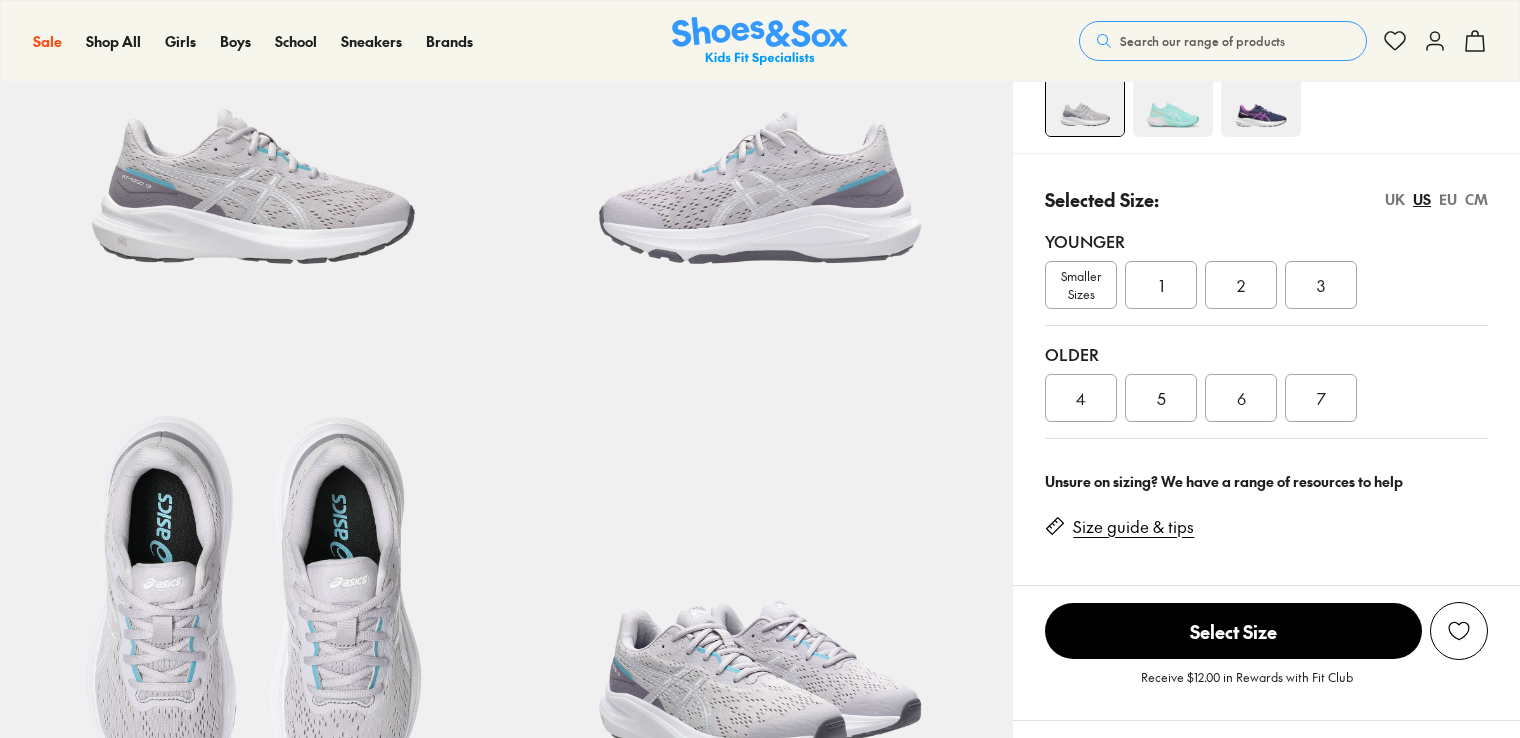 select on "*" 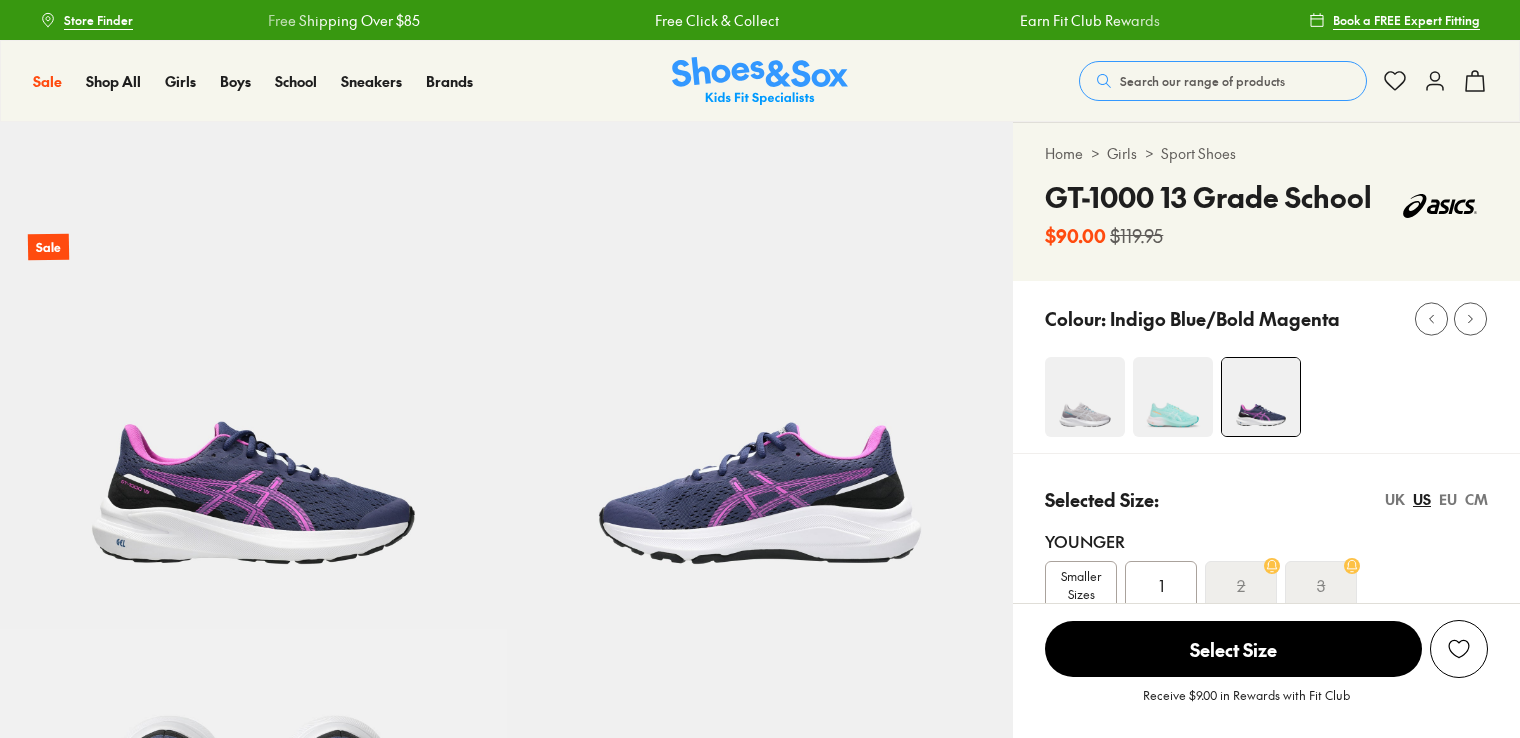 scroll, scrollTop: 0, scrollLeft: 0, axis: both 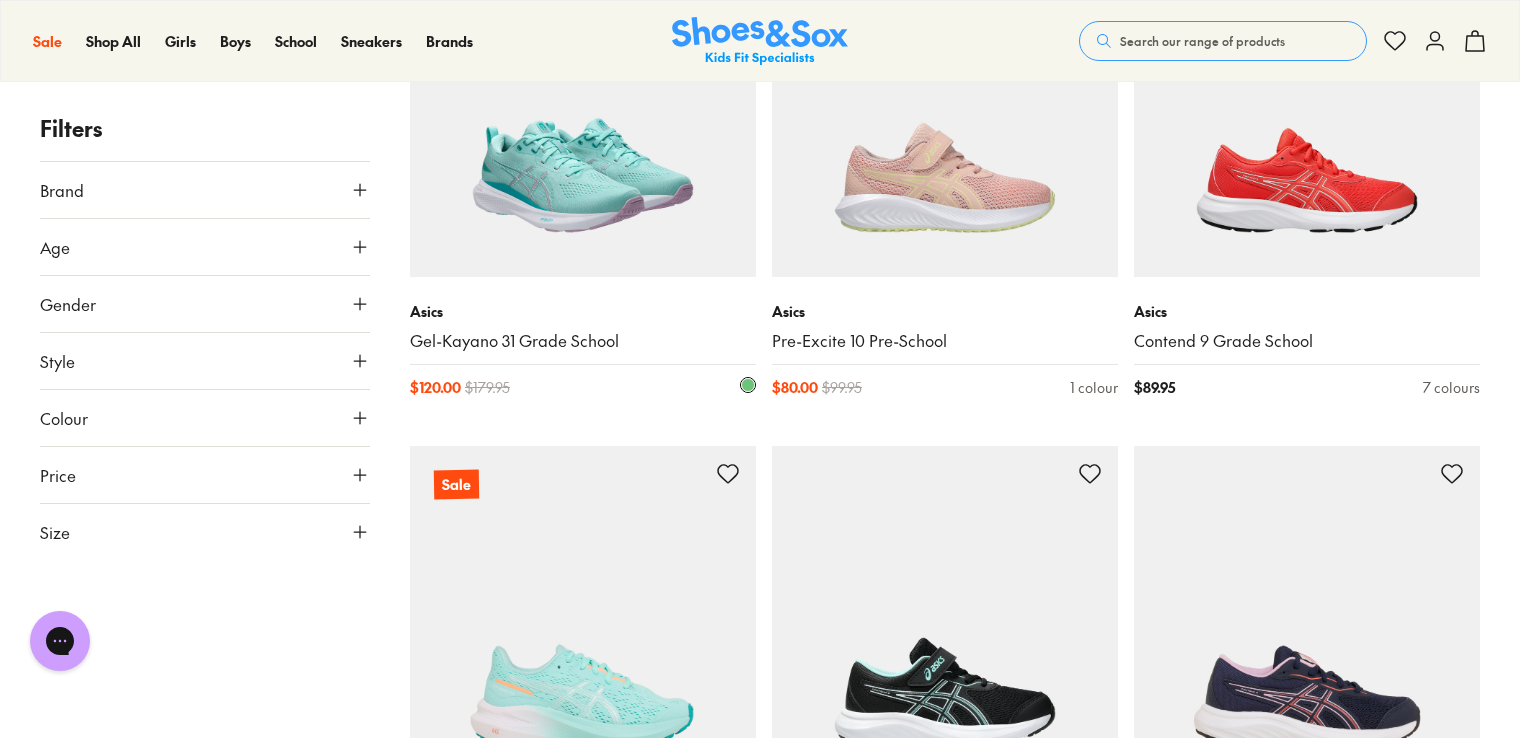 click at bounding box center (583, 104) 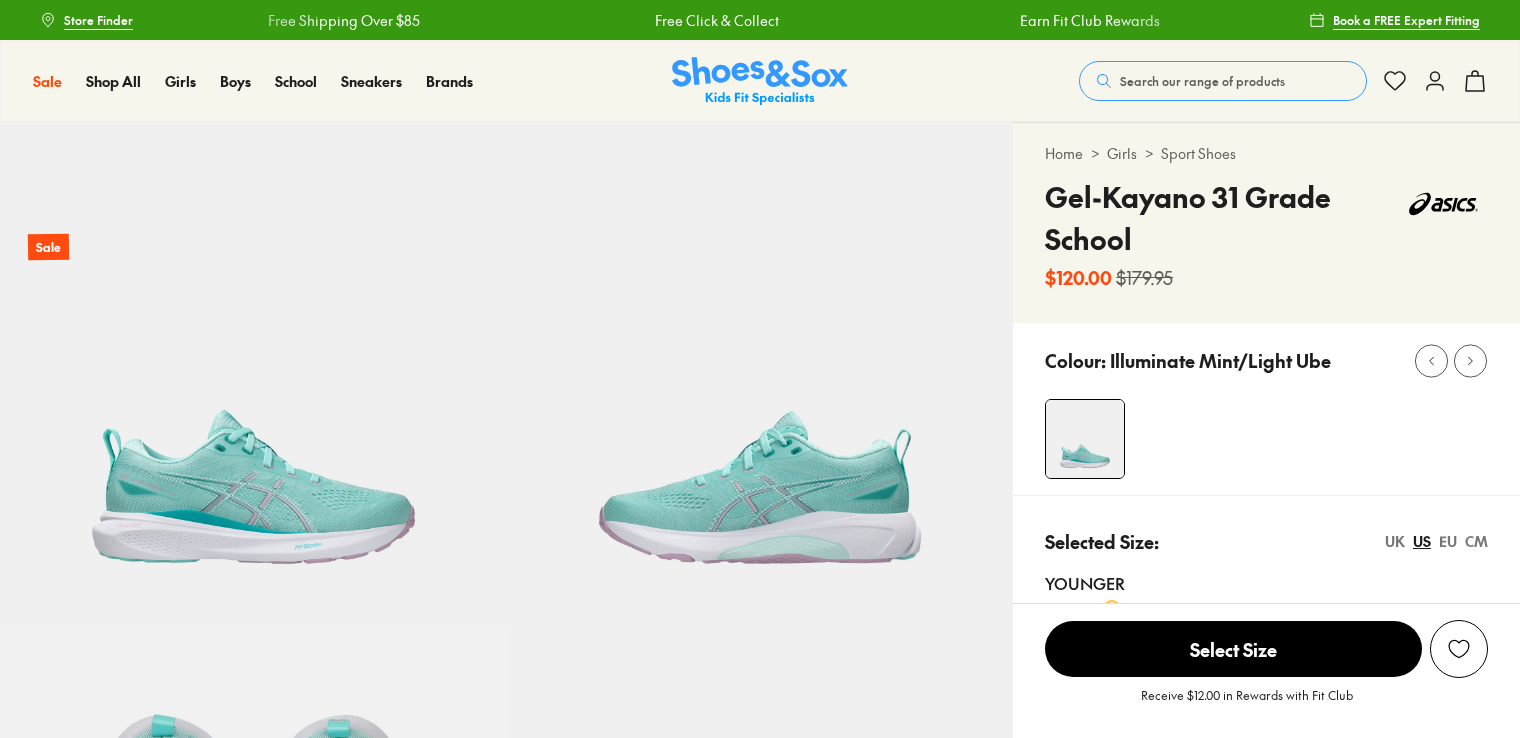 scroll, scrollTop: 0, scrollLeft: 0, axis: both 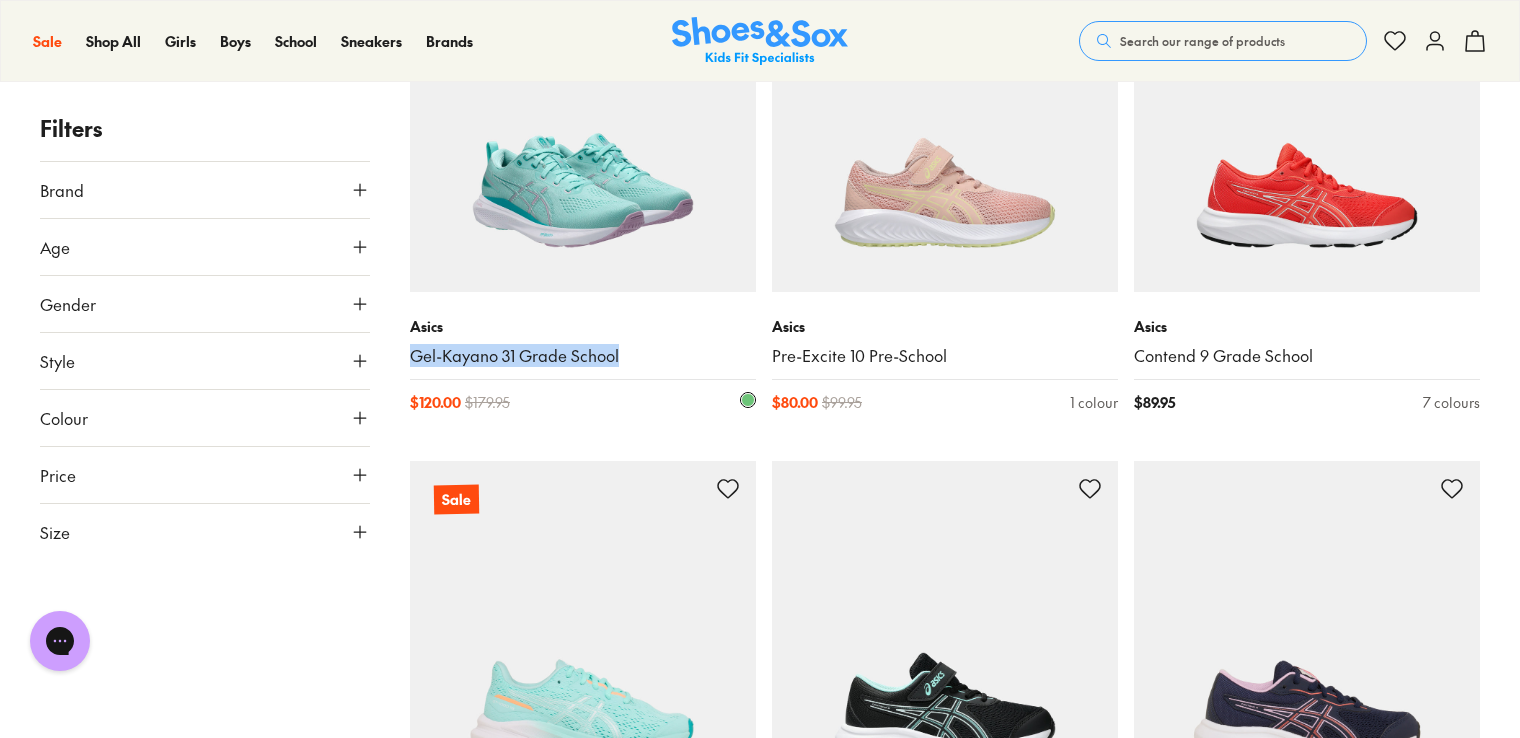 drag, startPoint x: 408, startPoint y: 354, endPoint x: 620, endPoint y: 354, distance: 212 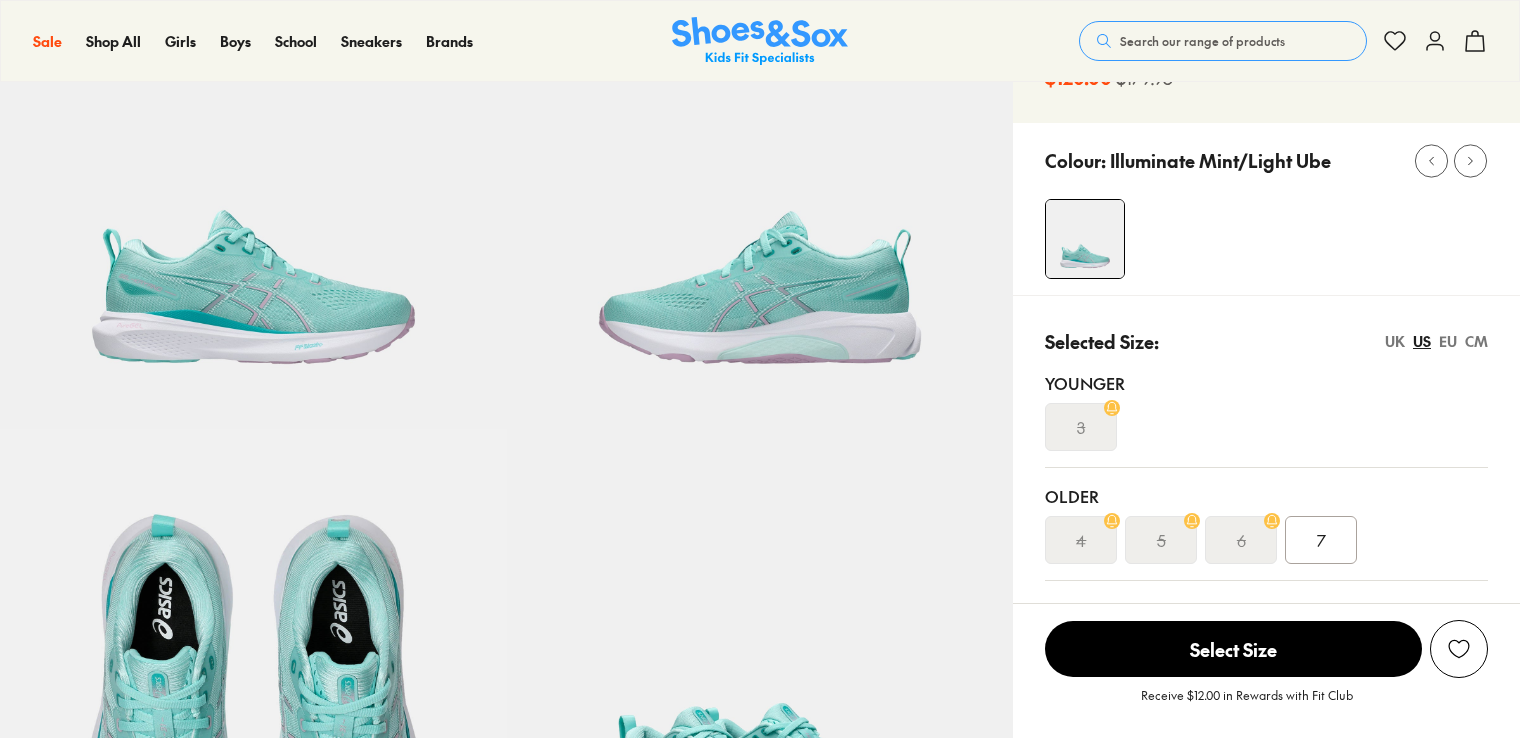 scroll, scrollTop: 200, scrollLeft: 0, axis: vertical 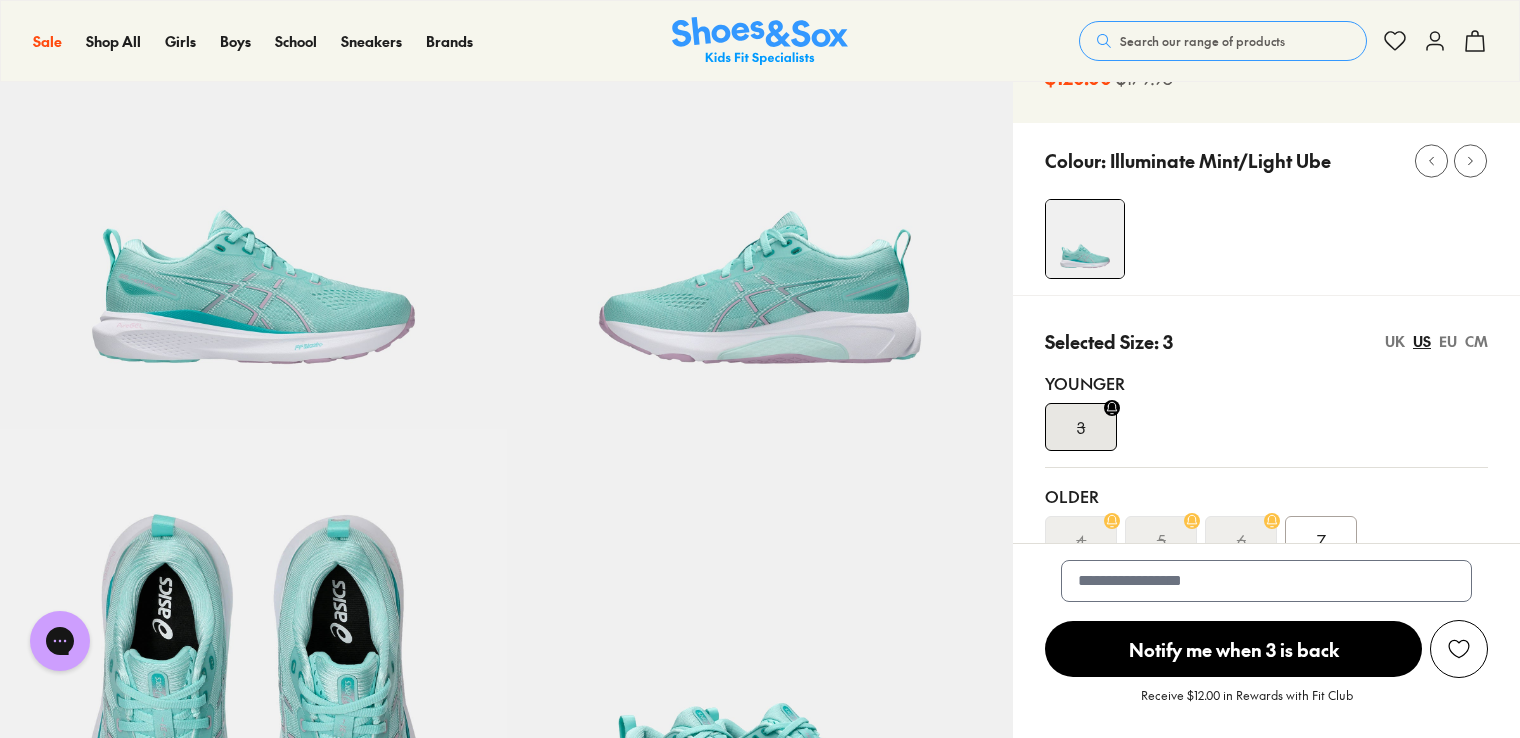 click on "Notify me when 3 is back" at bounding box center [1233, 649] 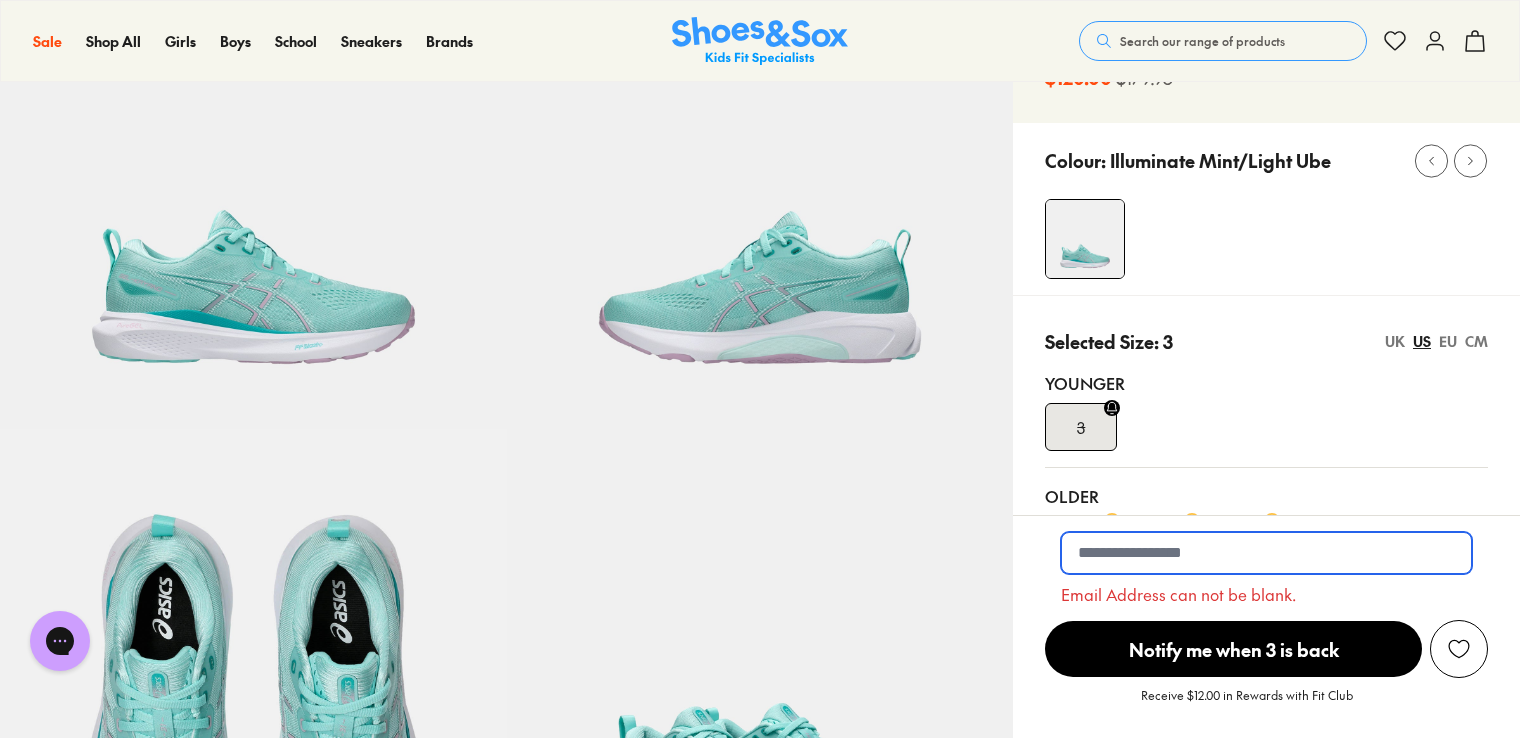 click at bounding box center (1266, 553) 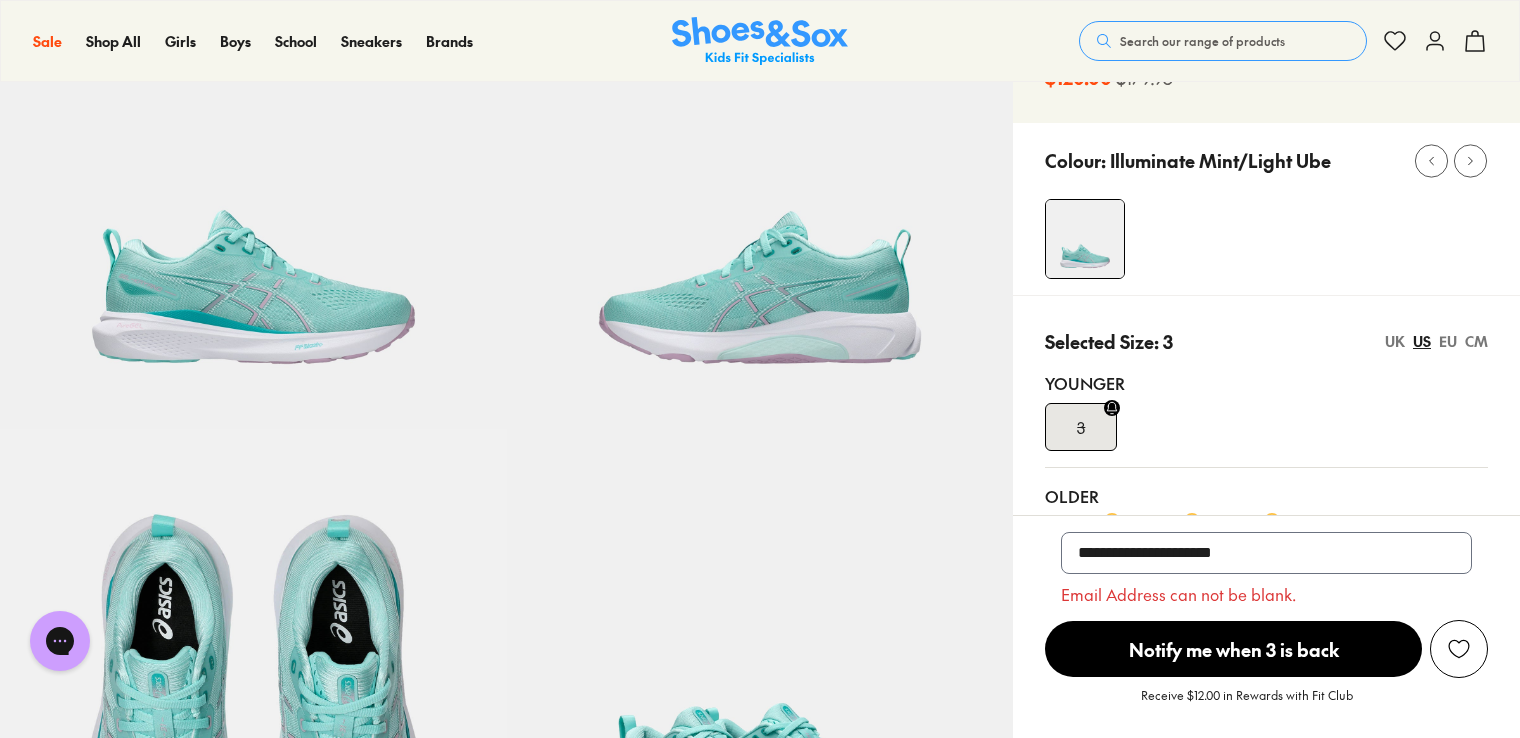 click on "Notify me when 3 is back" at bounding box center (1233, 649) 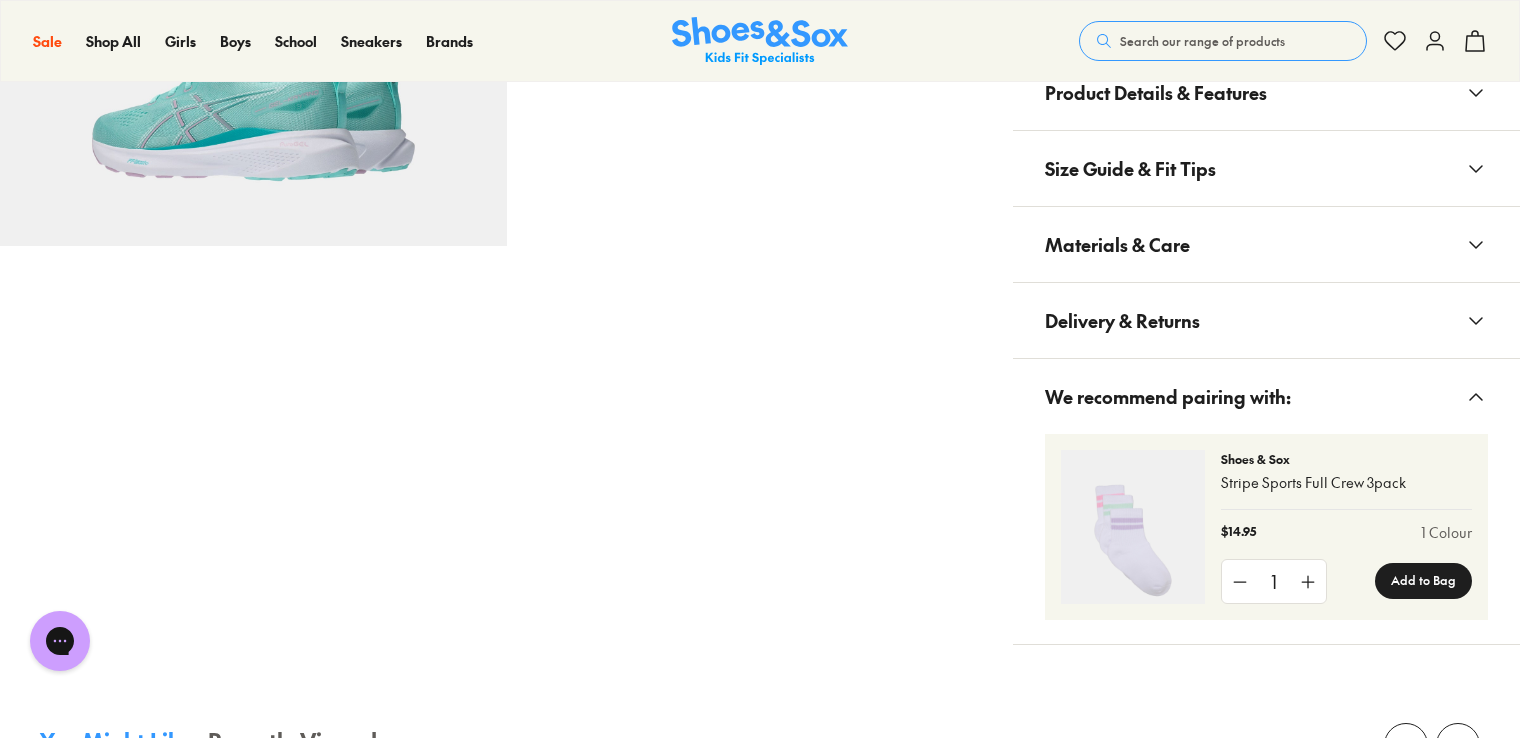 scroll, scrollTop: 1400, scrollLeft: 0, axis: vertical 